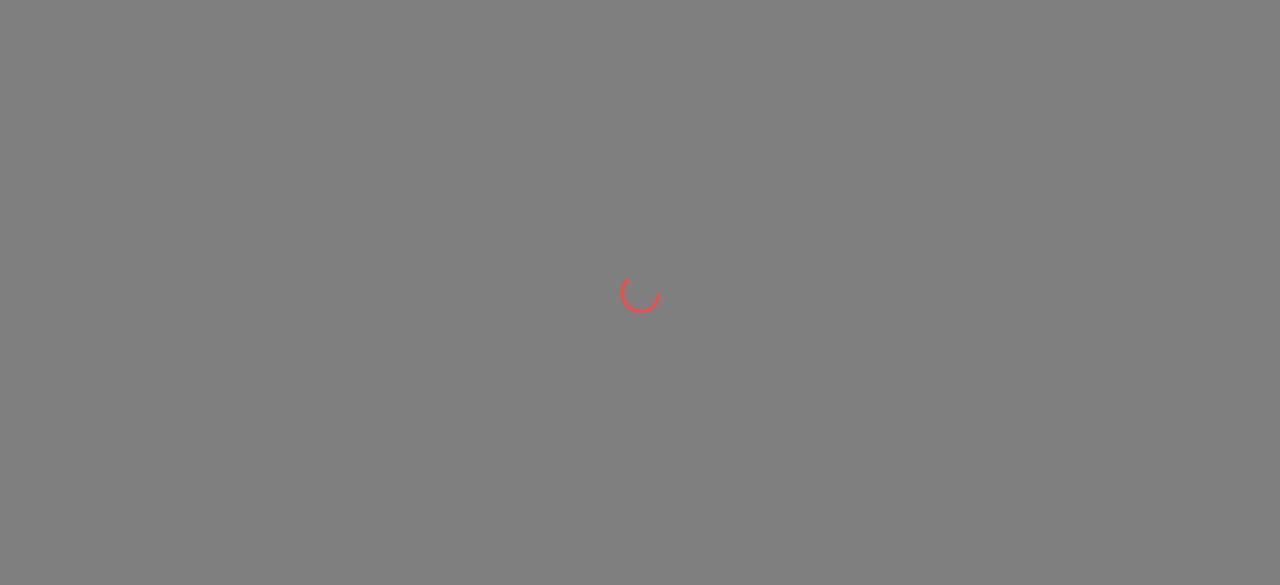 scroll, scrollTop: 0, scrollLeft: 0, axis: both 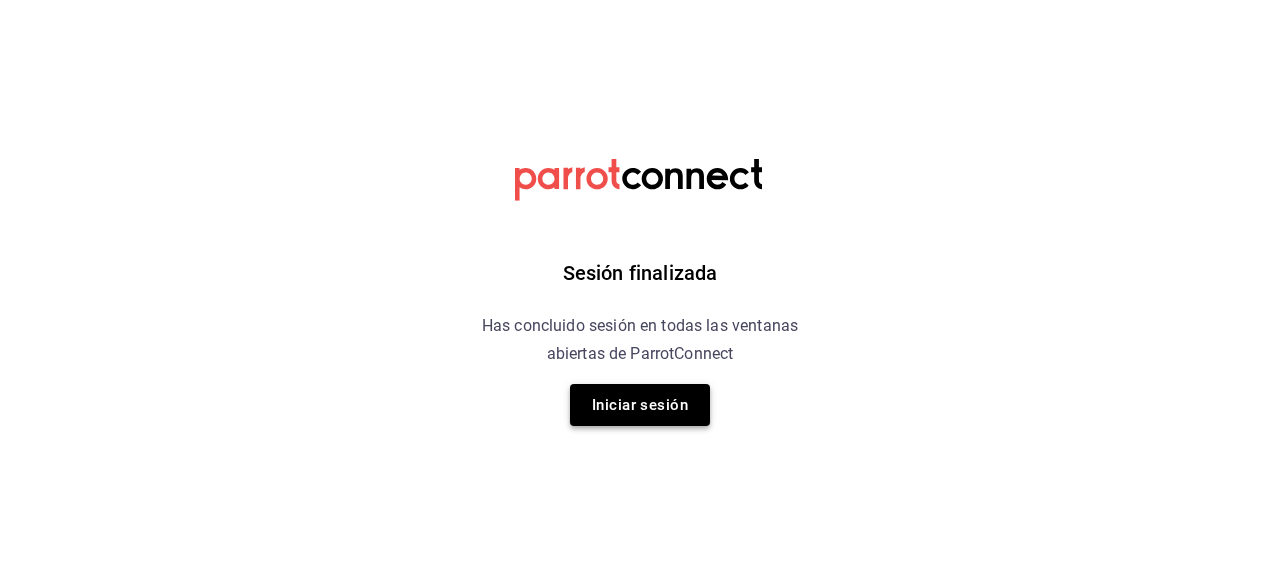 click on "Iniciar sesión" at bounding box center [640, 405] 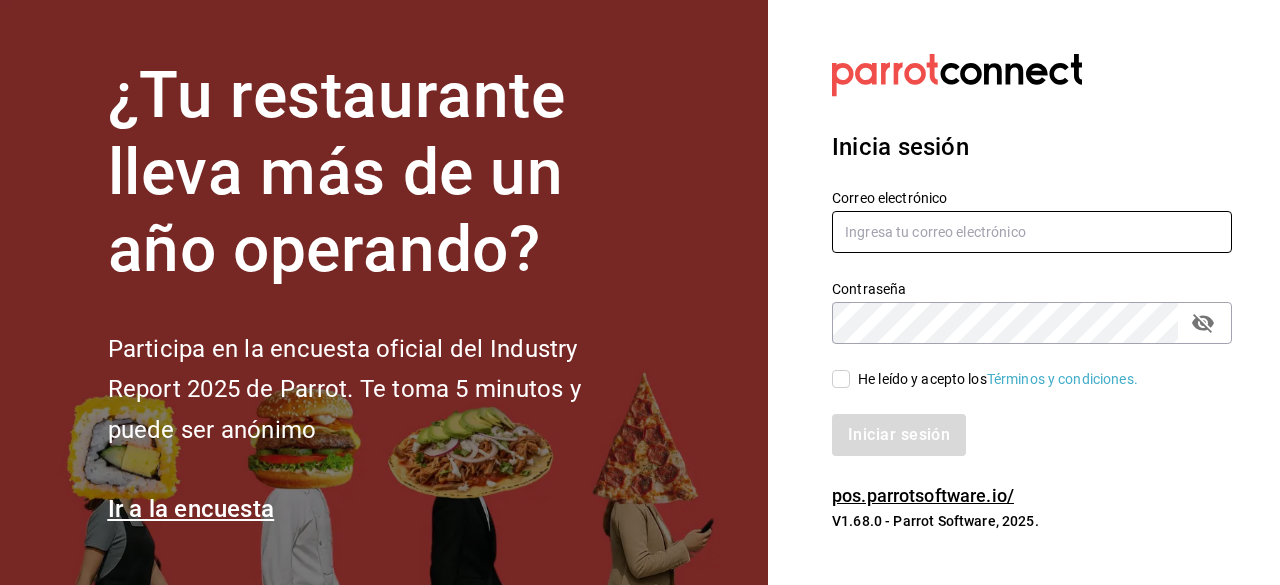type on "[EMAIL]" 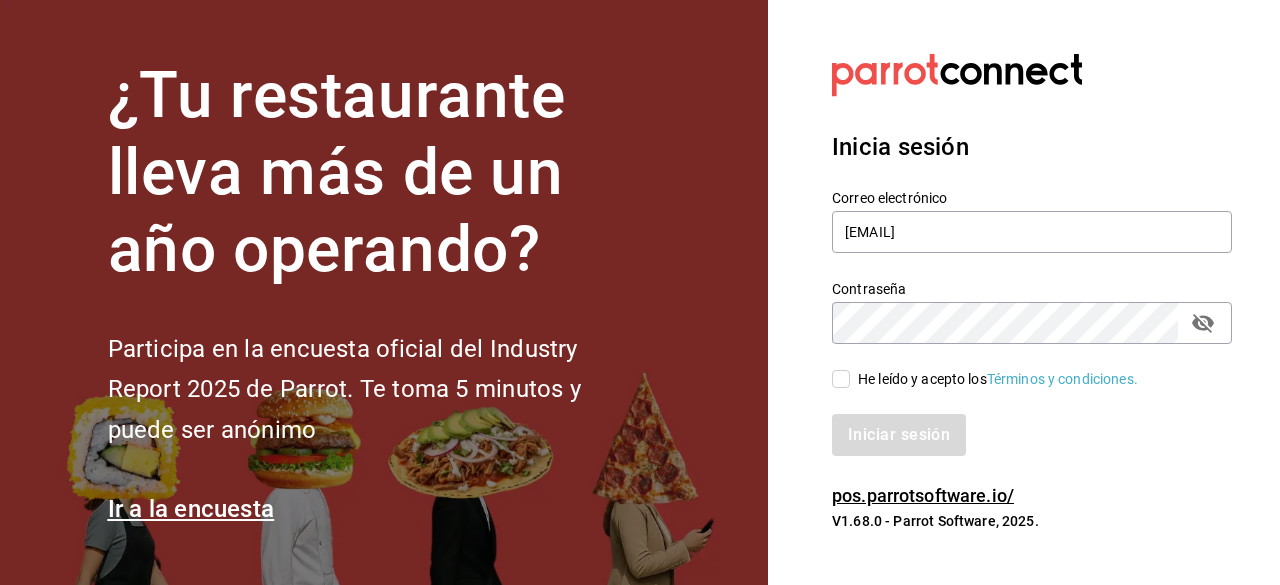 click on "He leído y acepto los  Términos y condiciones." at bounding box center (841, 379) 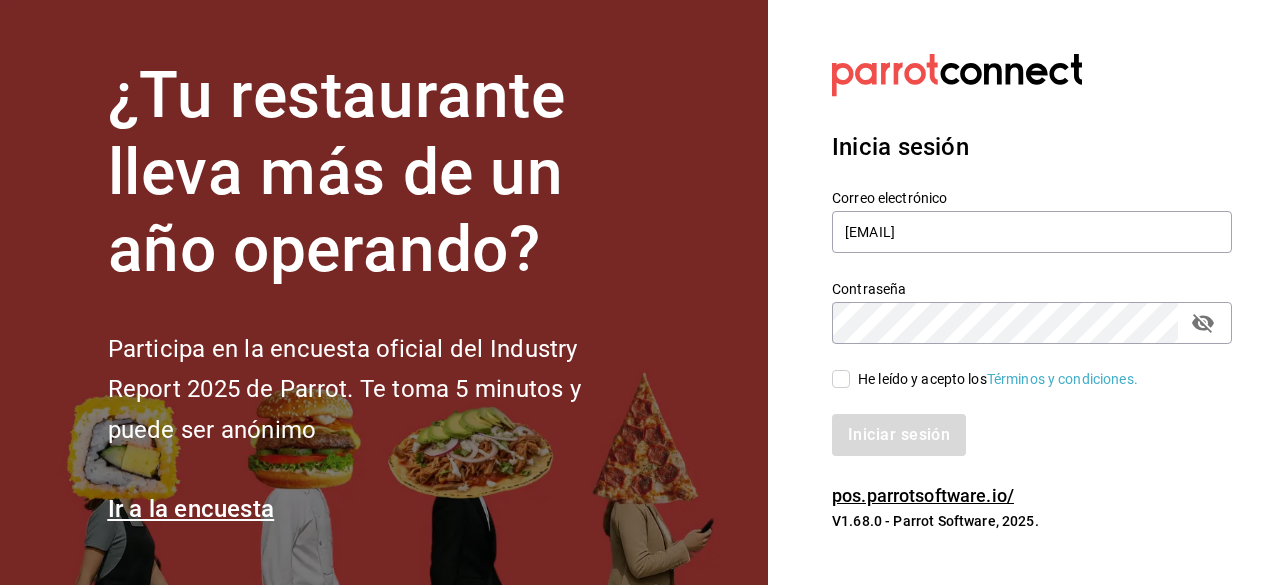 checkbox on "true" 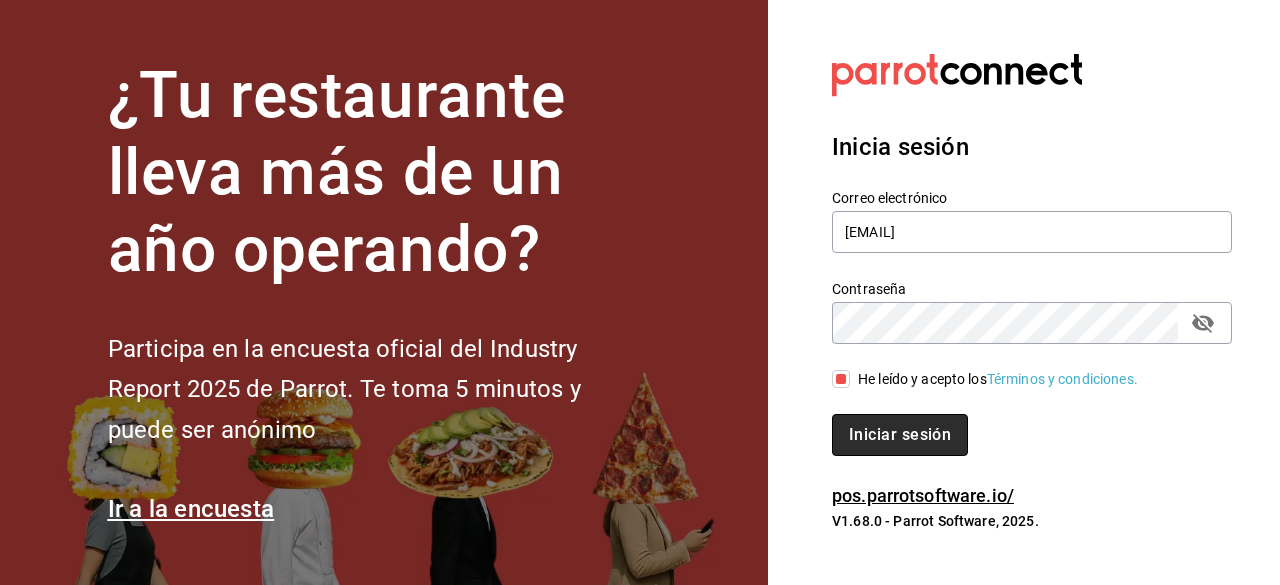 click on "Iniciar sesión" at bounding box center [900, 435] 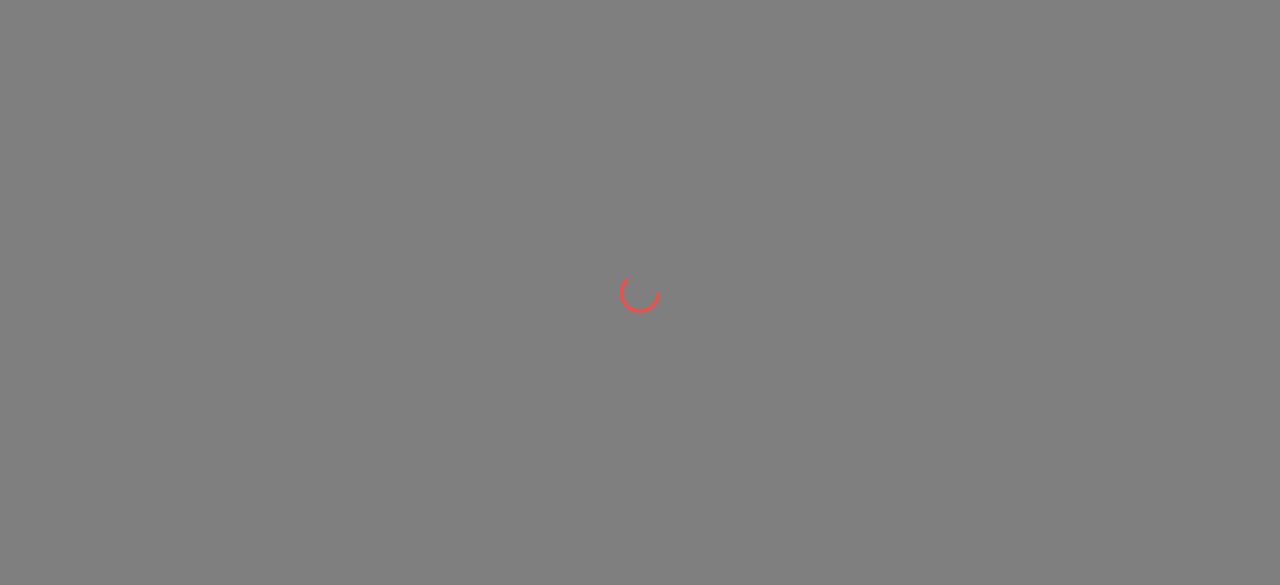 scroll, scrollTop: 0, scrollLeft: 0, axis: both 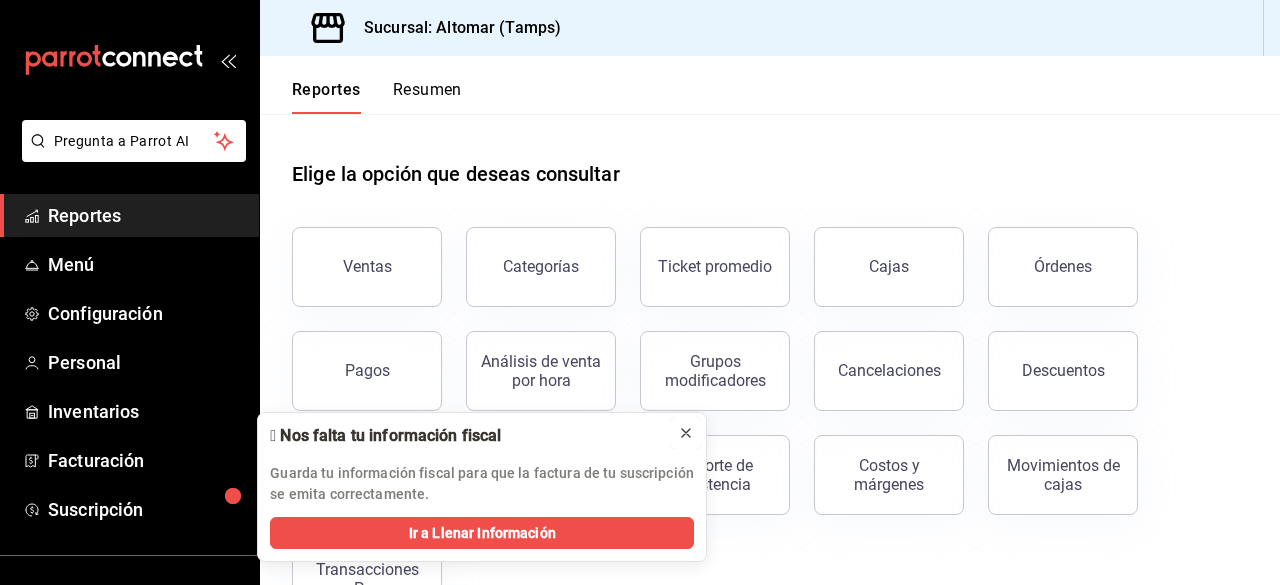 click 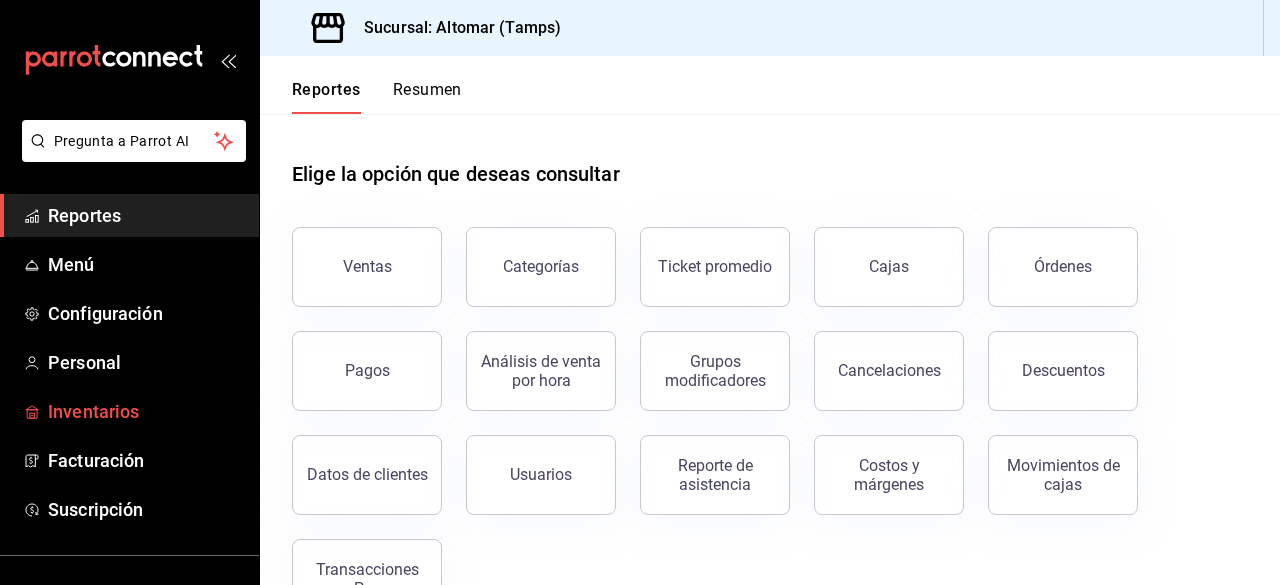 click on "Inventarios" at bounding box center [129, 411] 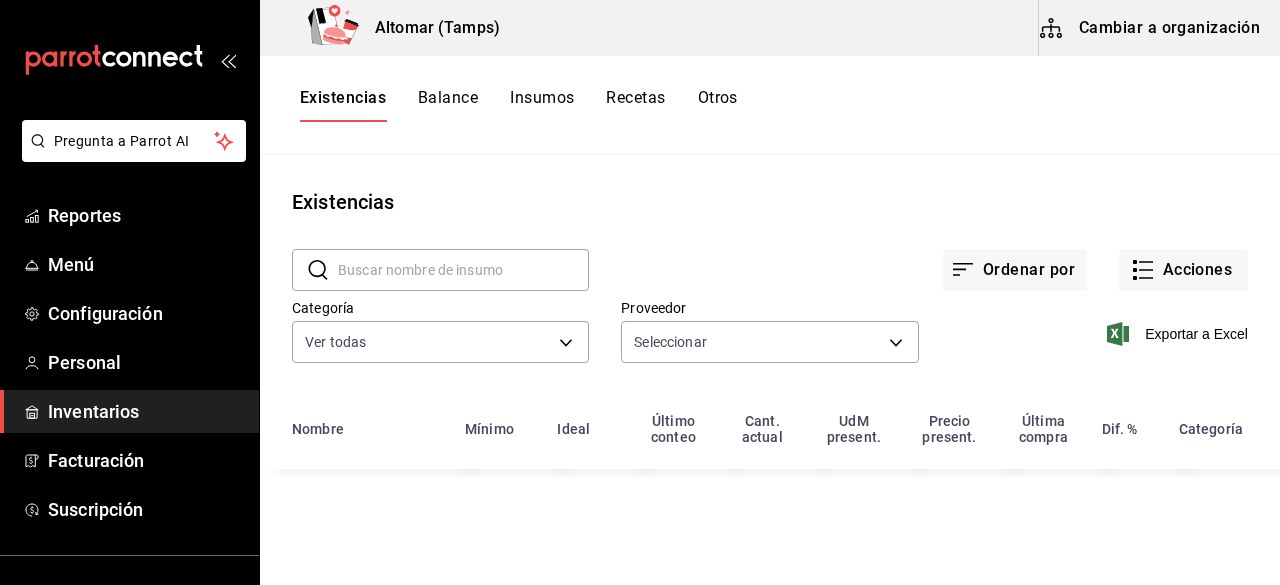 type on "[UUID],[UUID],[UUID],[UUID],[UUID],[UUID],[UUID],[UUID],[UUID],[UUID],[UUID],[UUID],[UUID],[UUID],[UUID],[UUID],[UUID],[UUID],[UUID],[UUID],[UUID],[UUID],[UUID],[UUID],[UUID],[UUID],[UUID]" 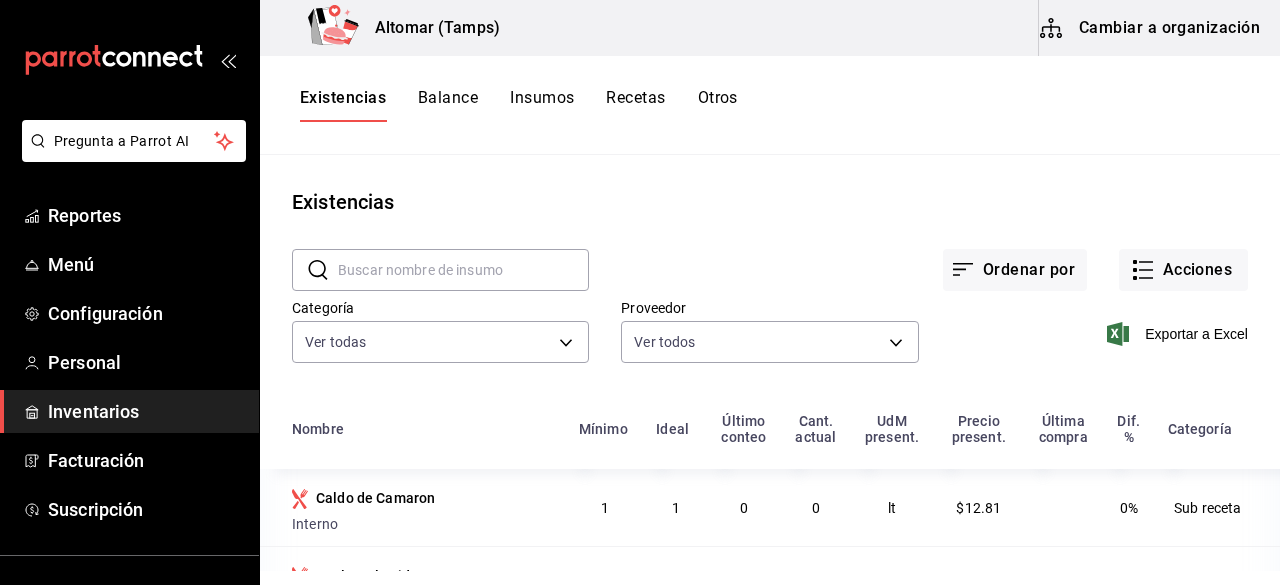 click on "Cambiar a organización" at bounding box center [1151, 28] 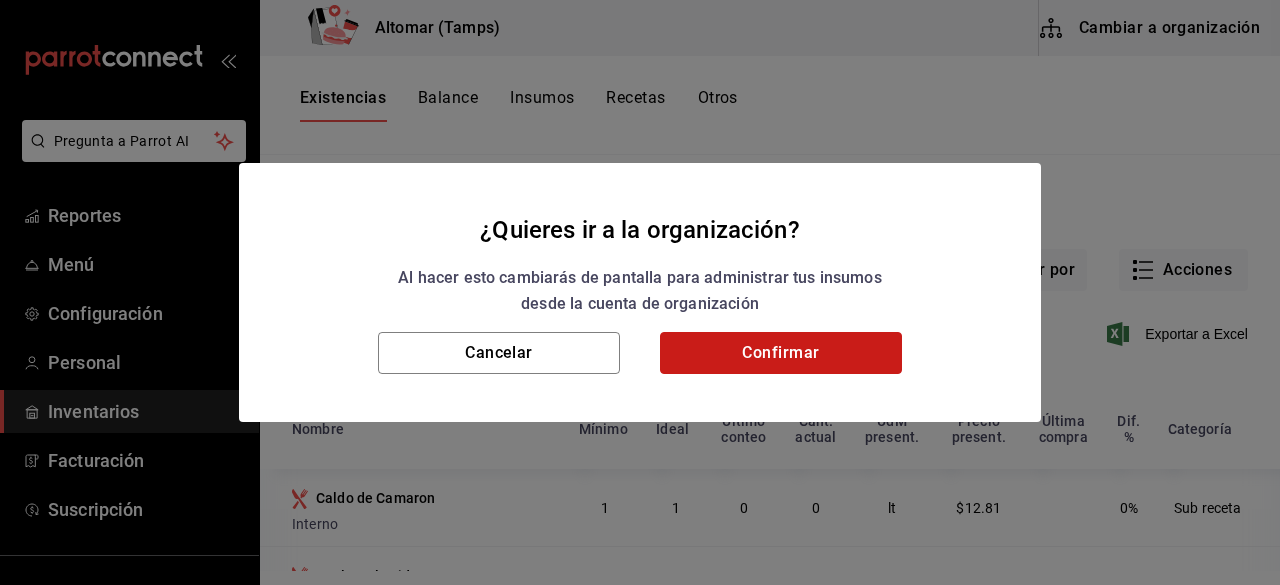 click on "Confirmar" at bounding box center [781, 353] 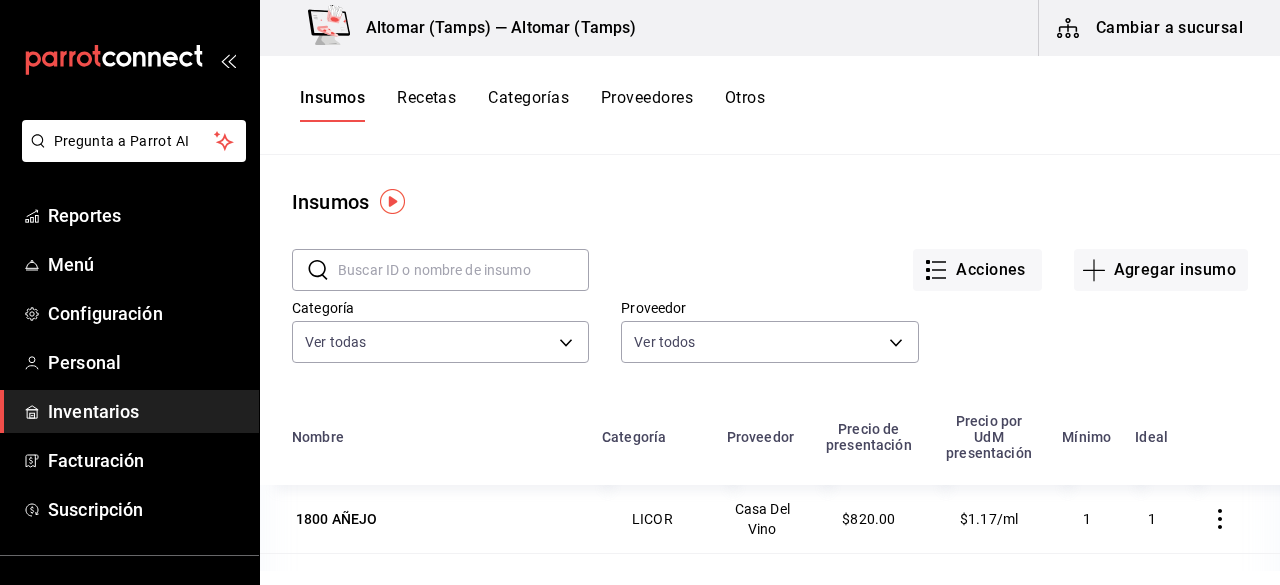 type 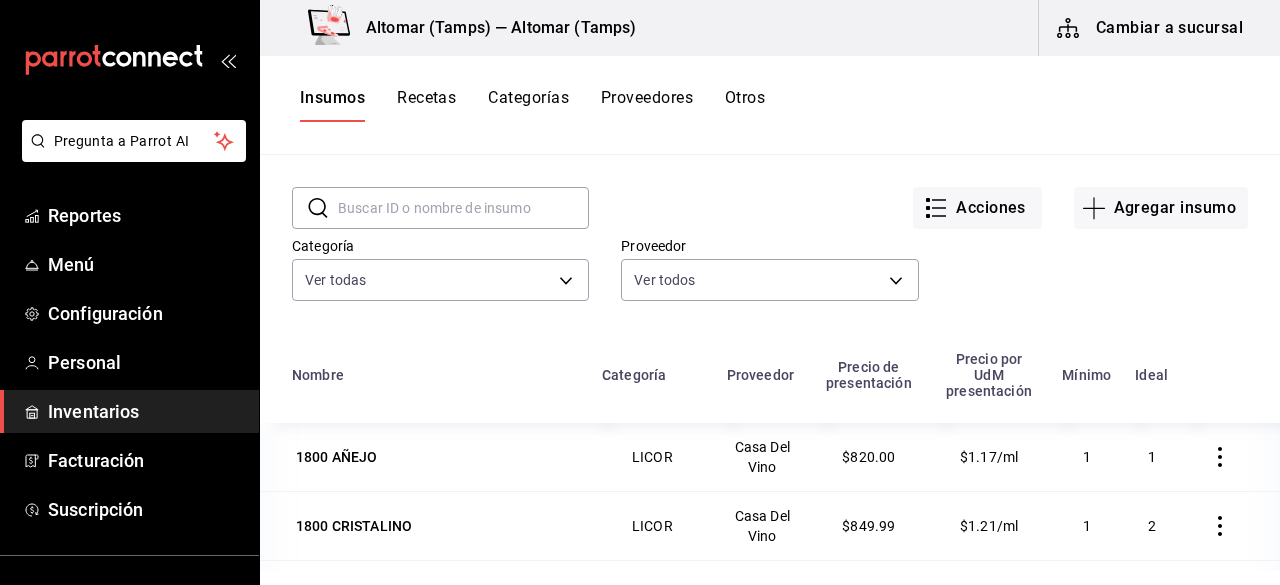 scroll, scrollTop: 32, scrollLeft: 0, axis: vertical 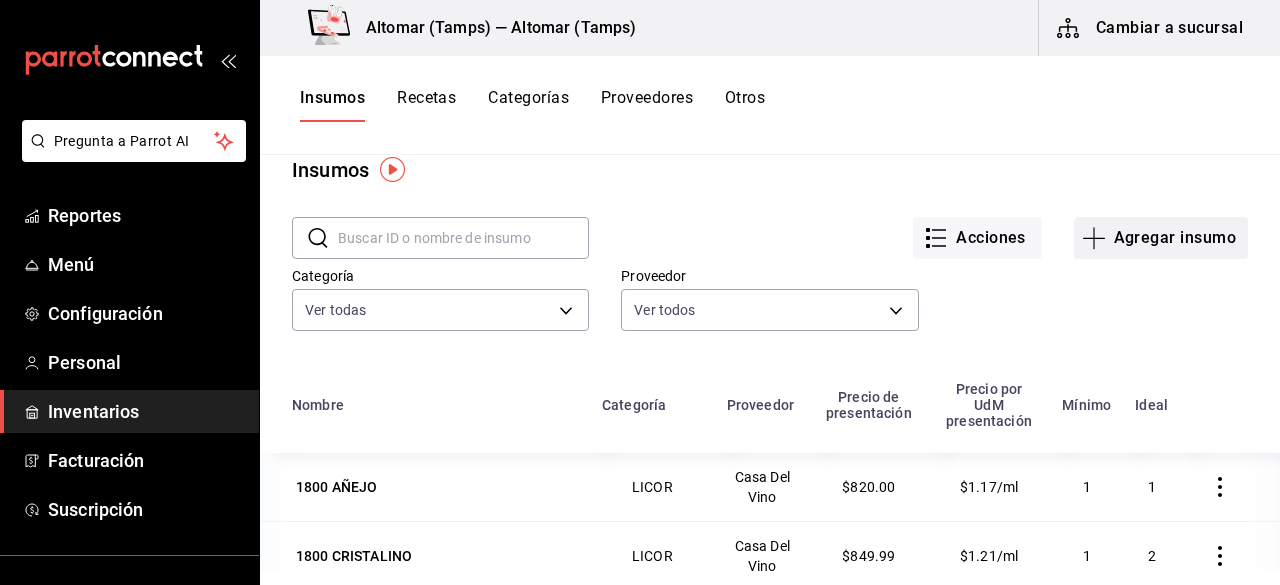 click on "Agregar insumo" at bounding box center [1161, 238] 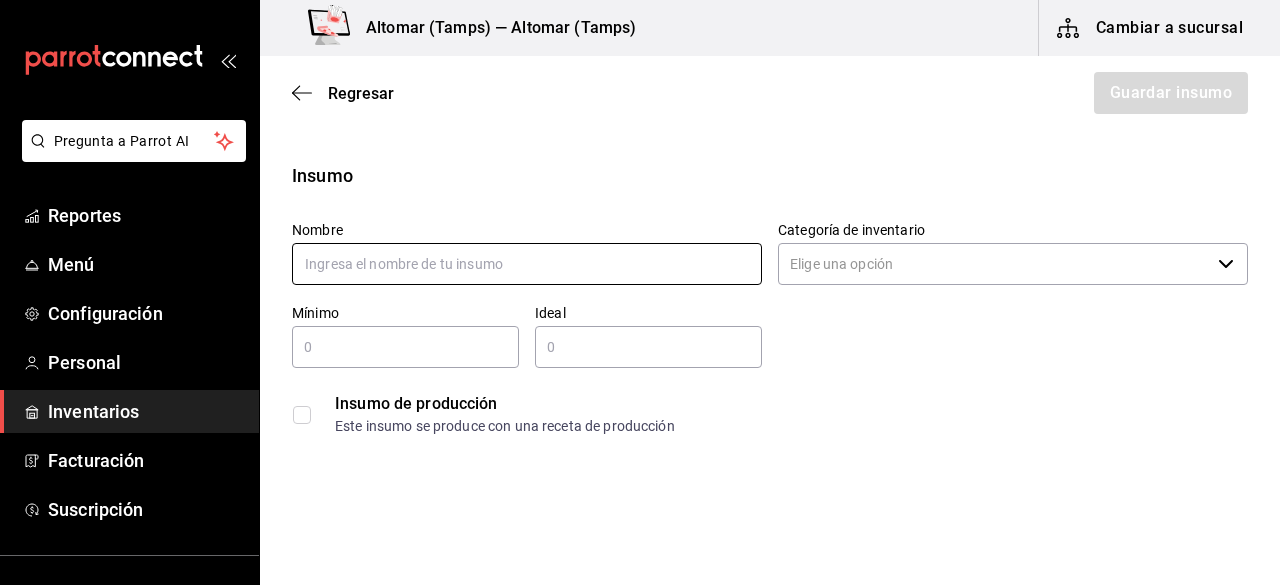 click at bounding box center [527, 264] 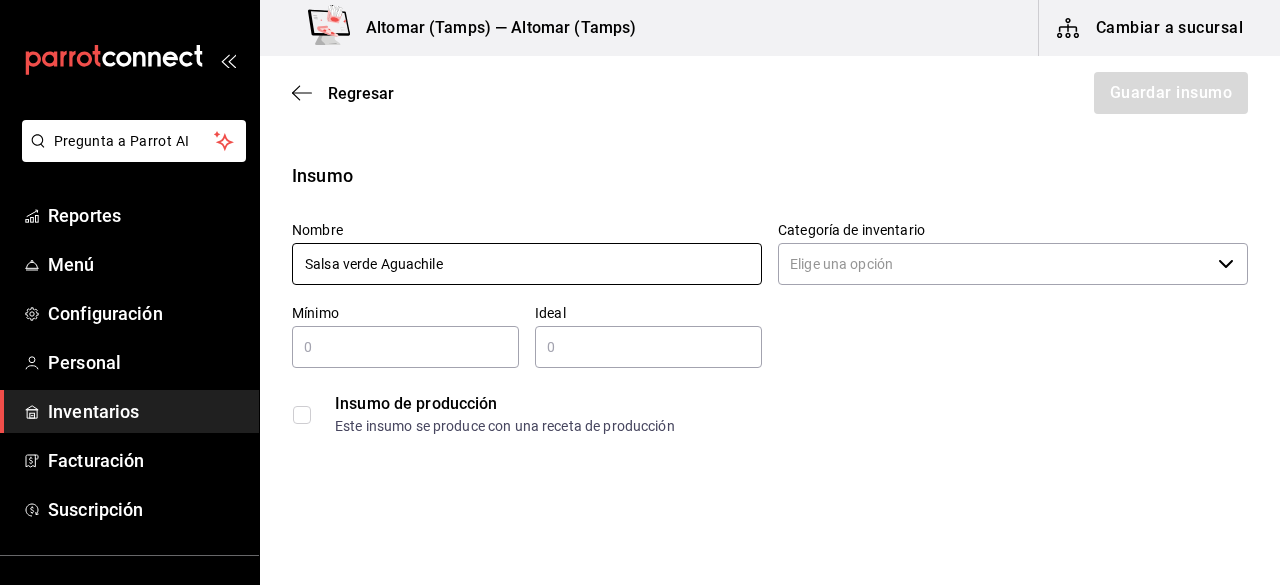 type on "Salsa verde Aguachile" 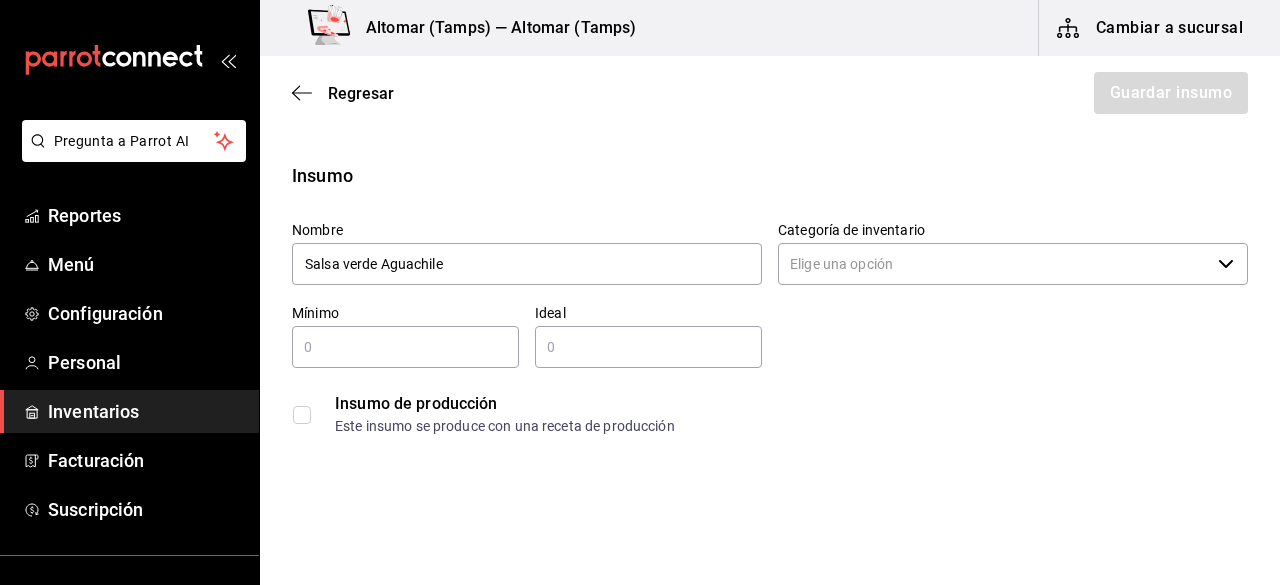 click on "Categoría de inventario" at bounding box center (994, 264) 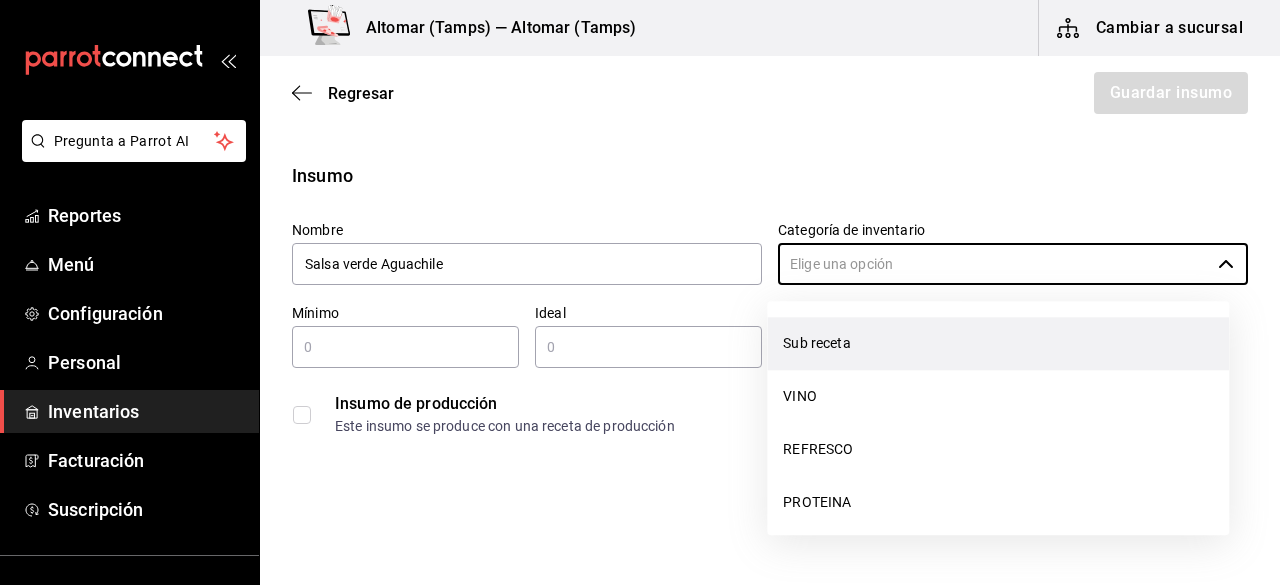 click on "Sub receta" at bounding box center [998, 343] 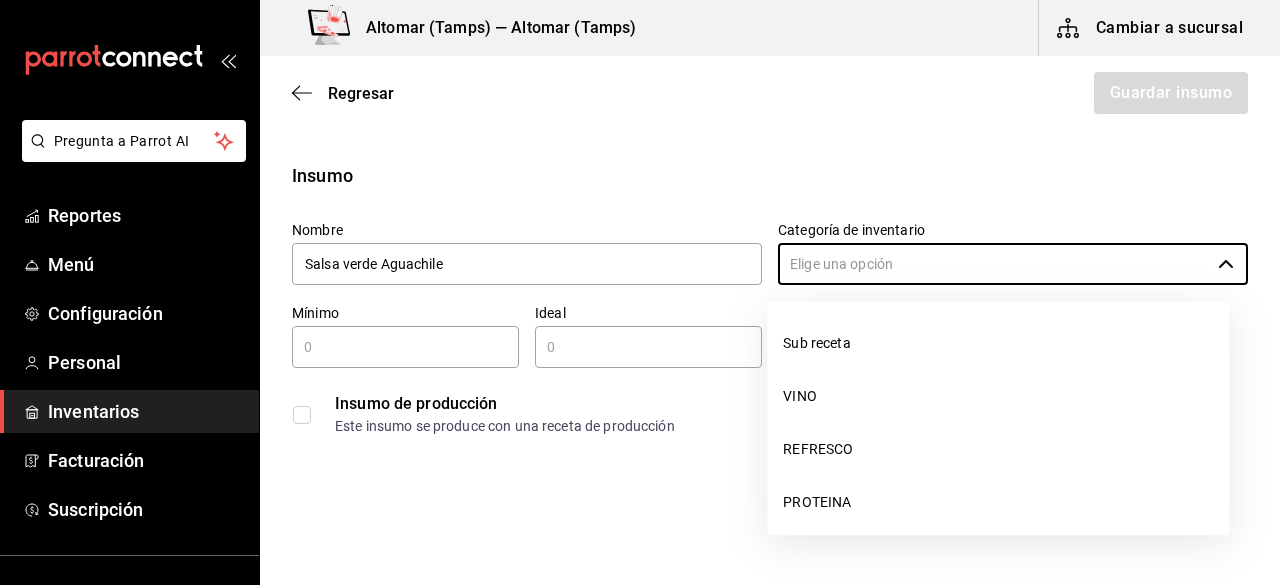 type on "Sub receta" 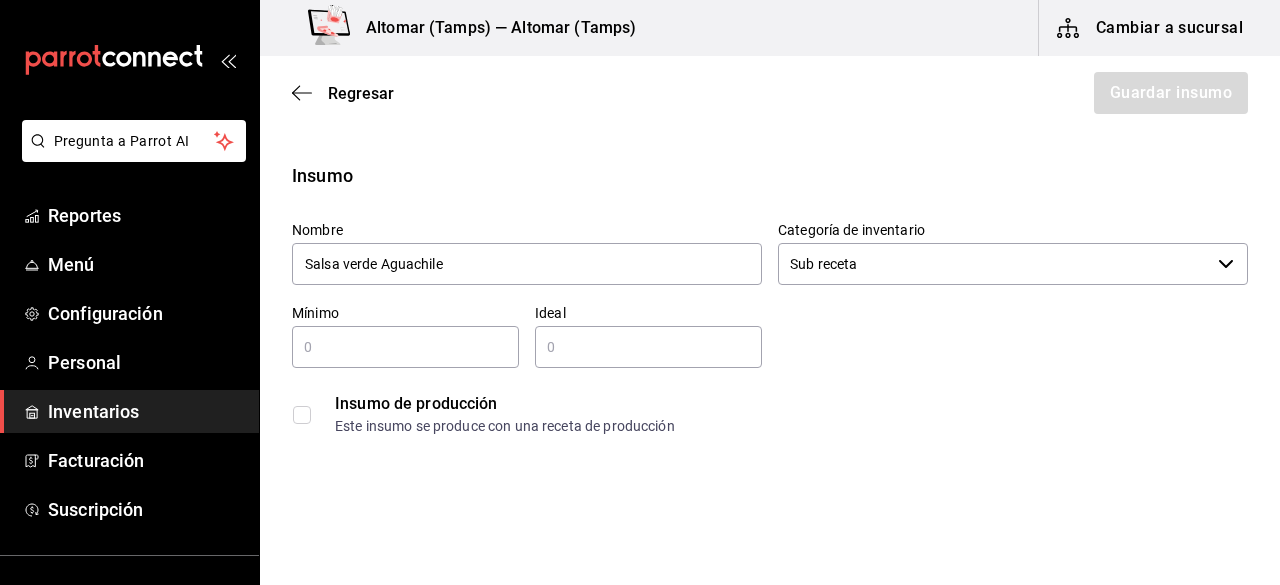 click at bounding box center [405, 347] 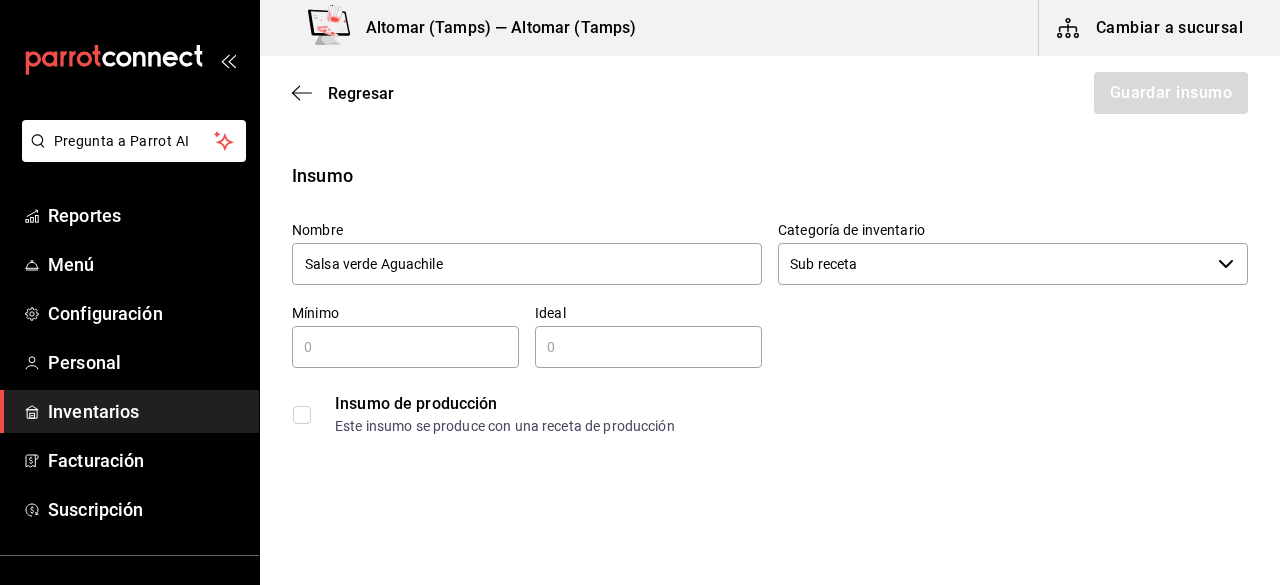 type on "1" 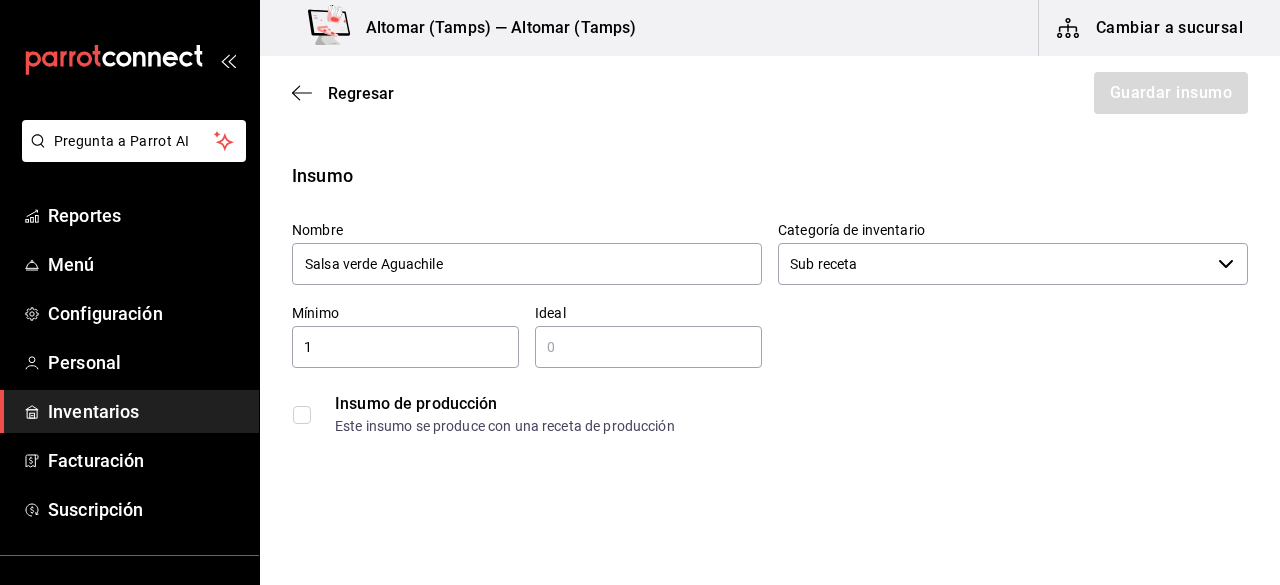 click on "Insumo de producción Este insumo se produce con una receta de producción" at bounding box center (762, 406) 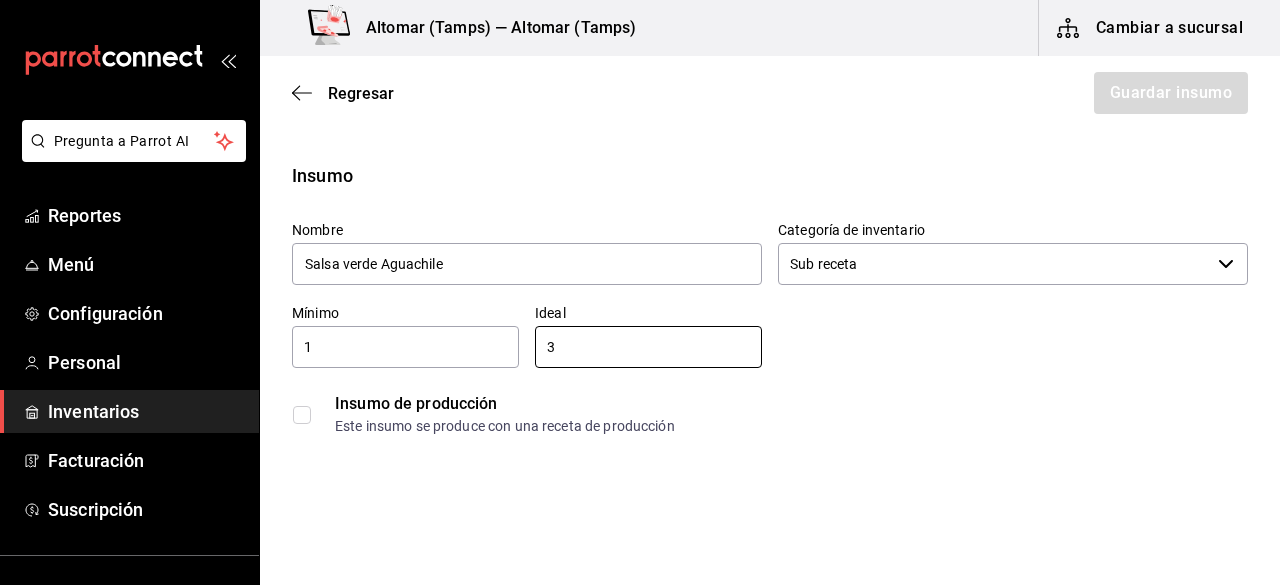 type on "3" 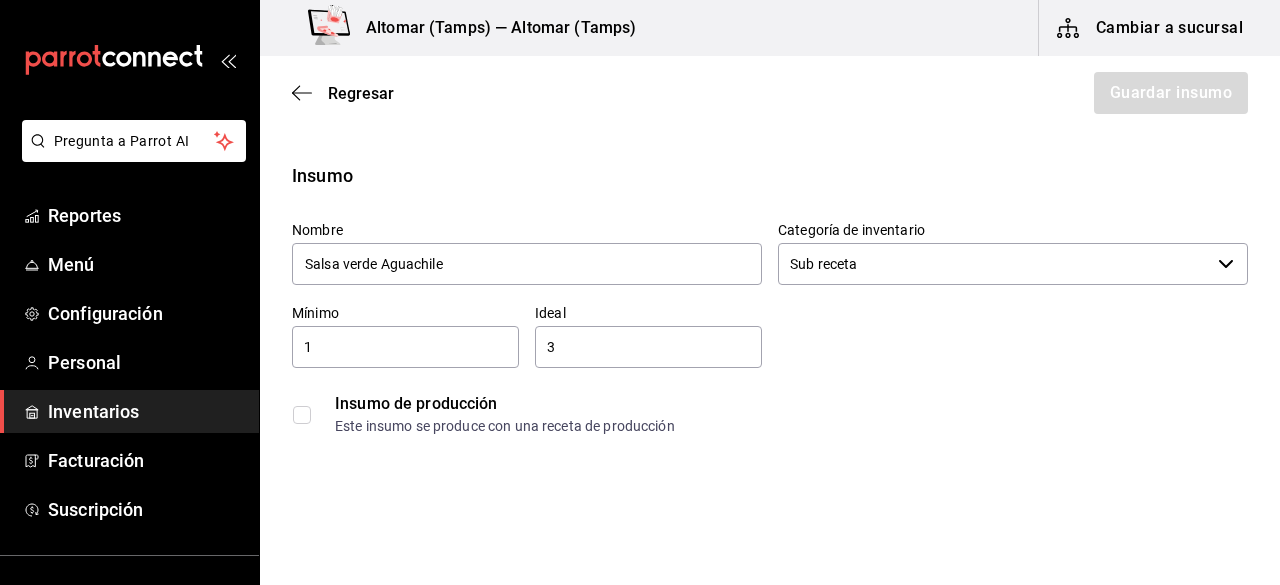 click at bounding box center (302, 415) 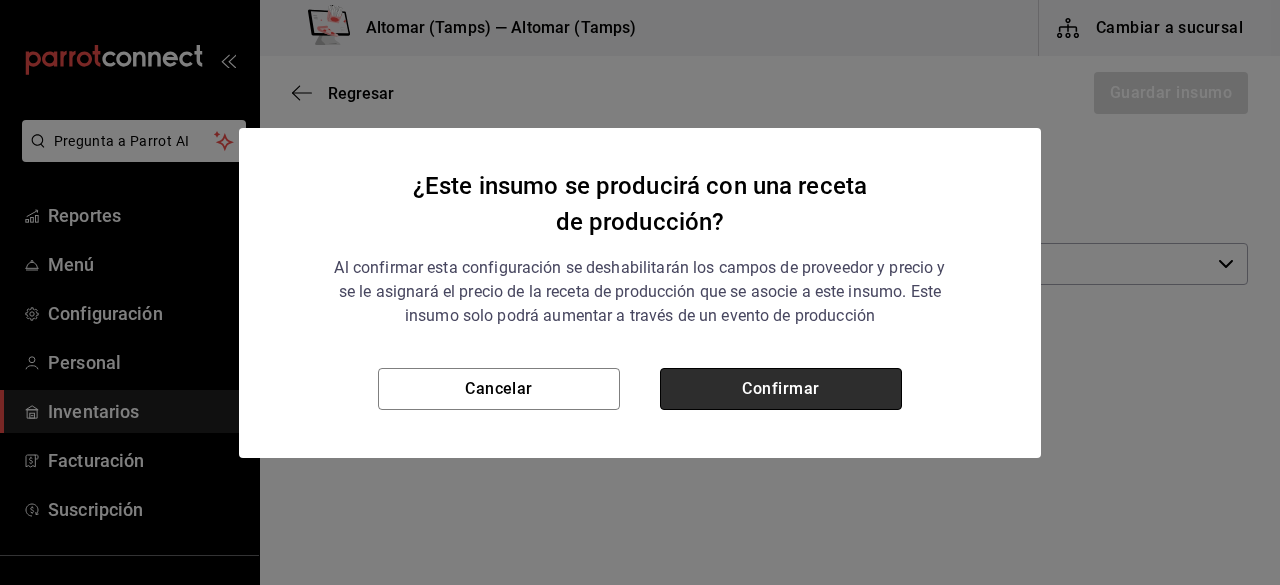 click on "Confirmar" at bounding box center (781, 389) 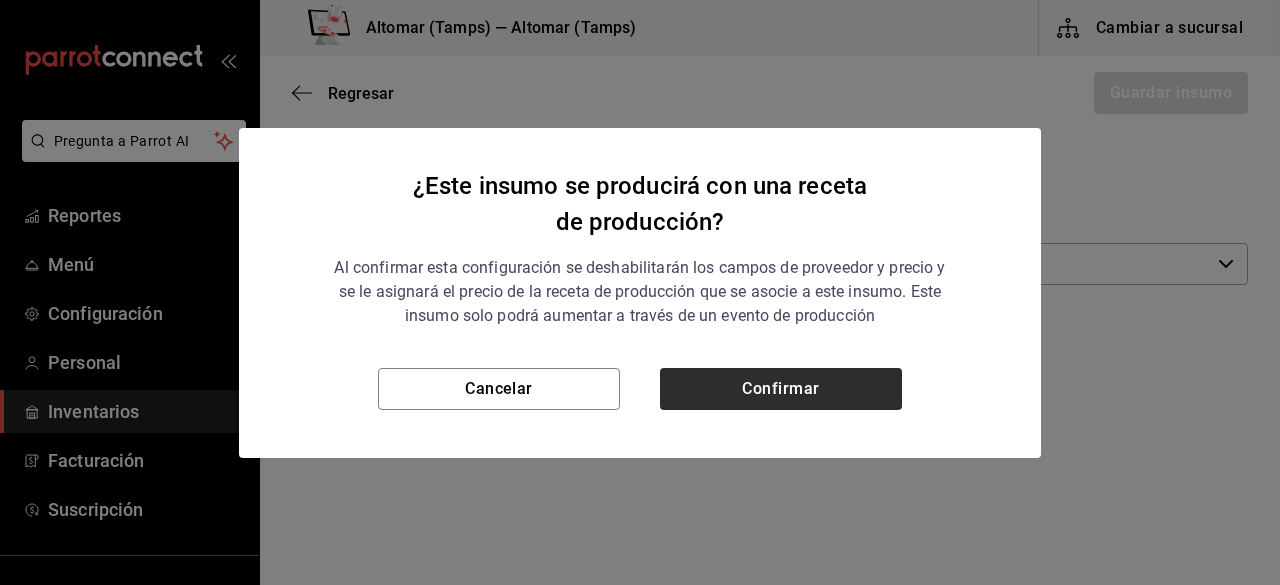 checkbox on "true" 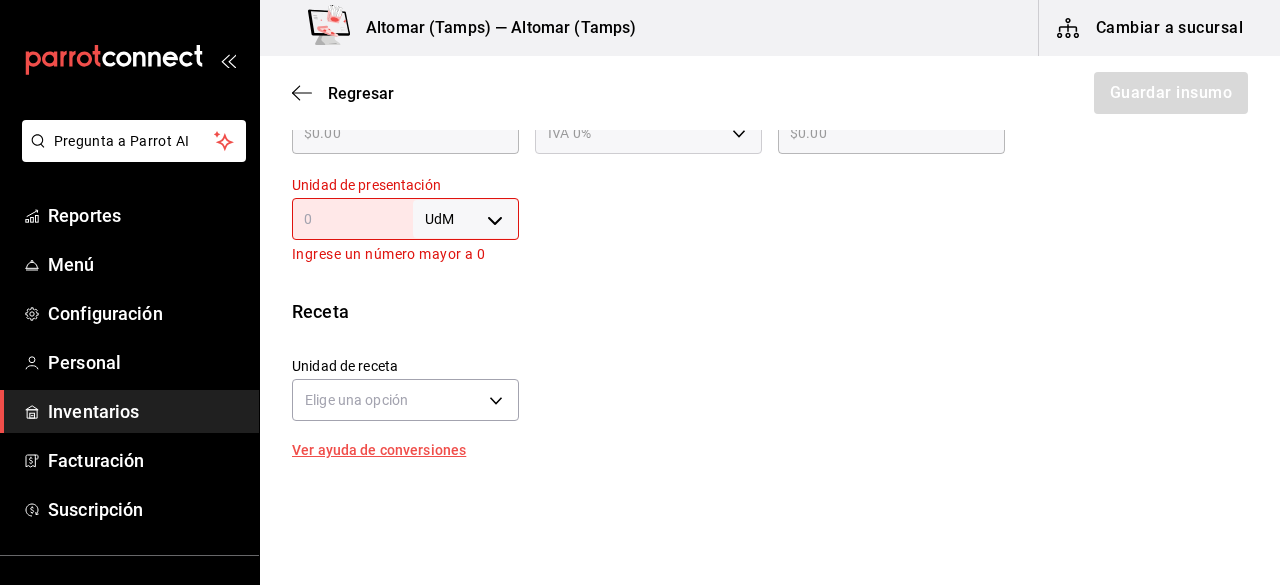 scroll, scrollTop: 567, scrollLeft: 0, axis: vertical 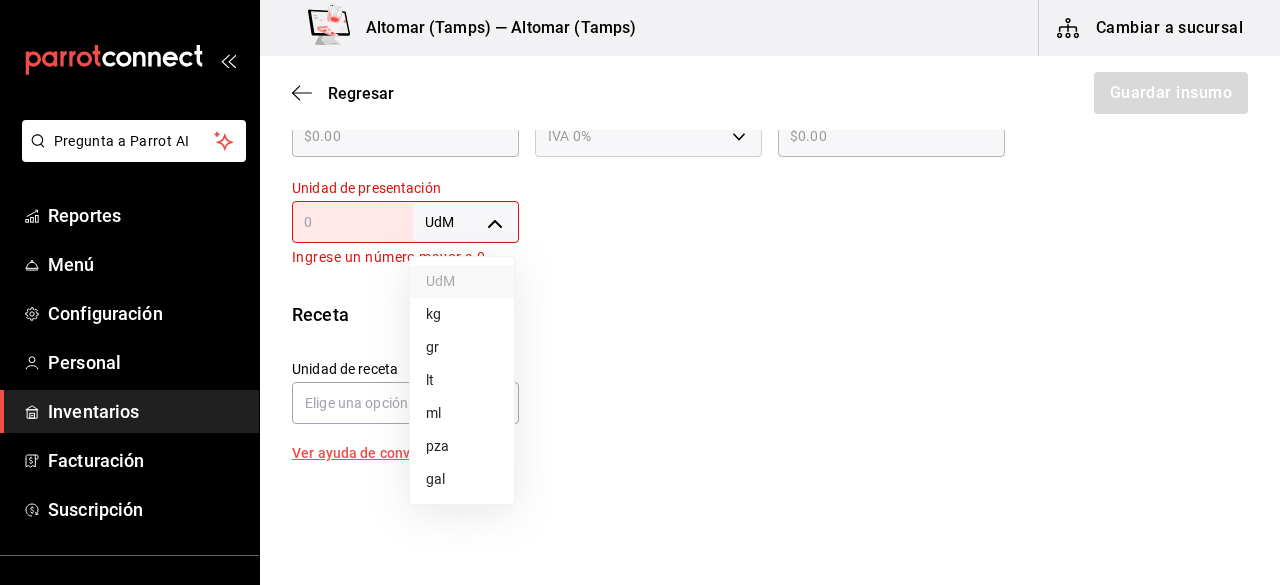 click on "Pregunta a Parrot AI Reportes   Menú   Configuración   Personal   Inventarios   Facturación   Suscripción   Ayuda Recomienda Parrot   [PERSON]   Sugerir nueva función   Altomar (Tamps) — Altomar (Tamps) Cambiar a sucursal Regresar Guardar insumo Insumo Nombre Salsa verde Aguachile Categoría de inventario Sub receta ​ Mínimo 1 ​ Ideal 3 ​ Insumo de producción Este insumo se produce con una receta de producción Presentación Proveedor Interno ​ Cód. de producto/Descripción Nombre de presentación Precio sin impuesto $0.00 ​ Impuestos IVA 0% Precio con impuestos $0.00 ​ Unidad de presentación UdM ​ Ingrese un número mayor a 0 Receta Unidad de receta Elige una opción Factor de conversión ​ Ver ayuda de conversiones Unidades de conteo GANA 1 MES GRATIS EN TU SUSCRIPCIÓN AQUÍ Pregunta a Parrot AI Reportes   Menú   Configuración   Personal   Inventarios   Facturación   Suscripción   Ayuda Recomienda Parrot   [PERSON]   Sugerir nueva función   Visitar centro de ayuda" at bounding box center [640, 236] 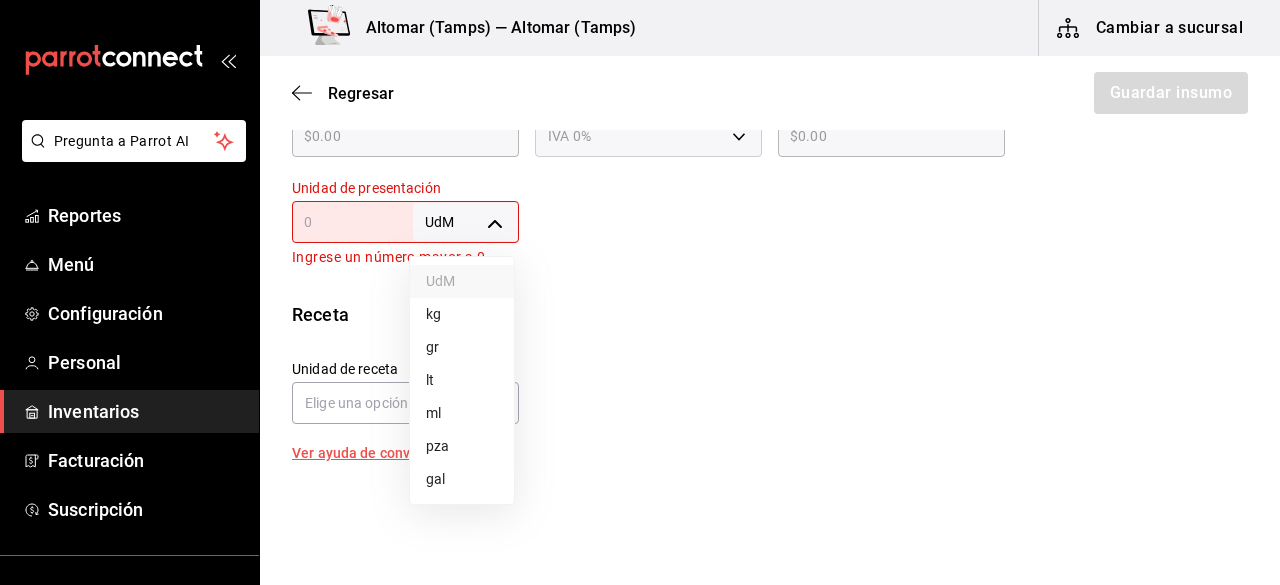 click on "lt" at bounding box center (462, 380) 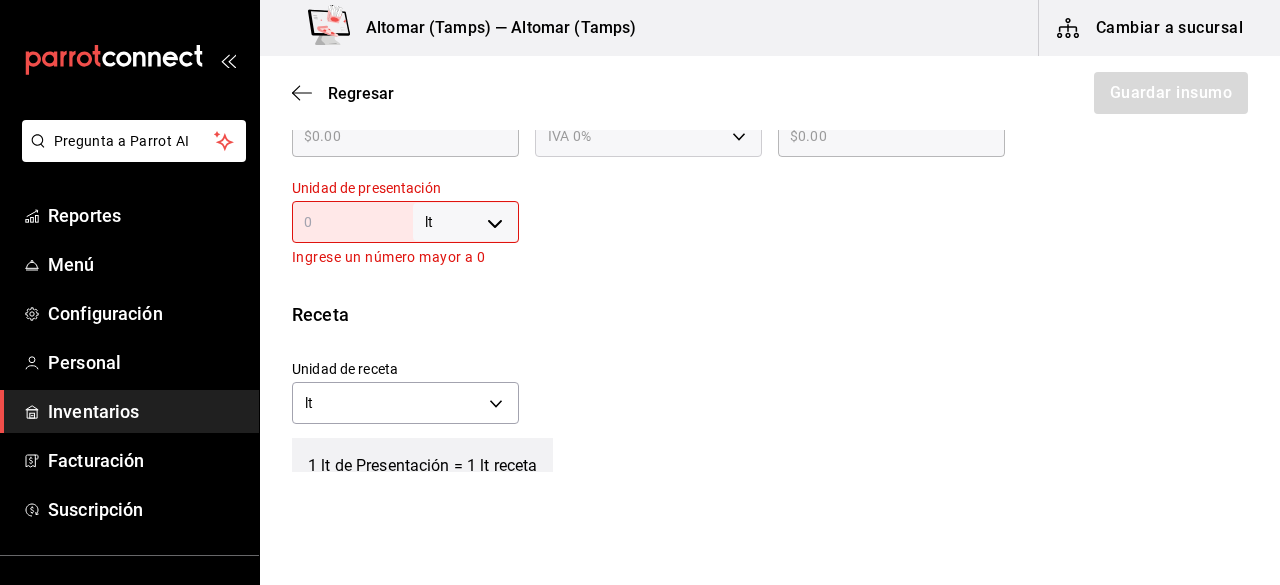 click on "lt LITER ​" at bounding box center [405, 222] 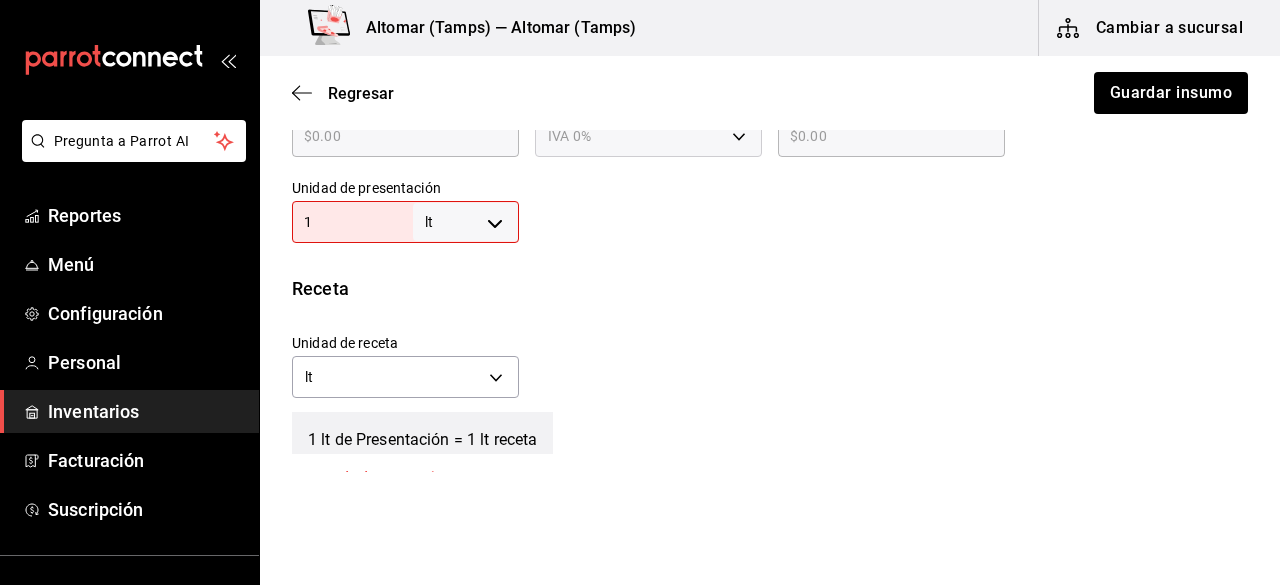 type on "1" 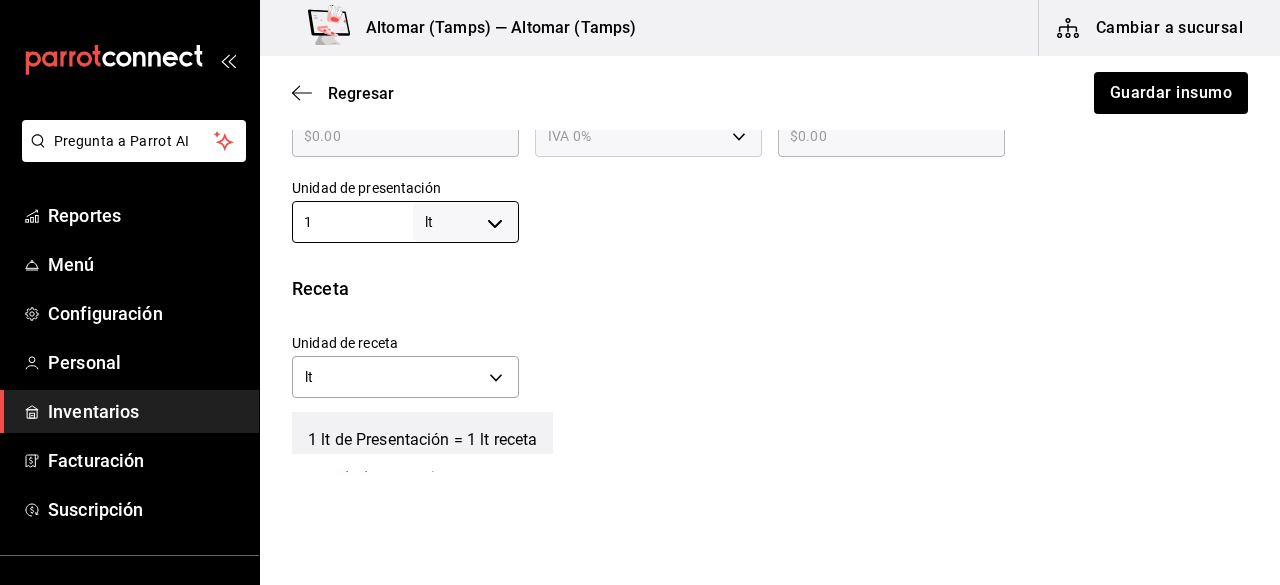 type on "1,100" 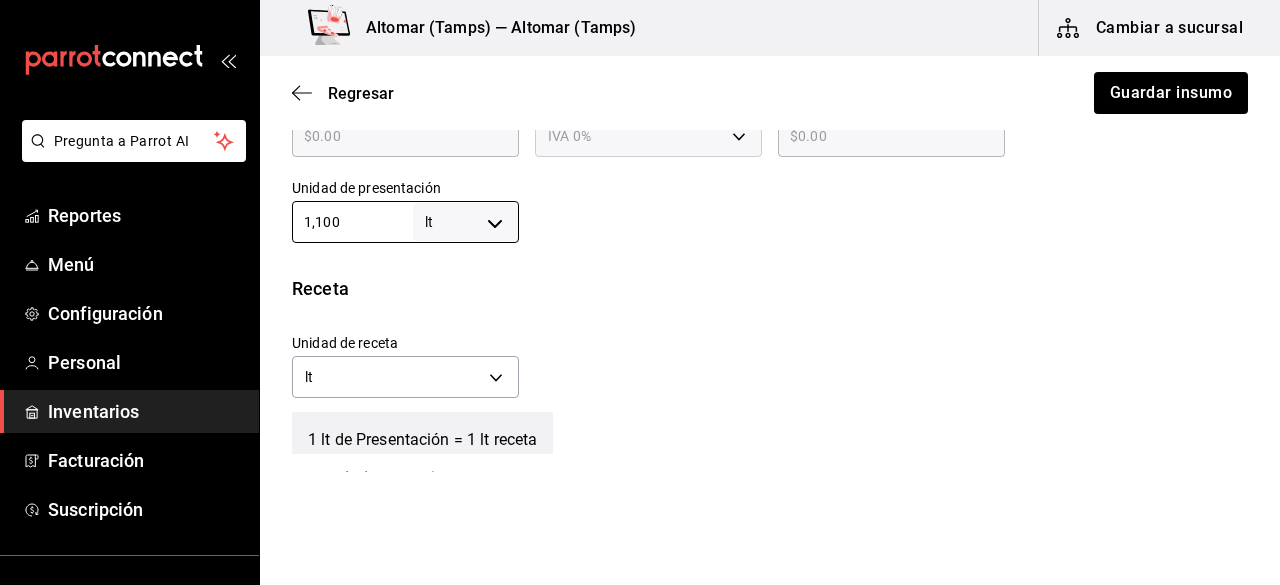 type on "1,100" 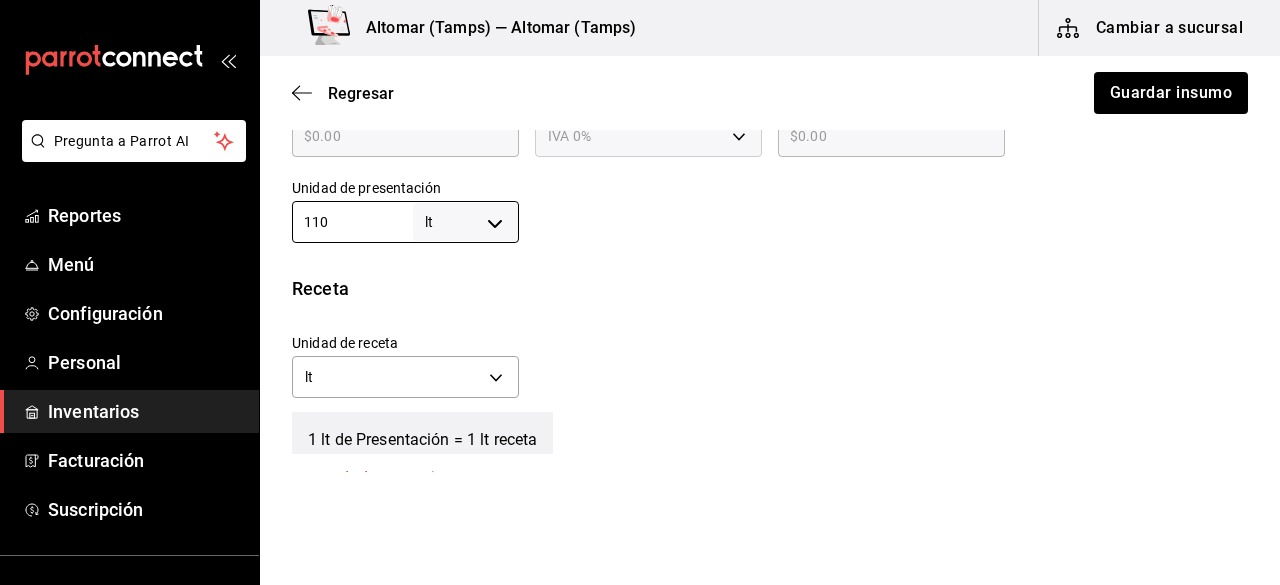 type on "110" 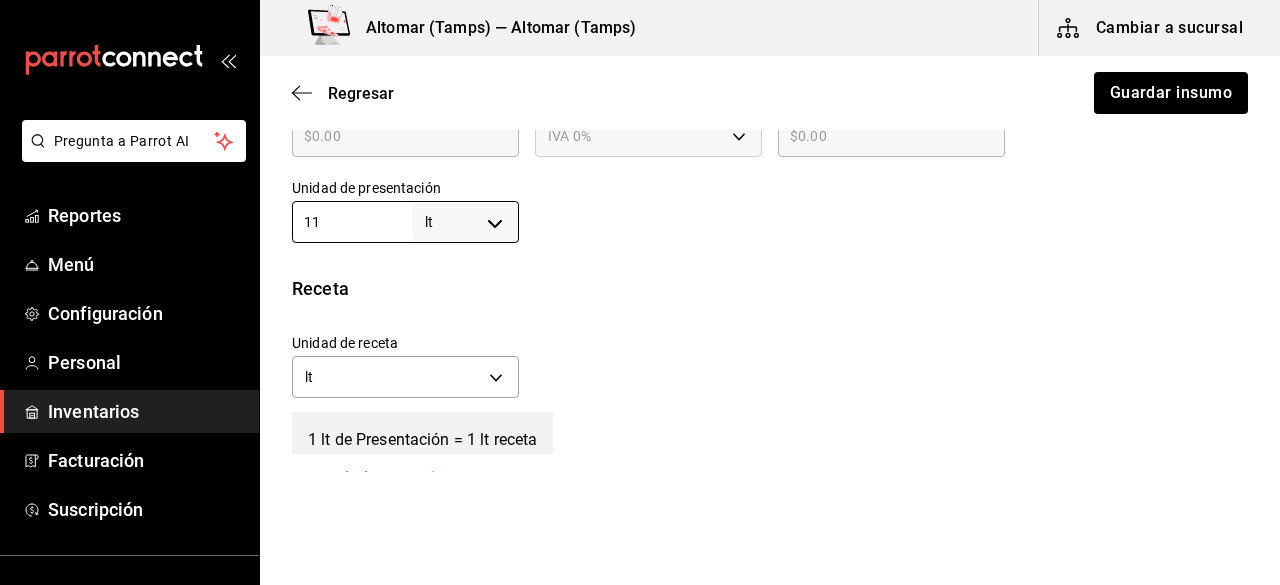 type on "11" 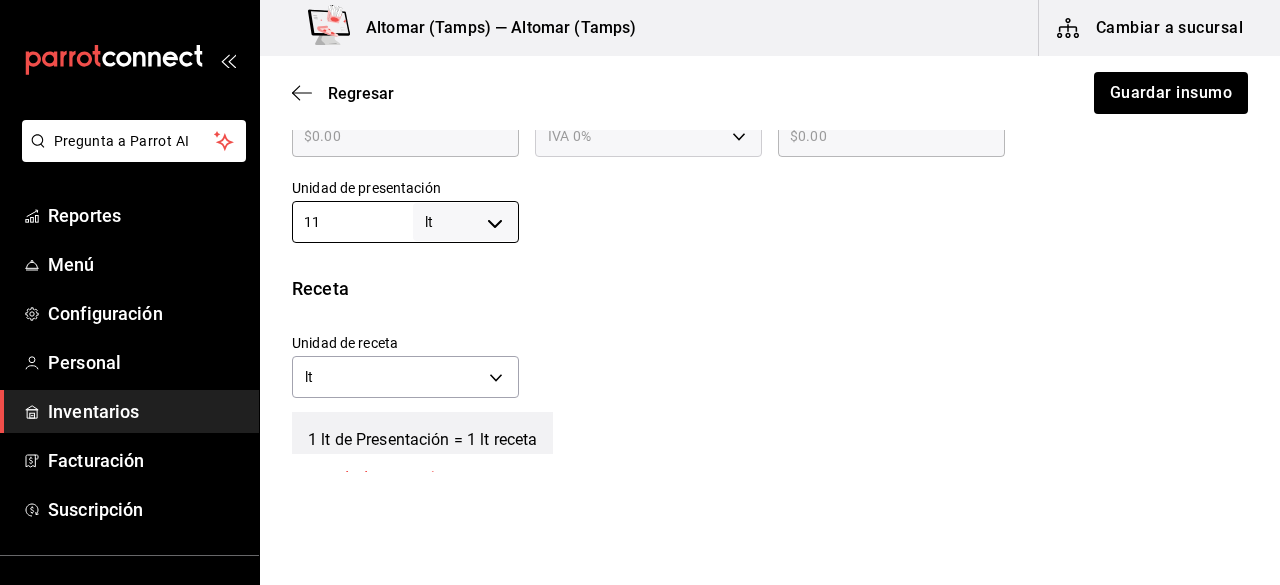 type on "1" 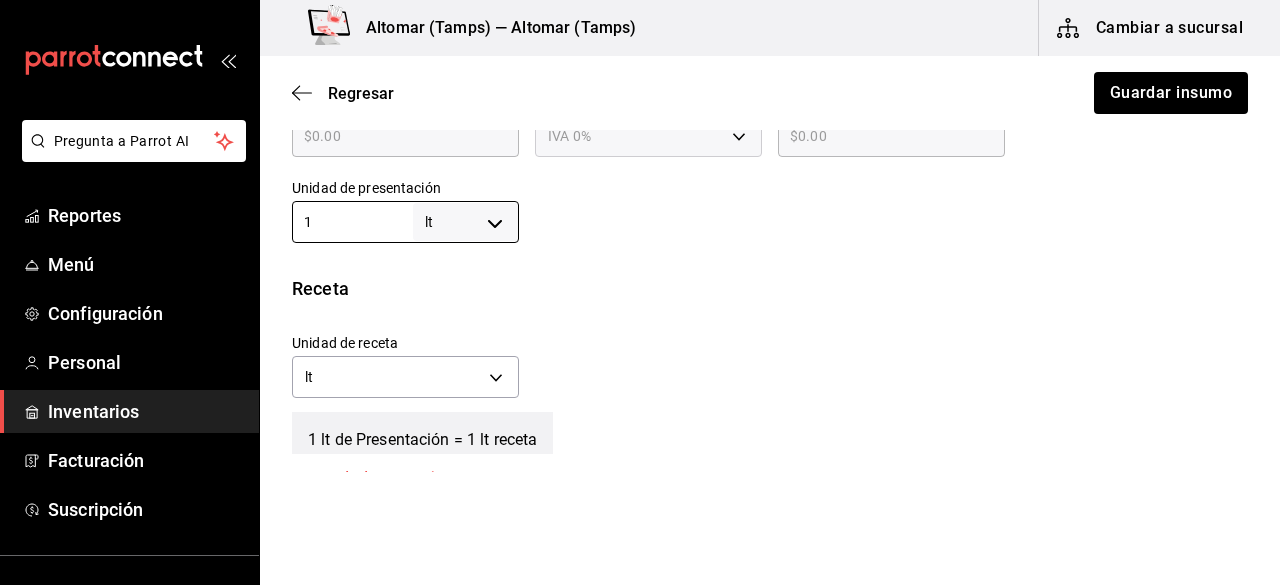 type on "1" 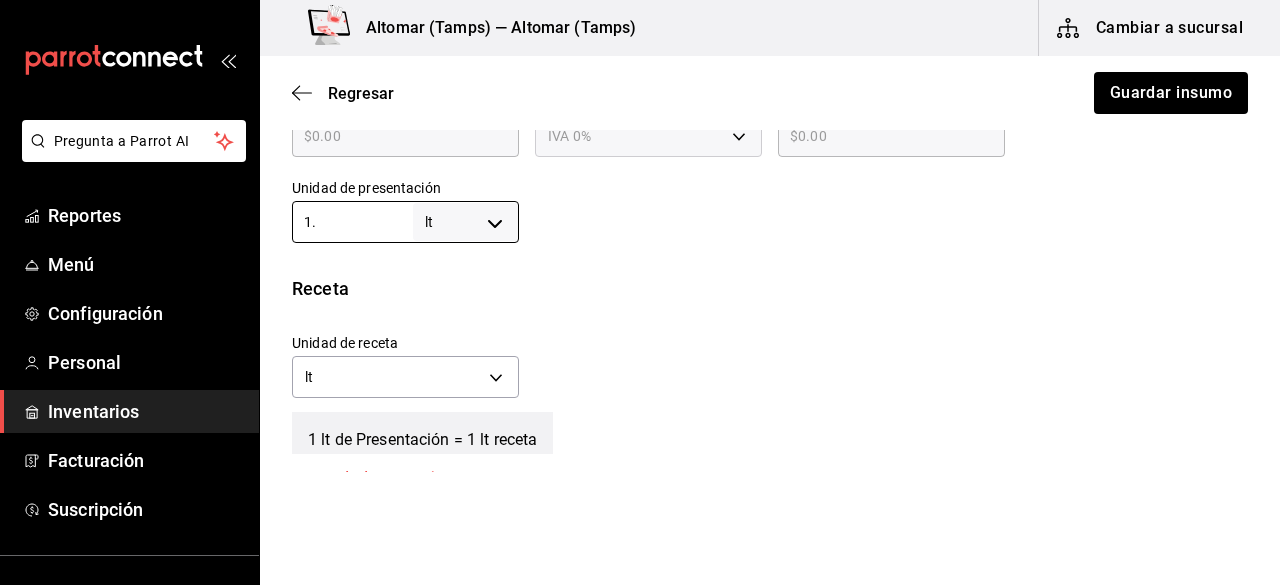 type on "1.1" 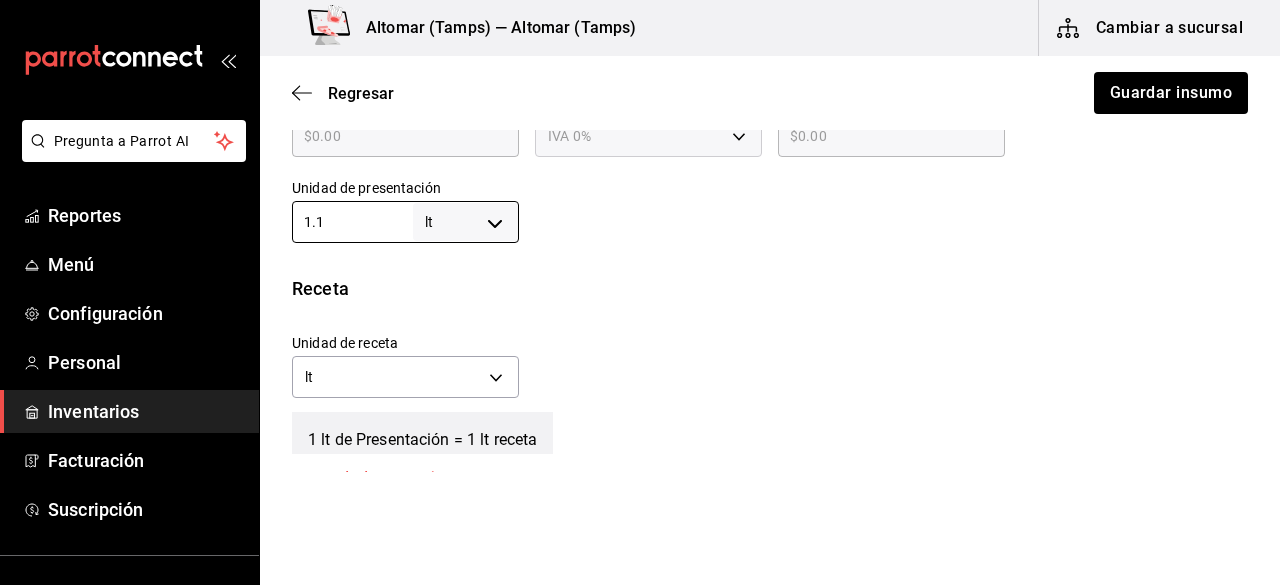 type on "1.1" 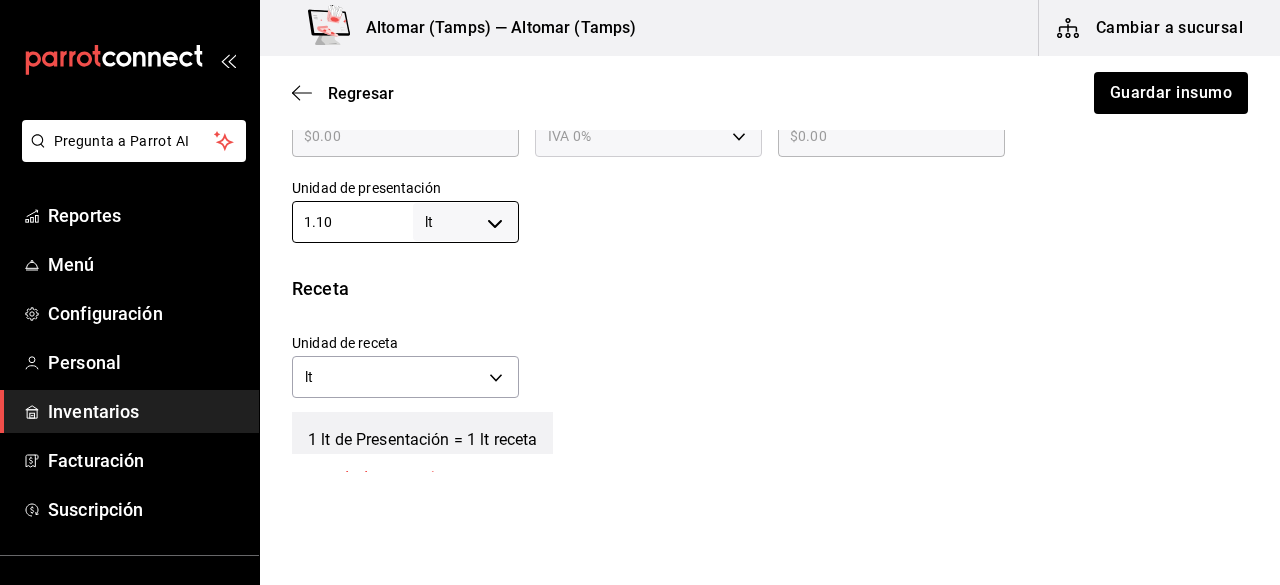type on "1.10" 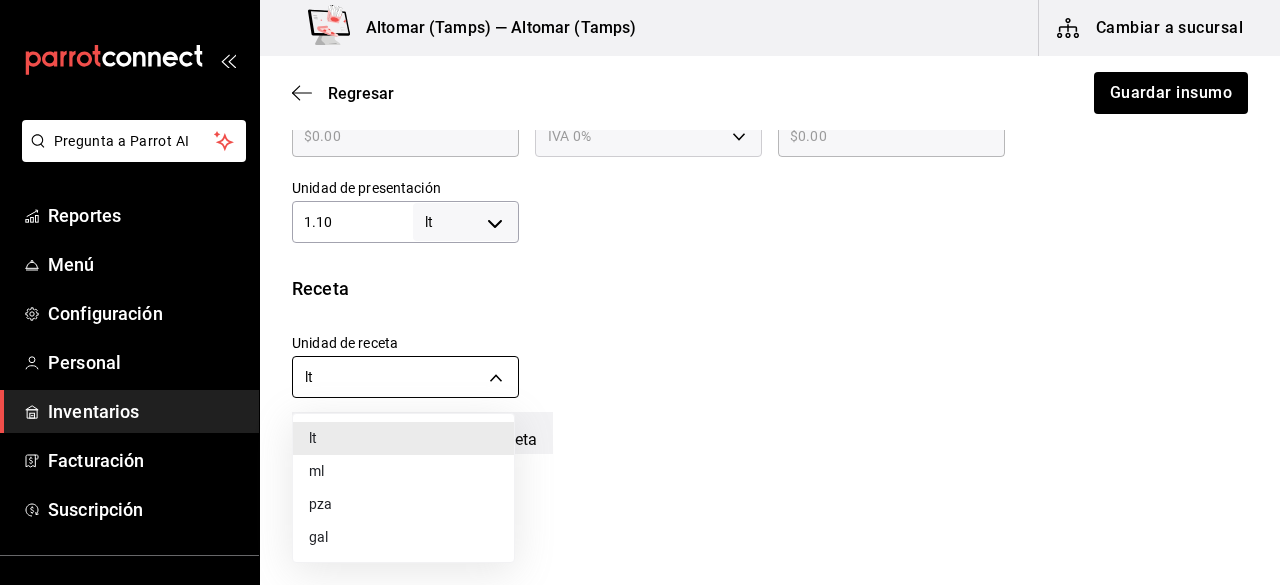 click on "Pregunta a Parrot AI Reportes   Menú   Configuración   Personal   Inventarios   Facturación   Suscripción   Ayuda Recomienda Parrot   [PERSON]   Sugerir nueva función   Altomar (Tamps) — Altomar (Tamps) Cambiar a sucursal Regresar Guardar insumo Insumo Nombre Salsa verde Aguachile Categoría de inventario Sub receta ​ Mínimo 1 ​ Ideal 3 ​ Insumo de producción Este insumo se produce con una receta de producción Presentación Proveedor Interno ​ Cód. de producto/Descripción Nombre de presentación Precio sin impuesto $0.00 ​ Impuestos IVA 0% Precio con impuestos $0.00 ​ Unidad de presentación 1.10 lt LITER ​ Receta Unidad de receta lt LITER Factor de conversión 1.1 ​ 1 lt de Presentación = 1 lt receta Ver ayuda de conversiones Unidades de conteo lt Presentaciones (1.1 lt) GANA 1 MES GRATIS EN TU SUSCRIPCIÓN AQUÍ Pregunta a Parrot AI Reportes   Menú   Configuración   Personal   Inventarios   Facturación   Suscripción   Ayuda Recomienda Parrot   [PERSON]     lt ml" at bounding box center (640, 236) 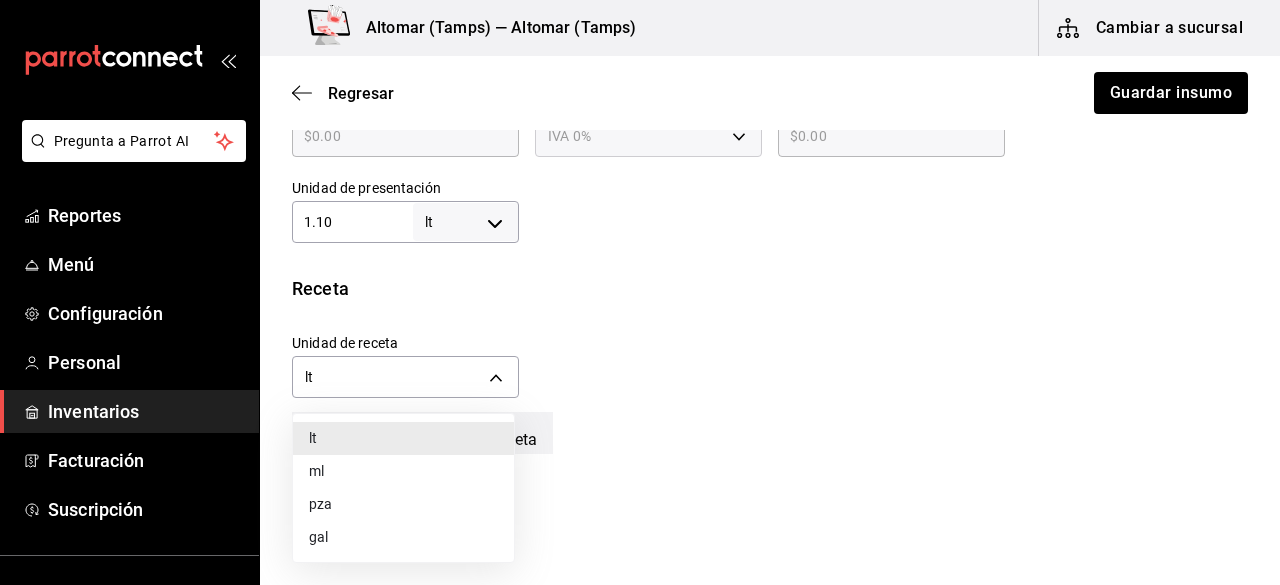 click on "ml" at bounding box center [403, 471] 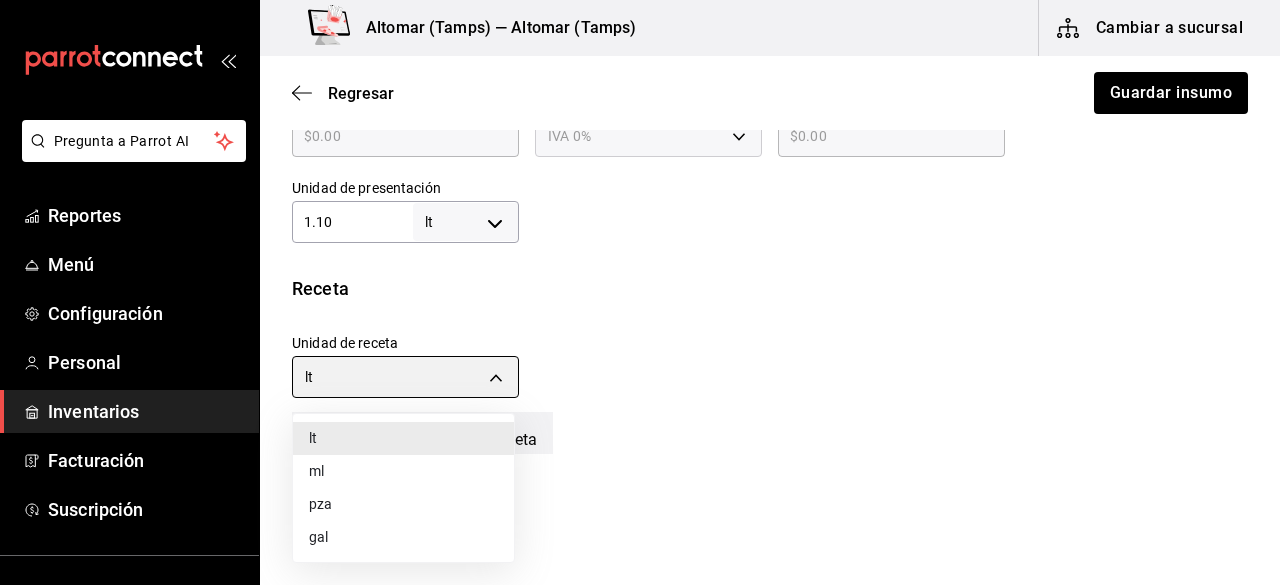 type on "MILLILITER" 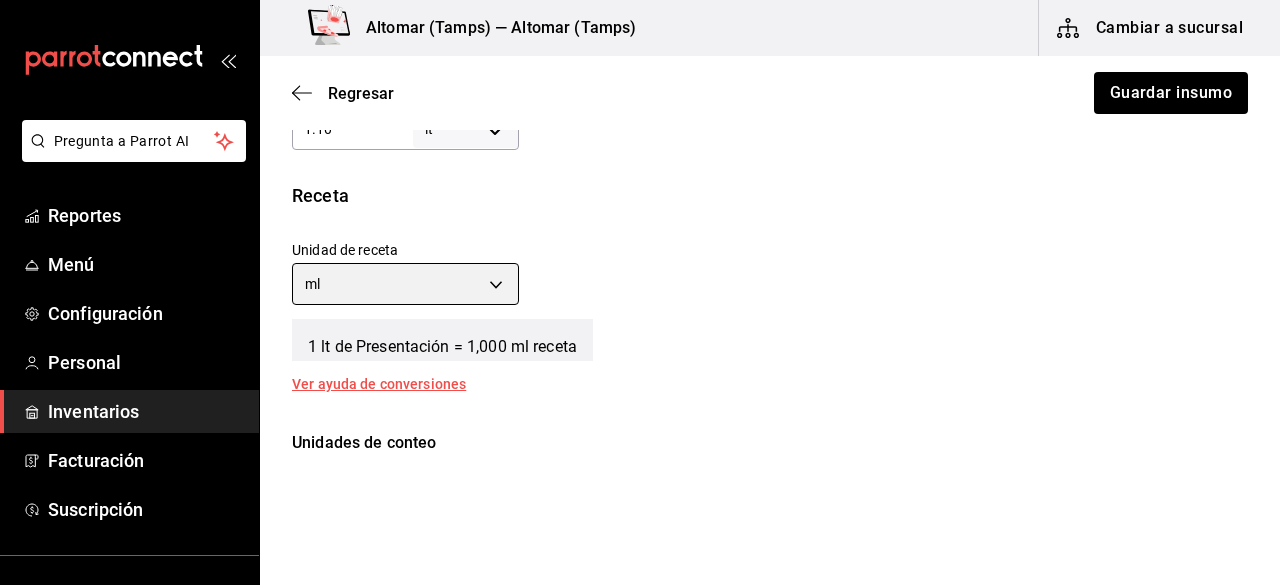 scroll, scrollTop: 653, scrollLeft: 0, axis: vertical 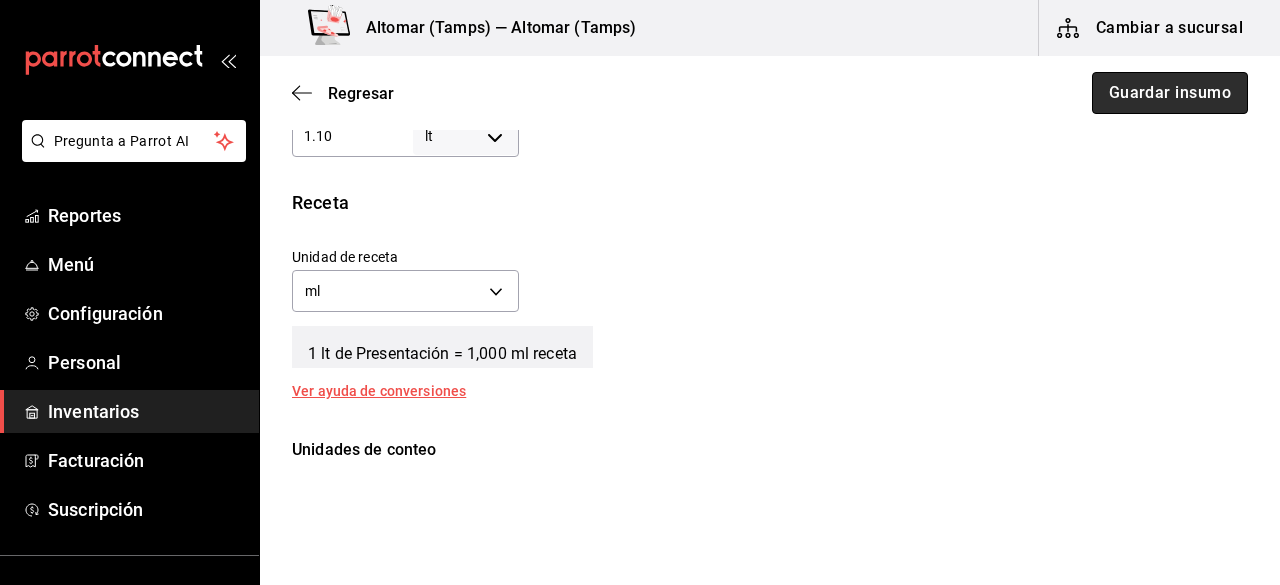click on "Guardar insumo" at bounding box center [1170, 93] 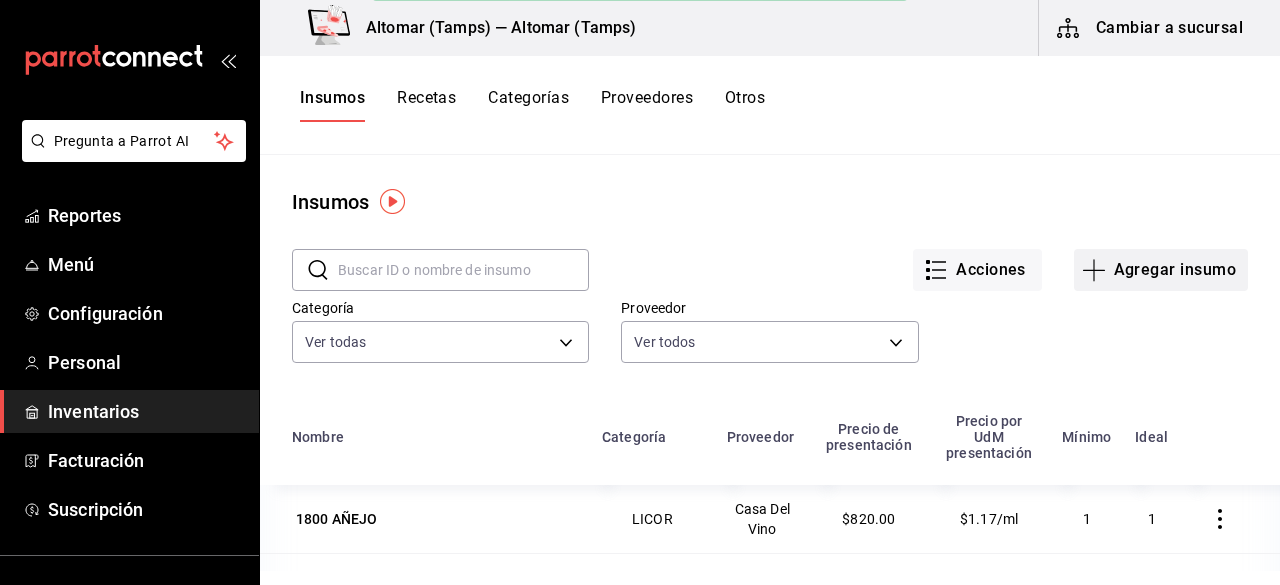 click on "Agregar insumo" at bounding box center [1161, 270] 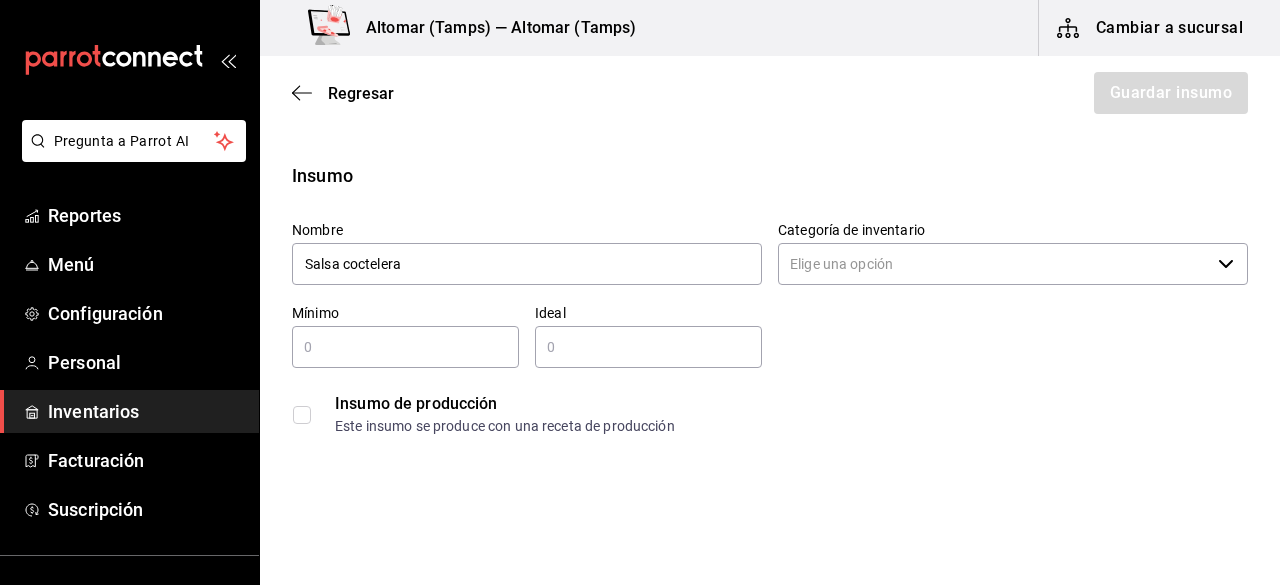type on "Salsa coctelera" 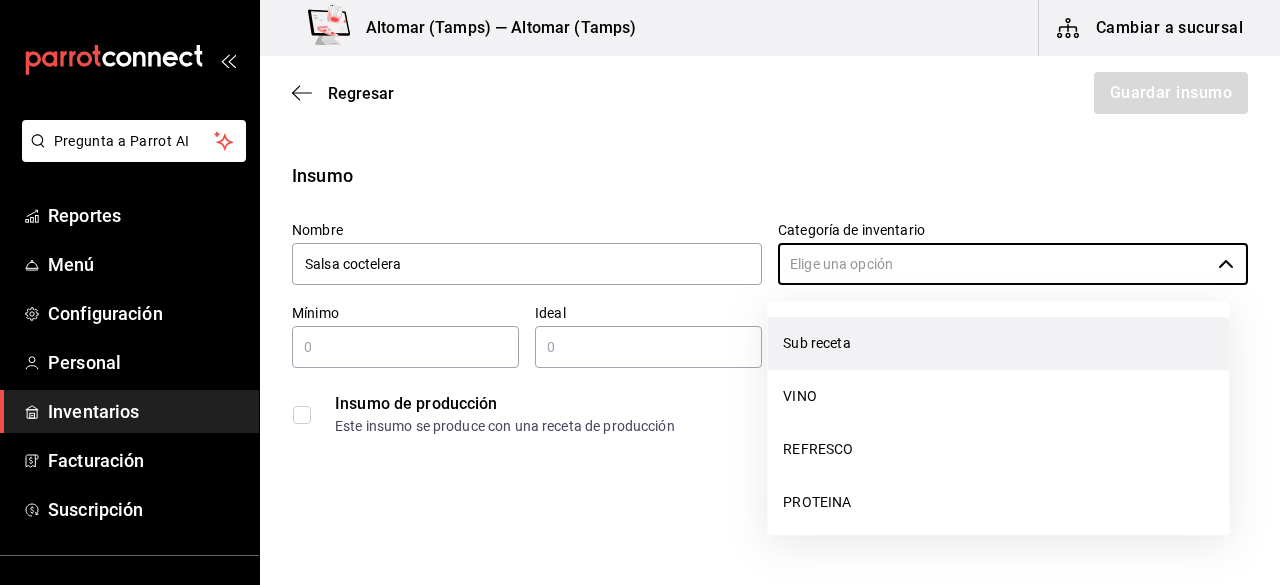 click on "Sub receta" at bounding box center (998, 343) 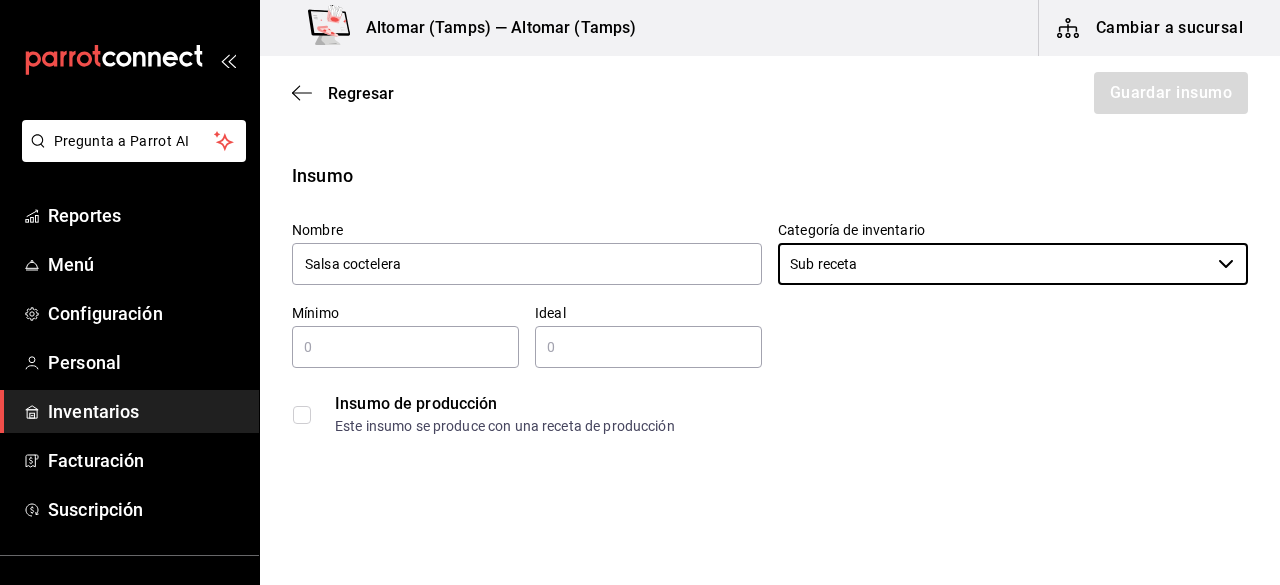 click on "​" at bounding box center [405, 347] 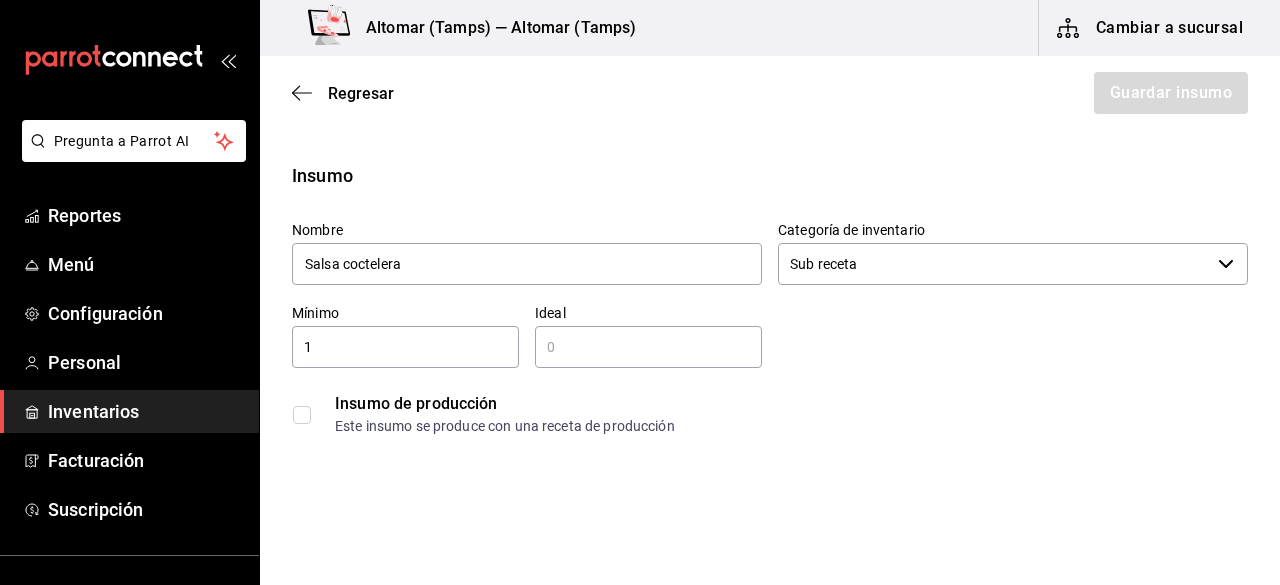 type on "1" 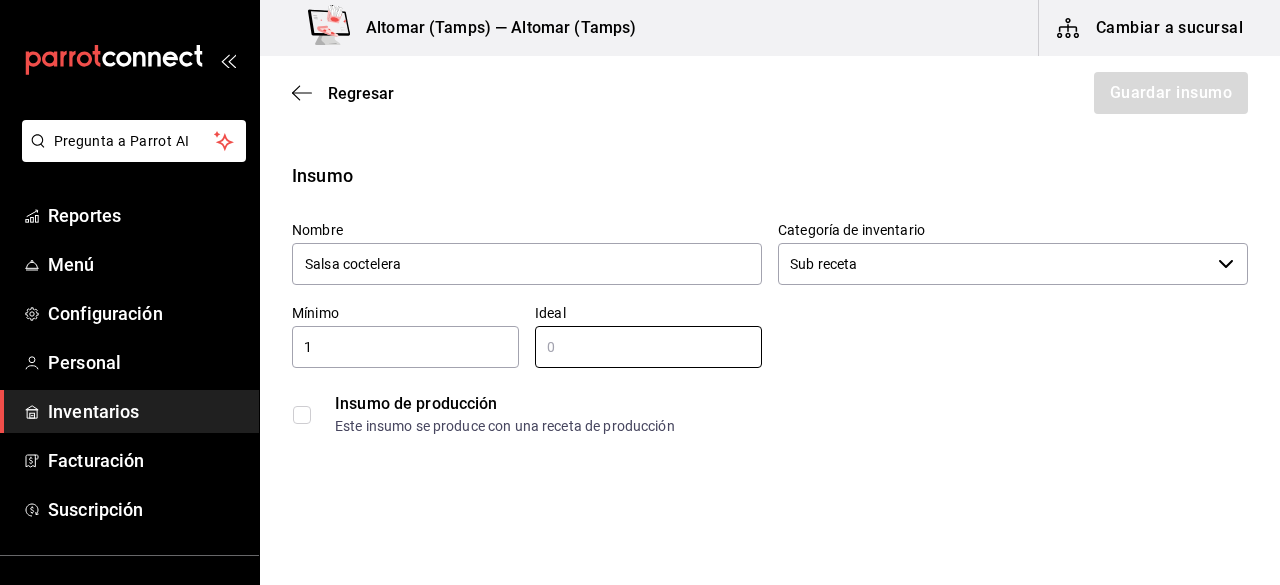 type on "1" 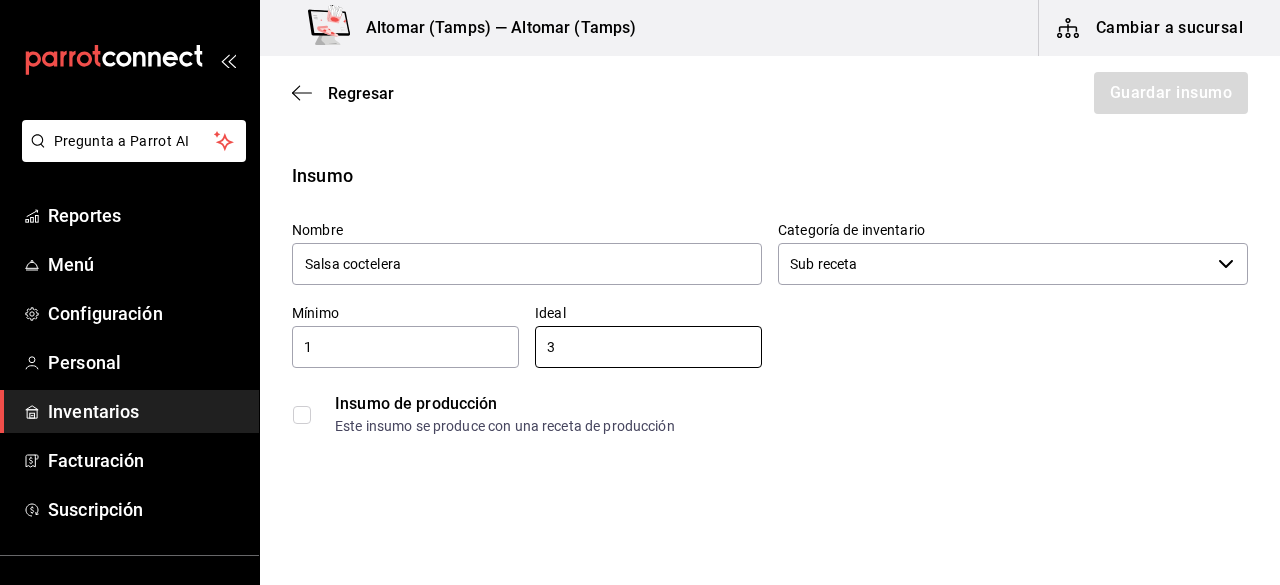 type on "3" 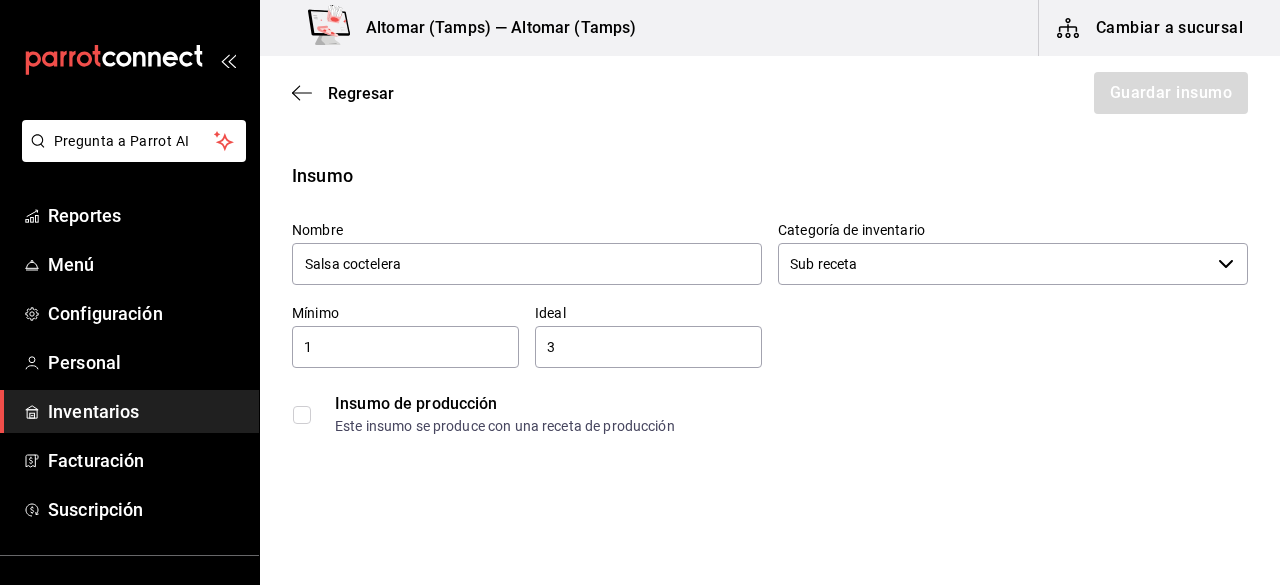 click at bounding box center [306, 415] 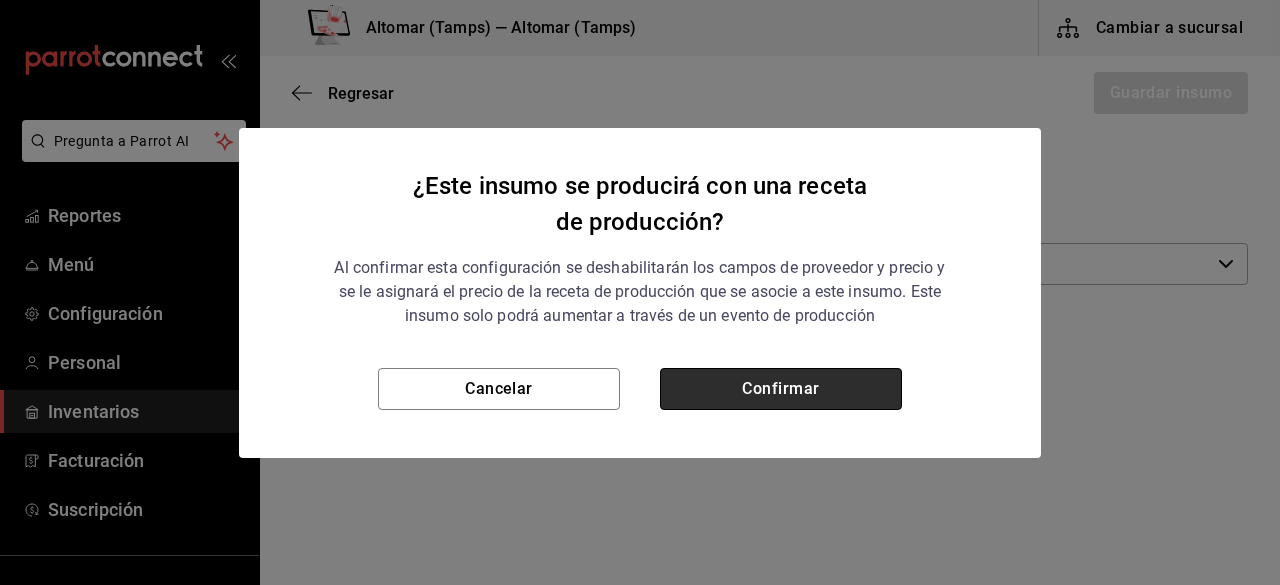 click on "Confirmar" at bounding box center (781, 389) 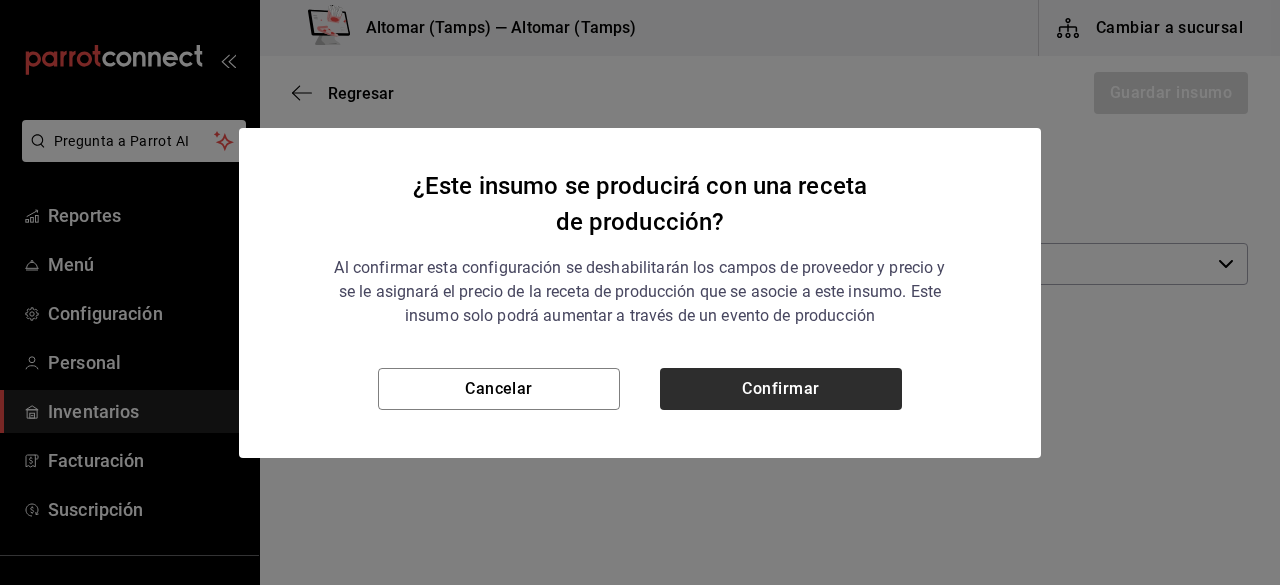 checkbox on "true" 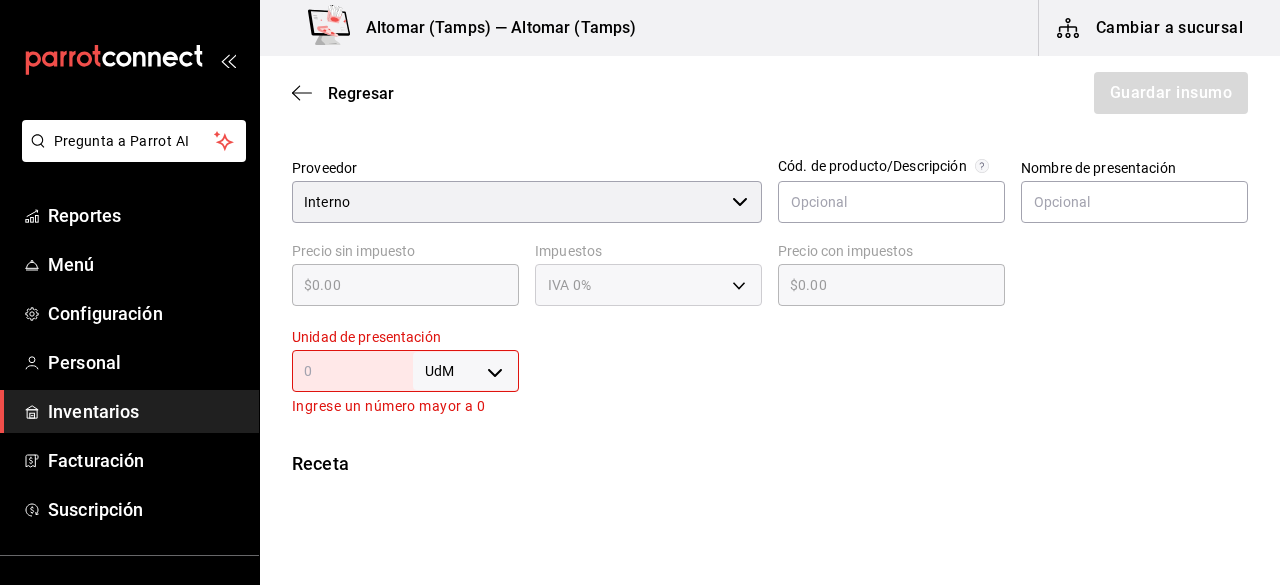scroll, scrollTop: 426, scrollLeft: 0, axis: vertical 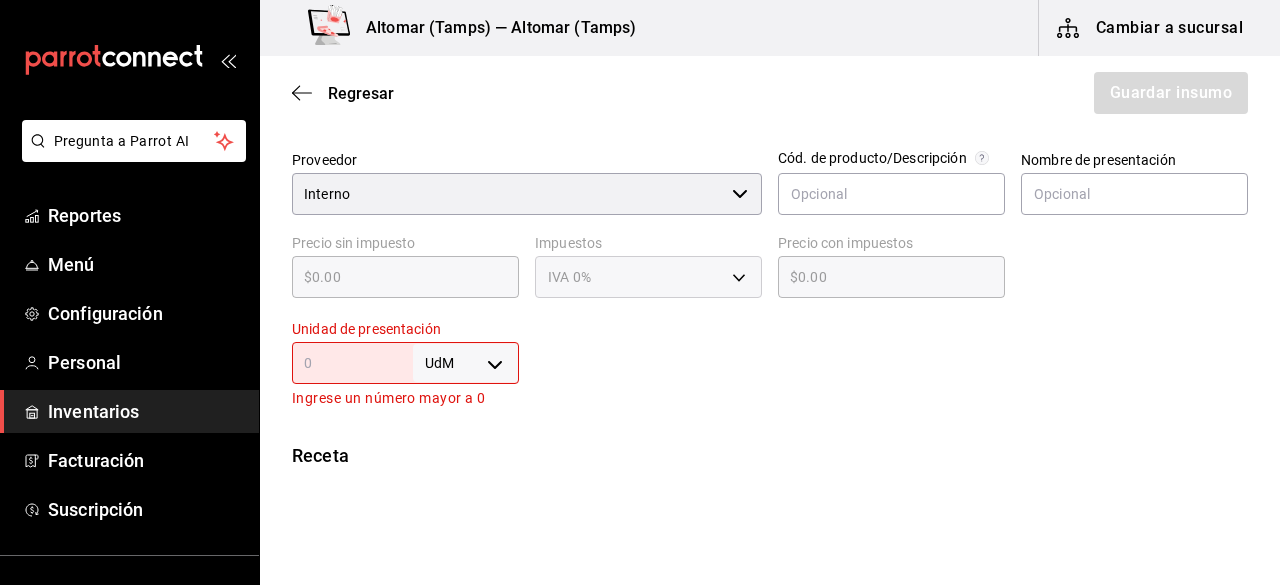 click at bounding box center [352, 363] 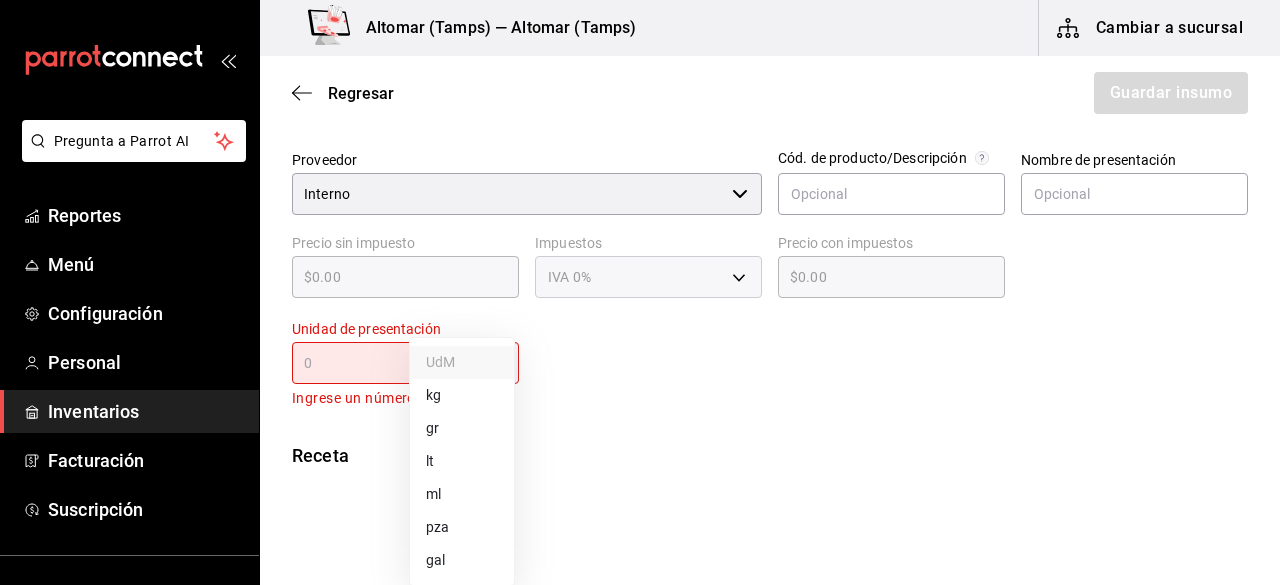 click on "lt" at bounding box center (462, 461) 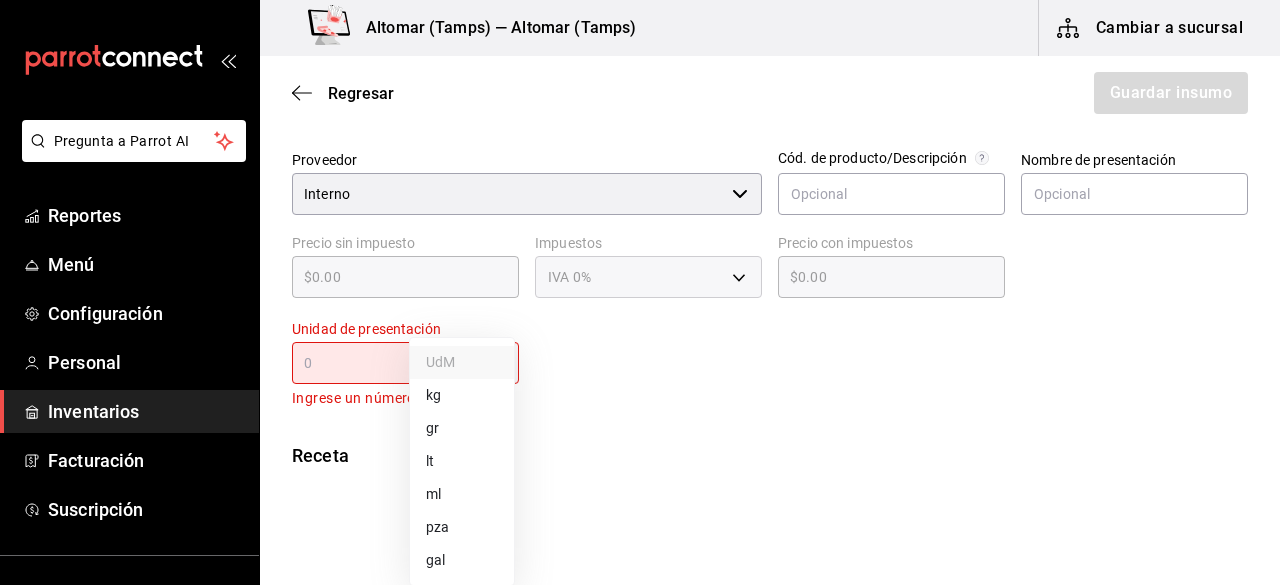 type on "LITER" 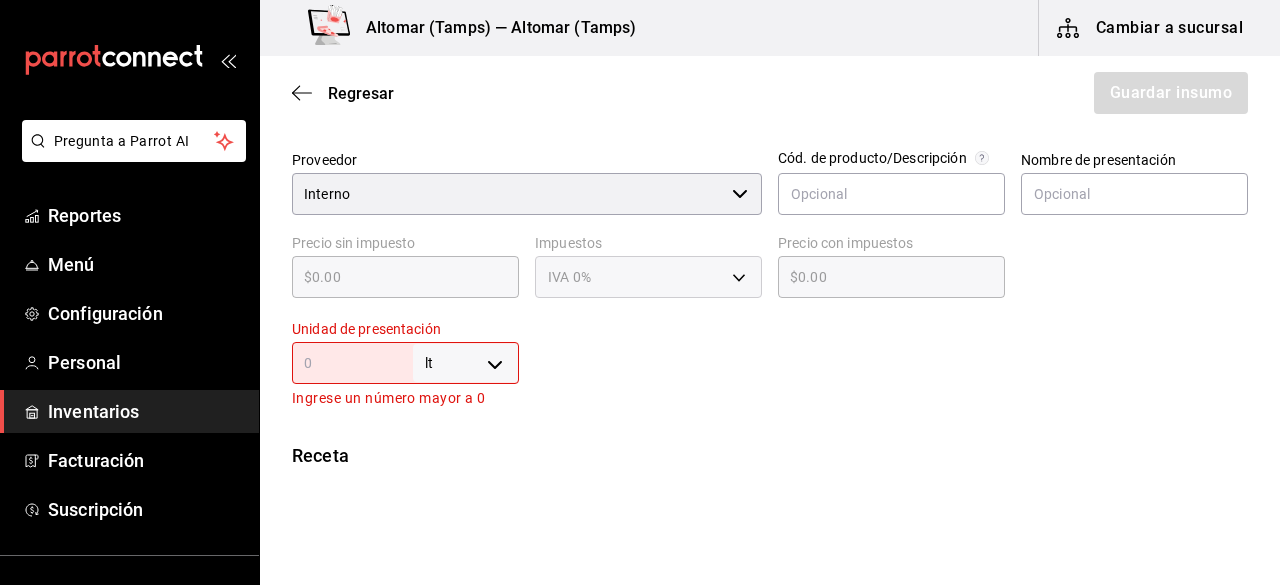 click at bounding box center [352, 363] 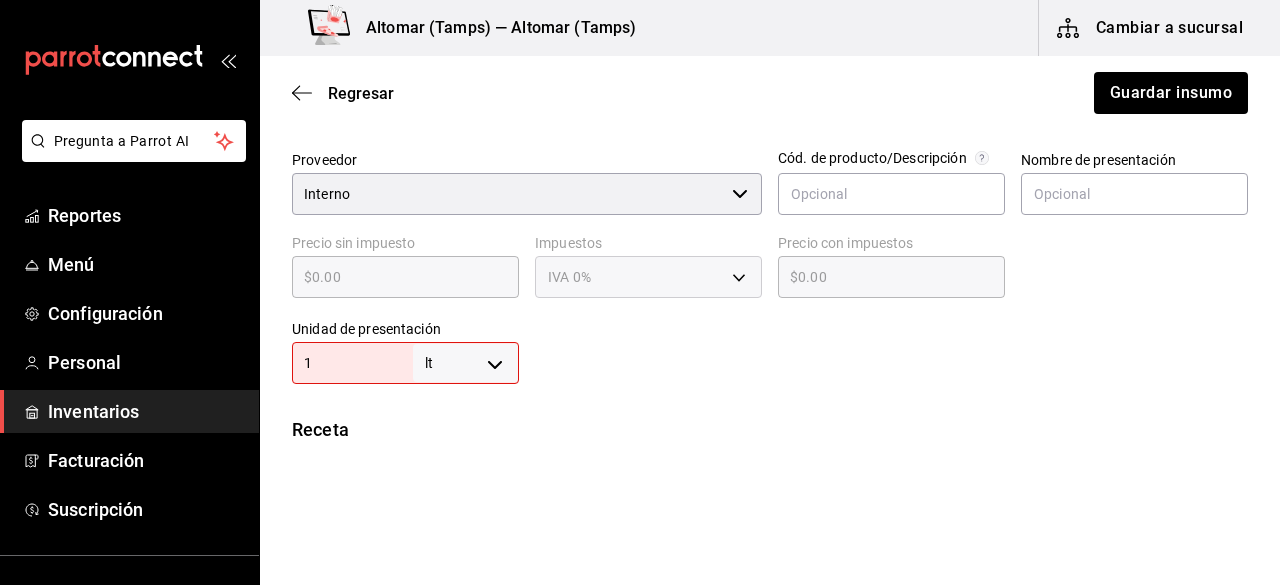 type on "1" 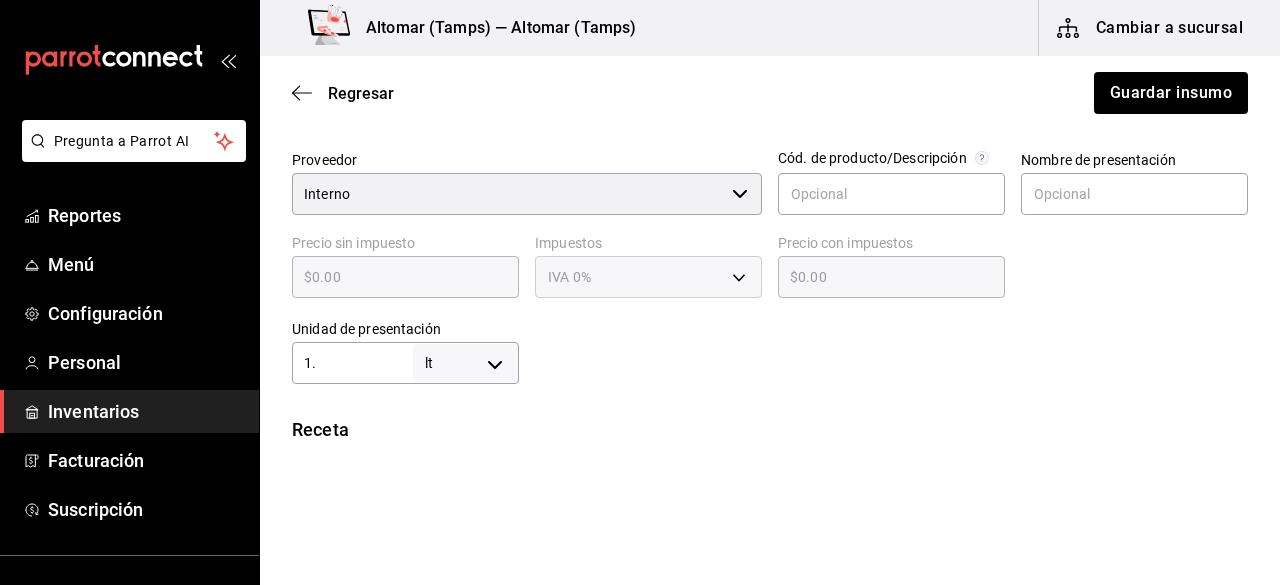 type on "1.1" 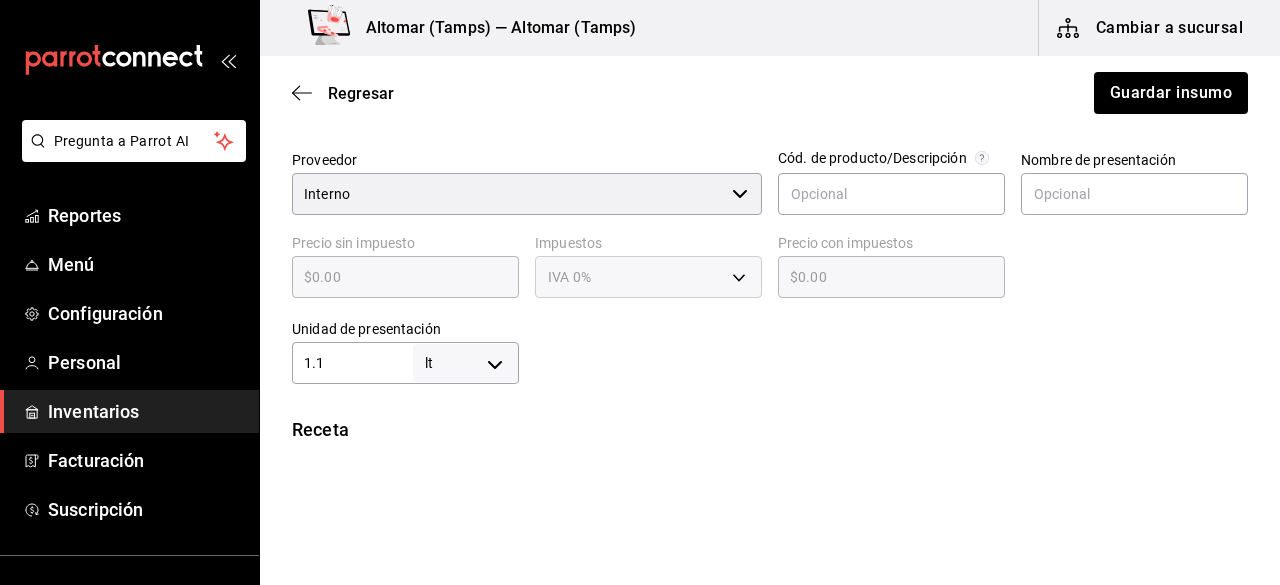 type on "1.1" 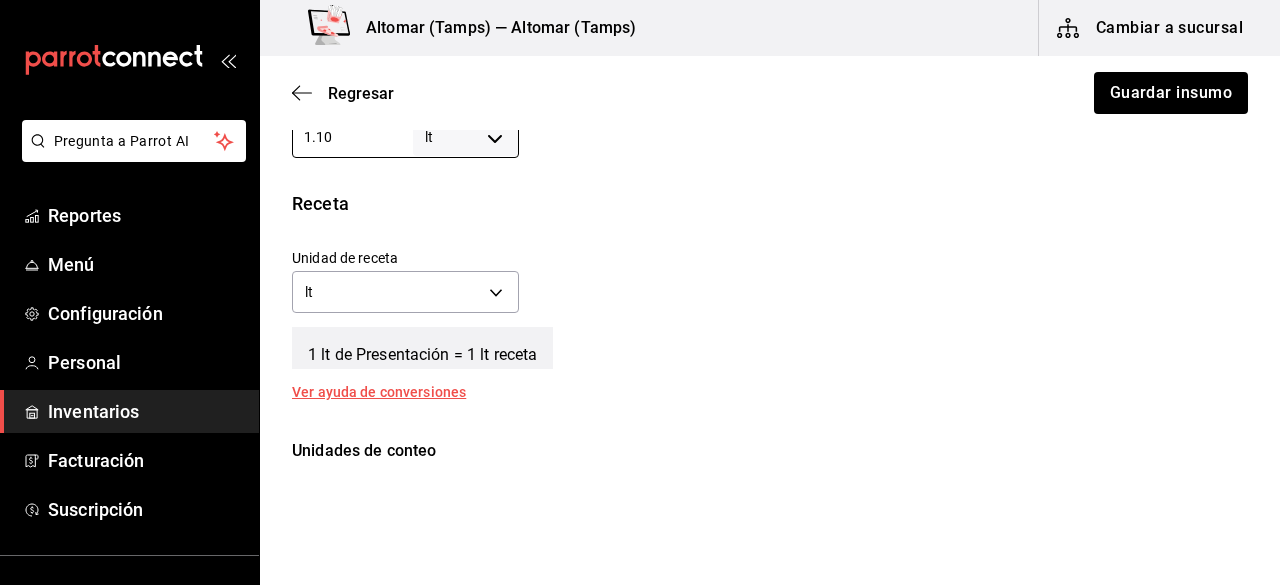 scroll, scrollTop: 650, scrollLeft: 0, axis: vertical 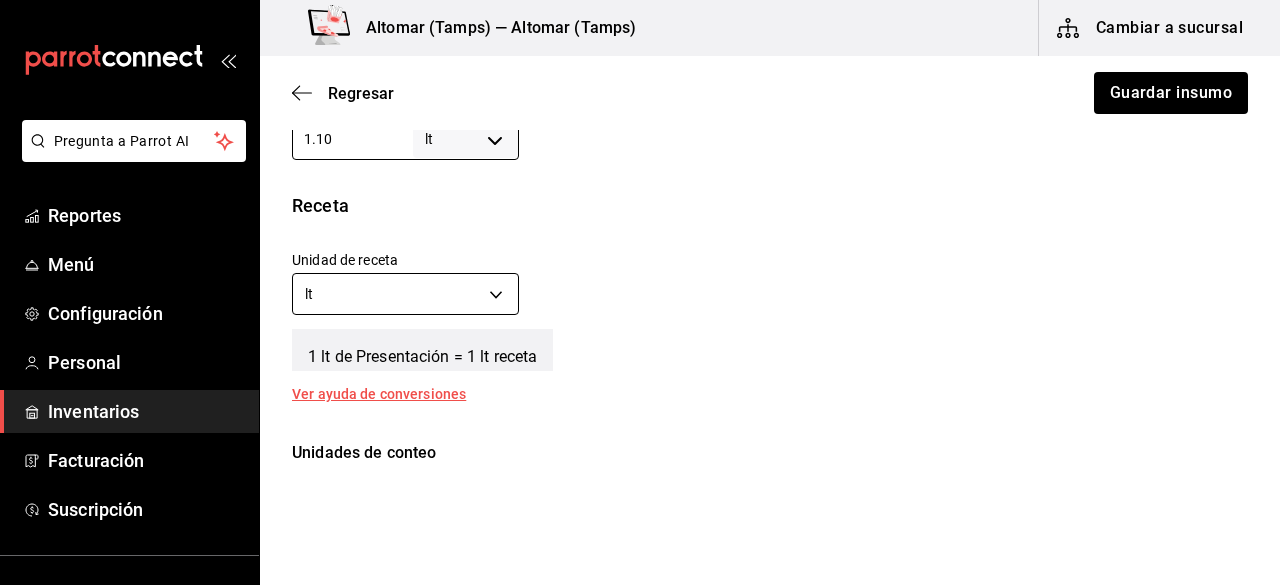 type on "1.10" 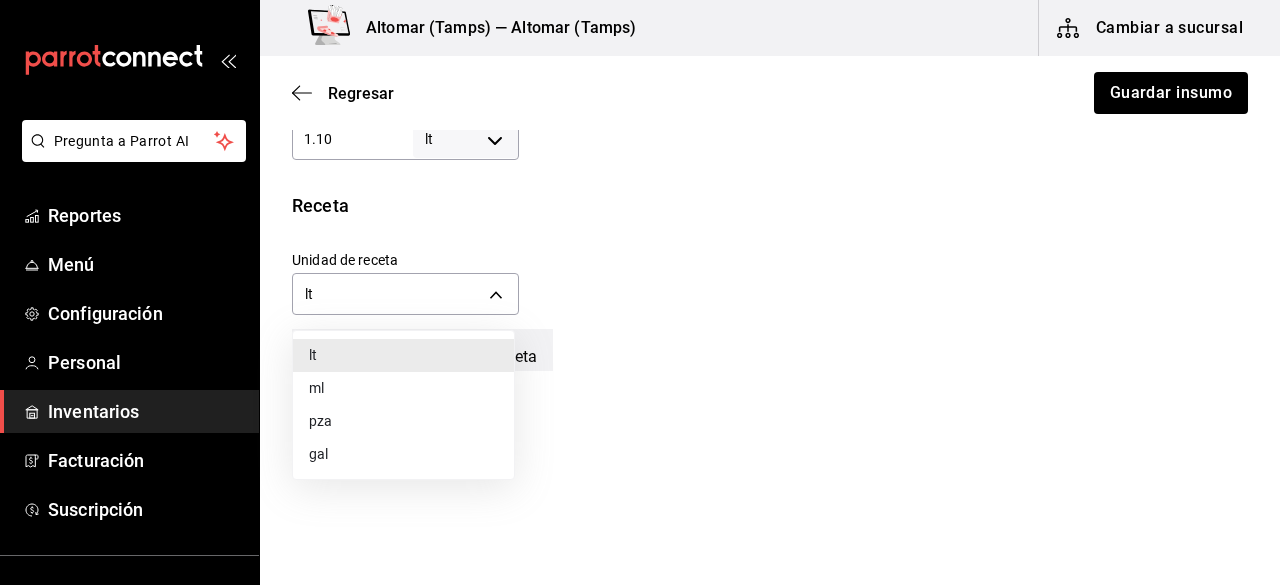 click on "ml" at bounding box center [403, 388] 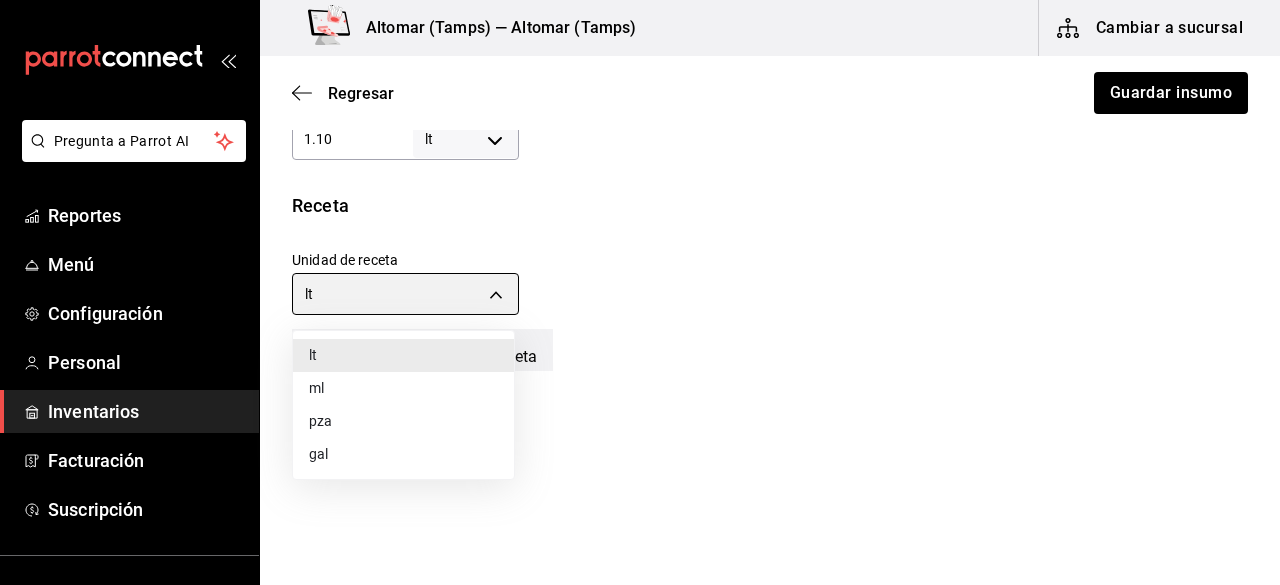 type on "MILLILITER" 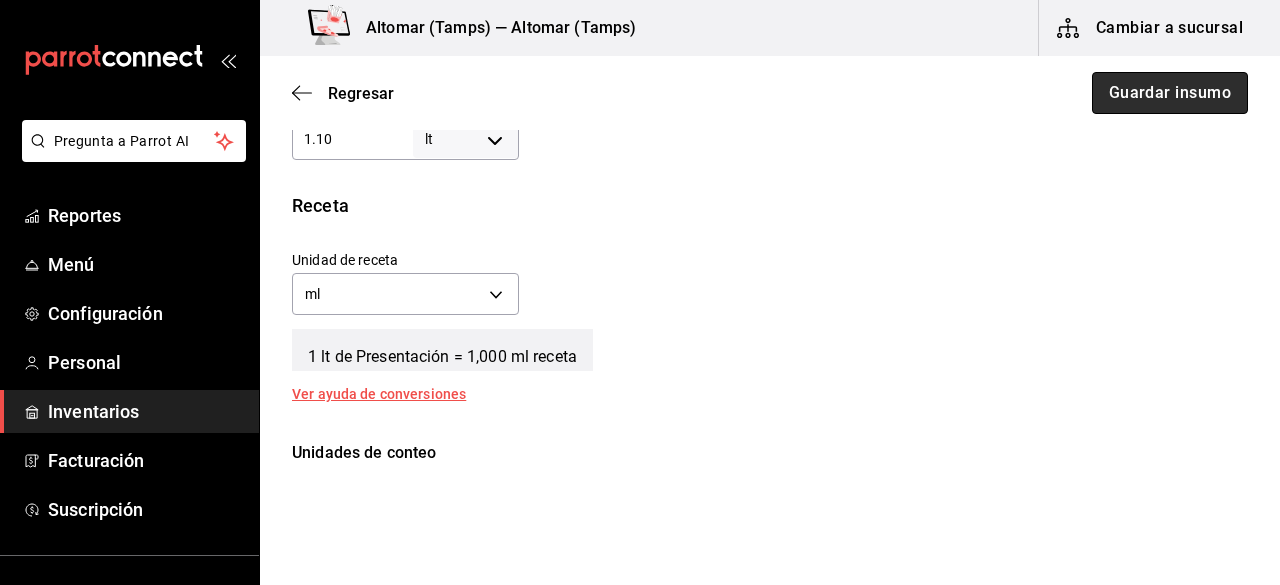 click on "Guardar insumo" at bounding box center [1170, 93] 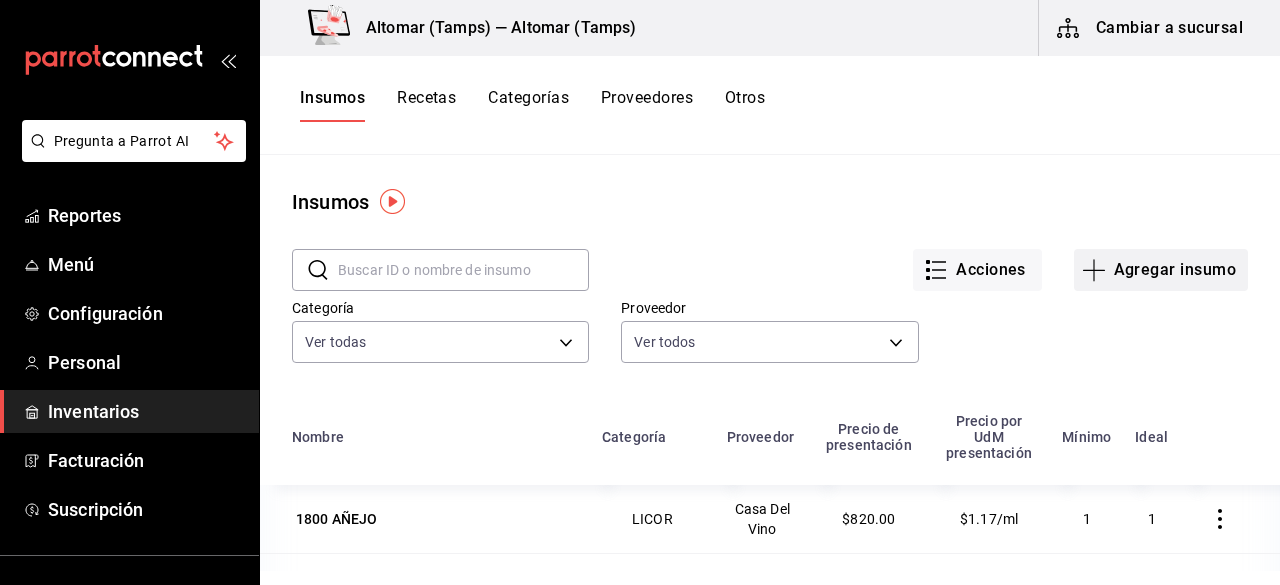 click on "Agregar insumo" at bounding box center [1161, 270] 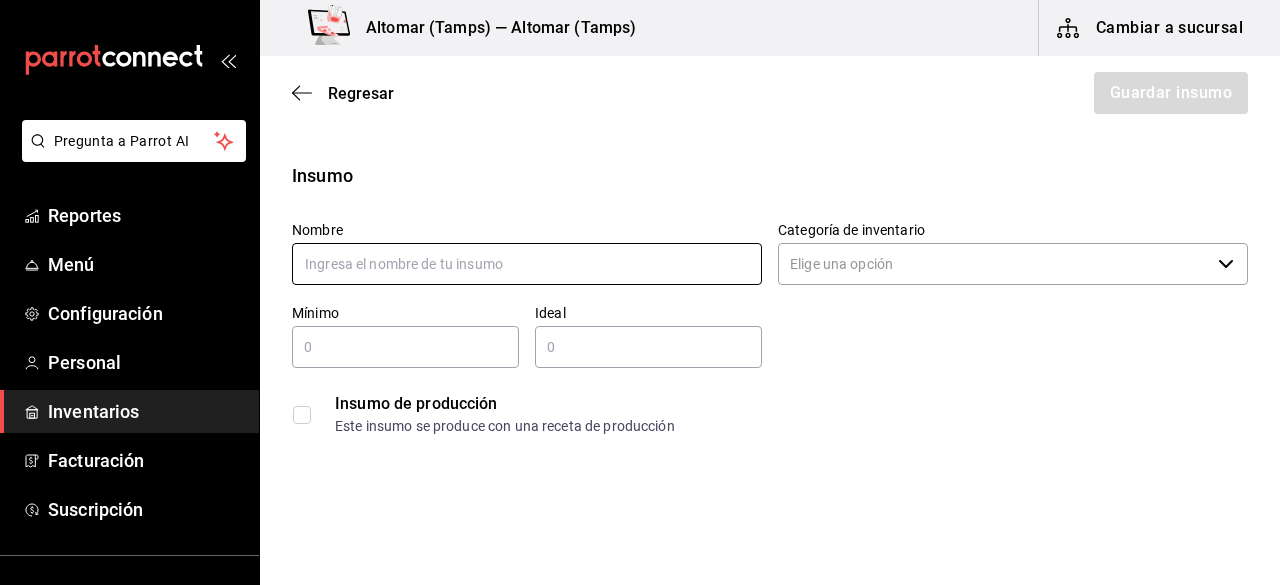 click at bounding box center [527, 264] 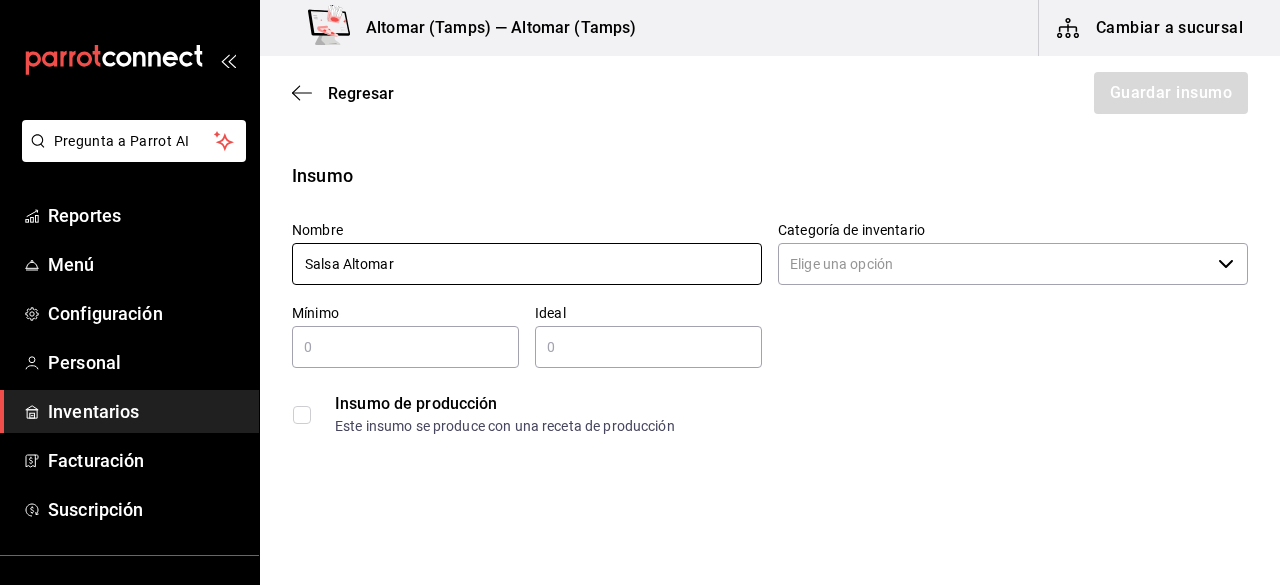 type on "Salsa Altomar" 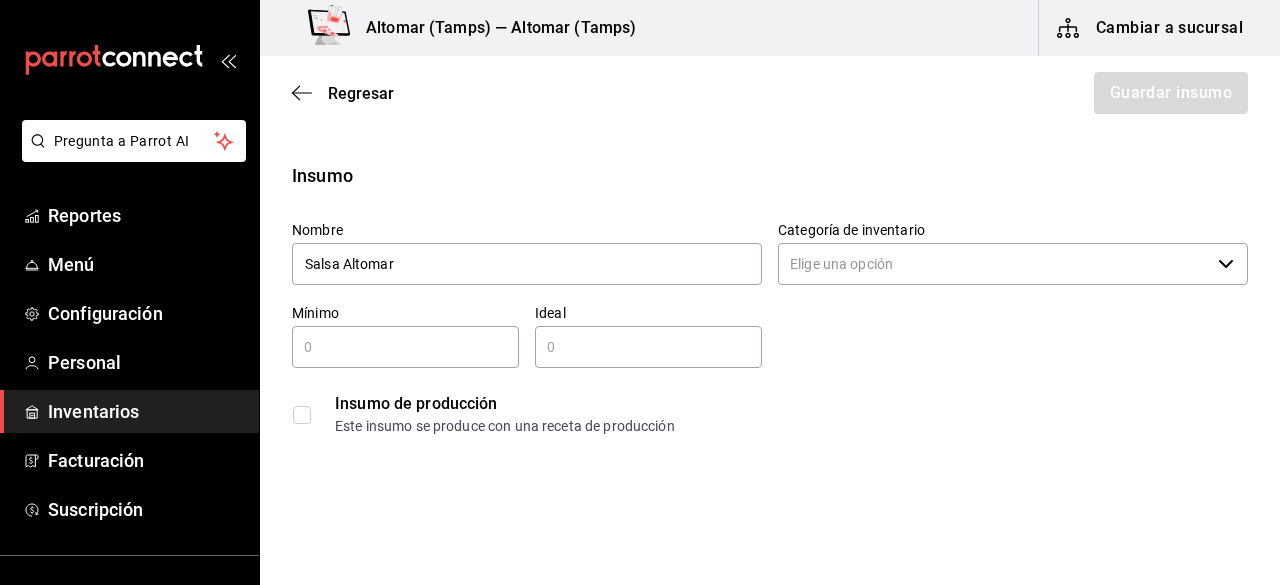 click on "Categoría de inventario" at bounding box center (994, 264) 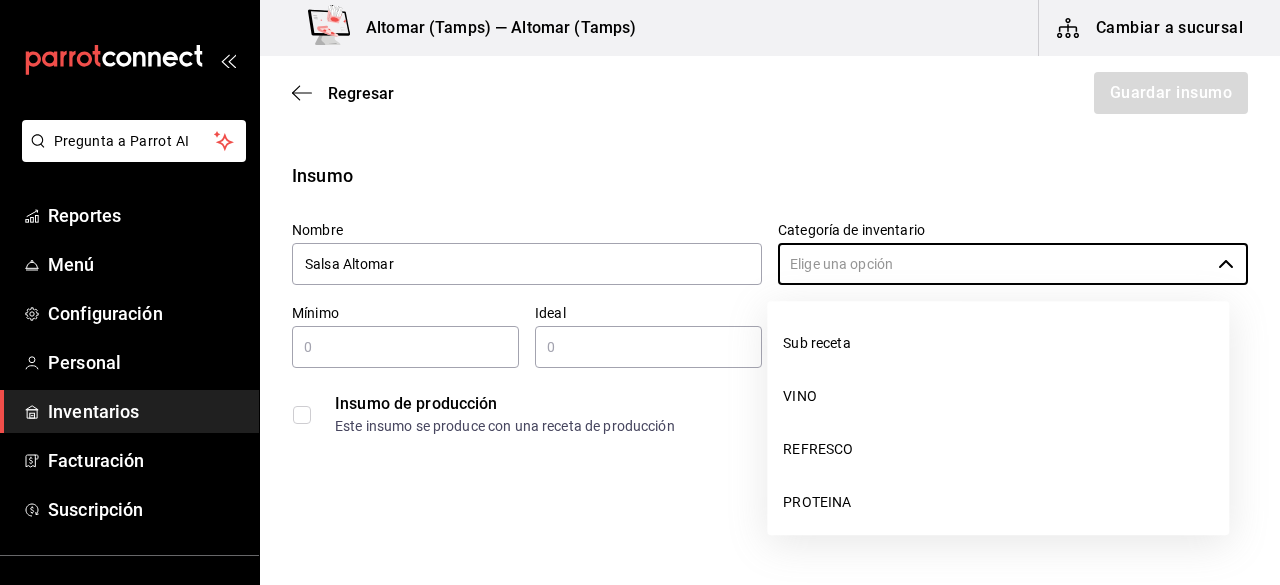click on "Sub receta" at bounding box center [998, 343] 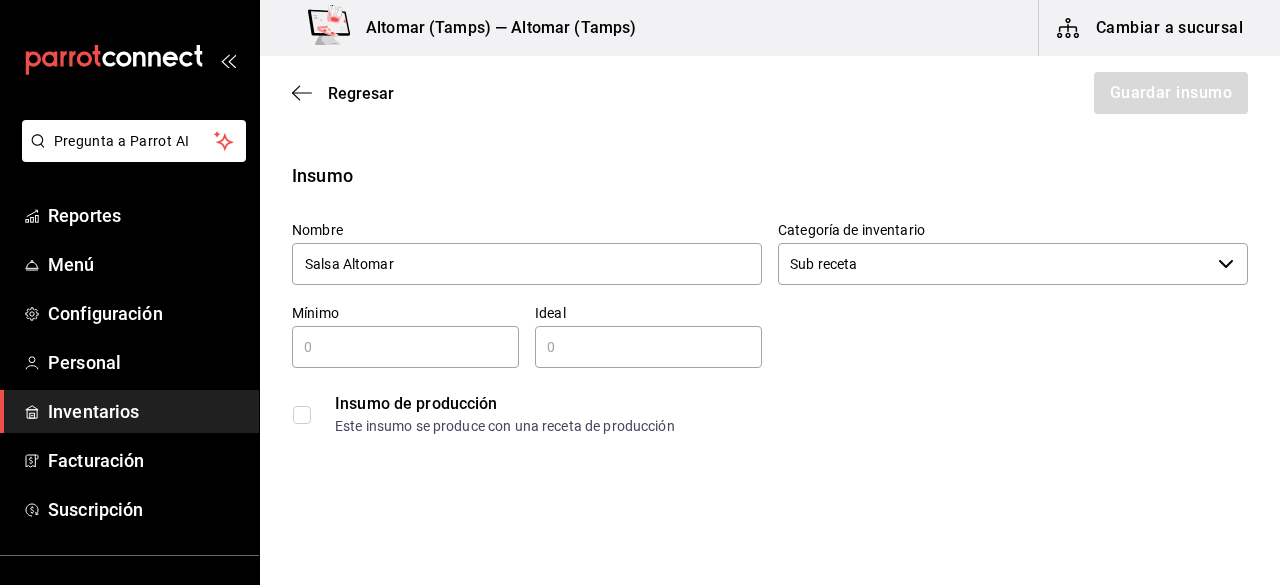 click at bounding box center (405, 347) 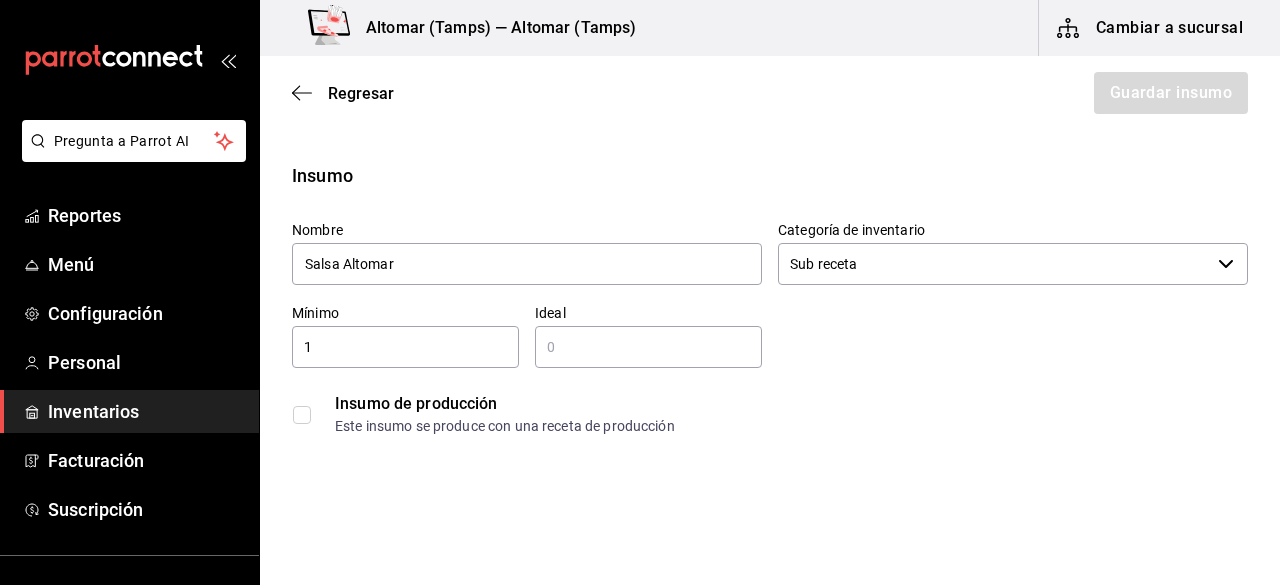 type on "1" 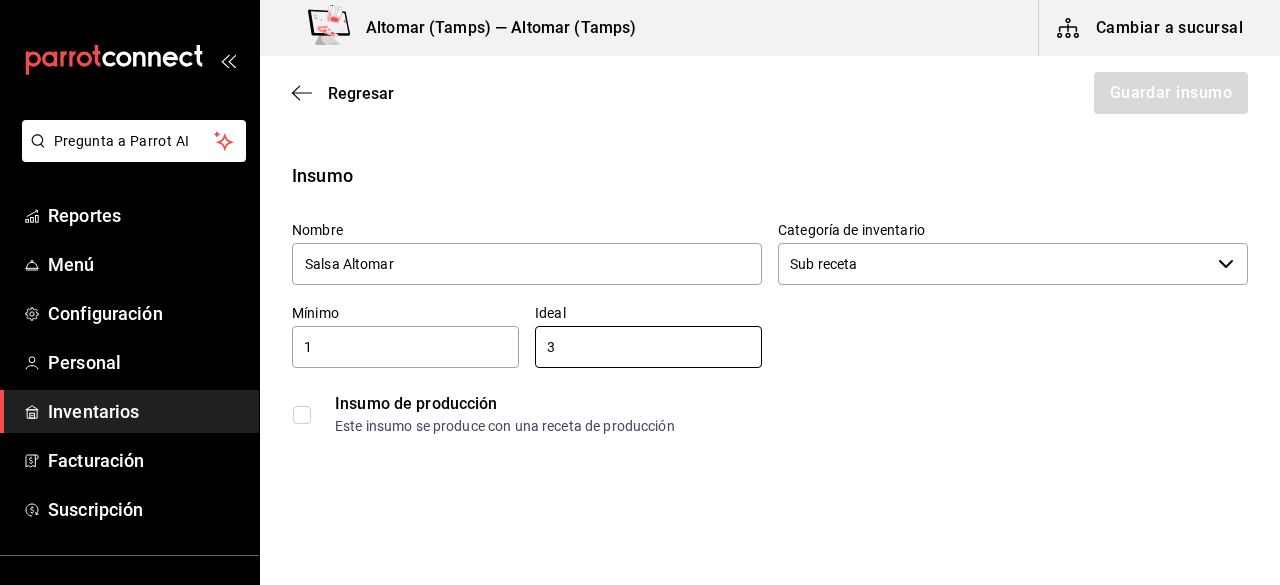 type on "3" 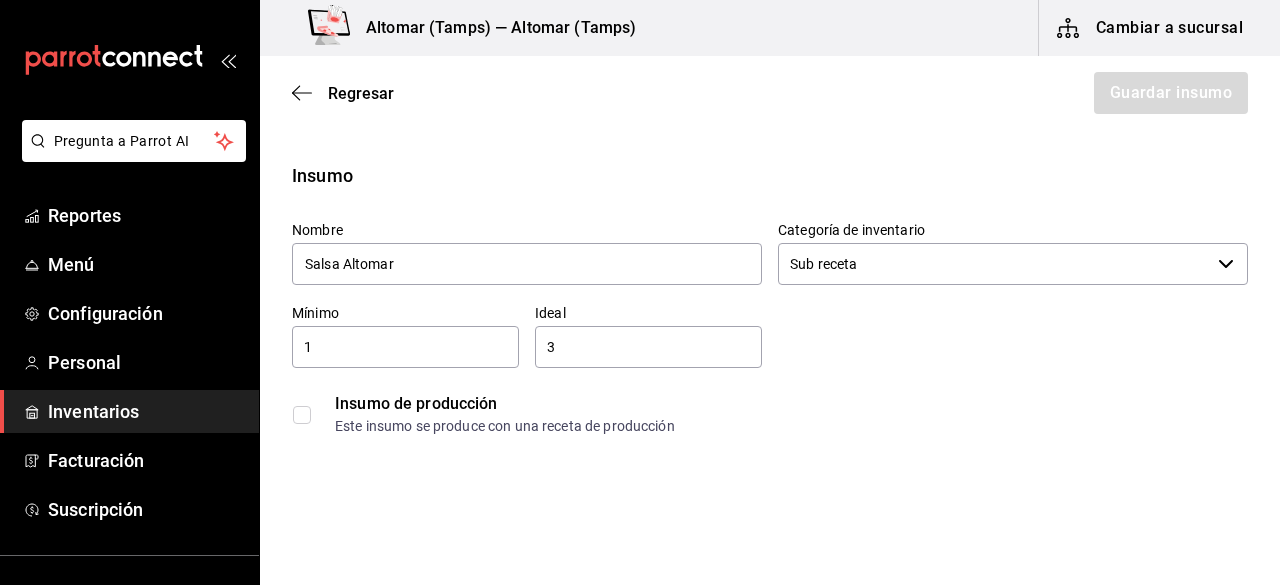 click at bounding box center (302, 415) 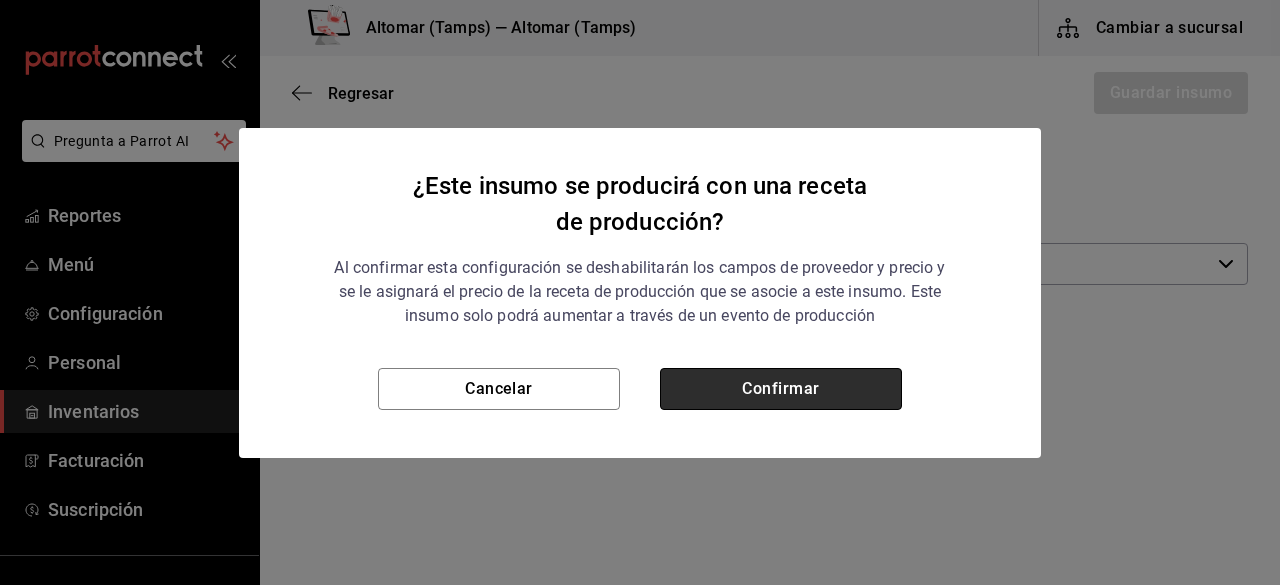 click on "Confirmar" at bounding box center (781, 389) 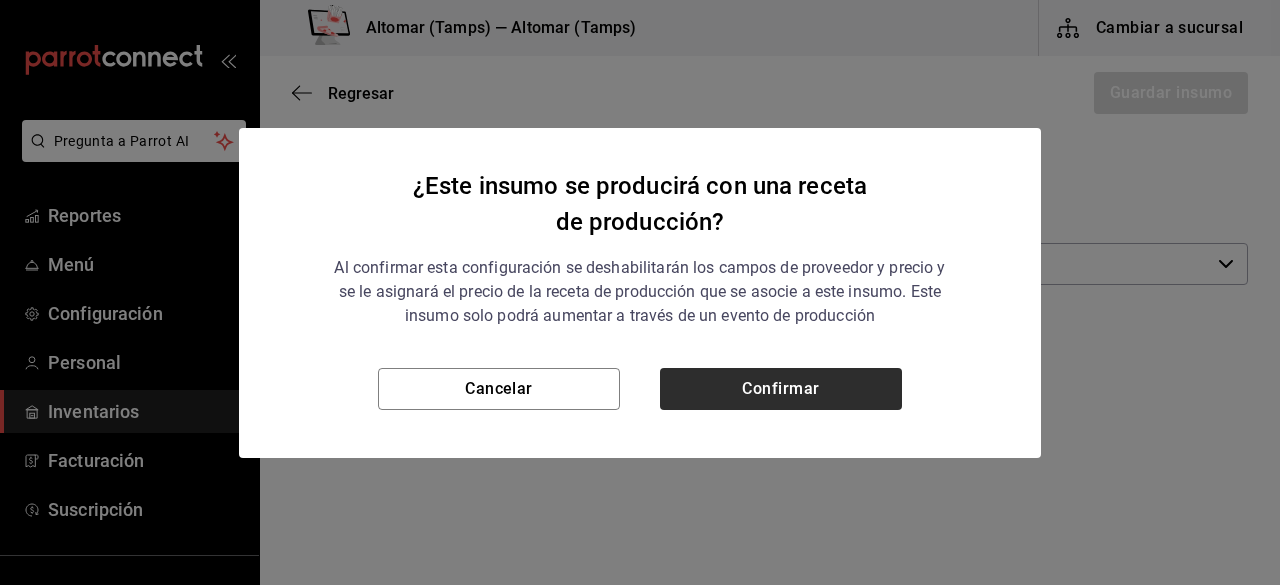checkbox on "true" 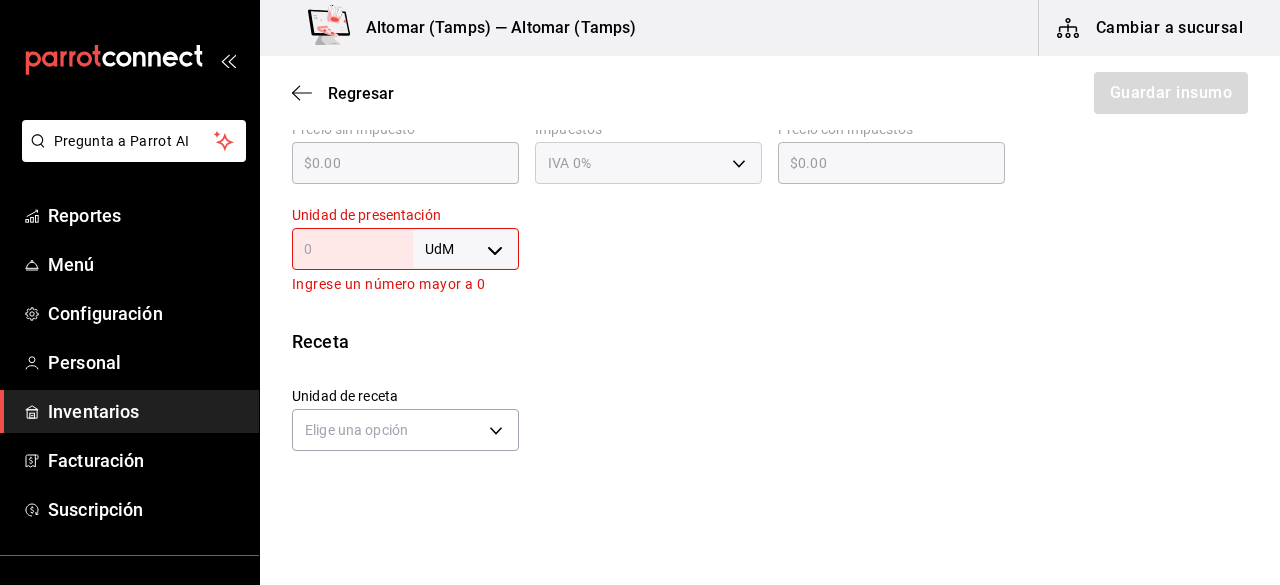 scroll, scrollTop: 538, scrollLeft: 0, axis: vertical 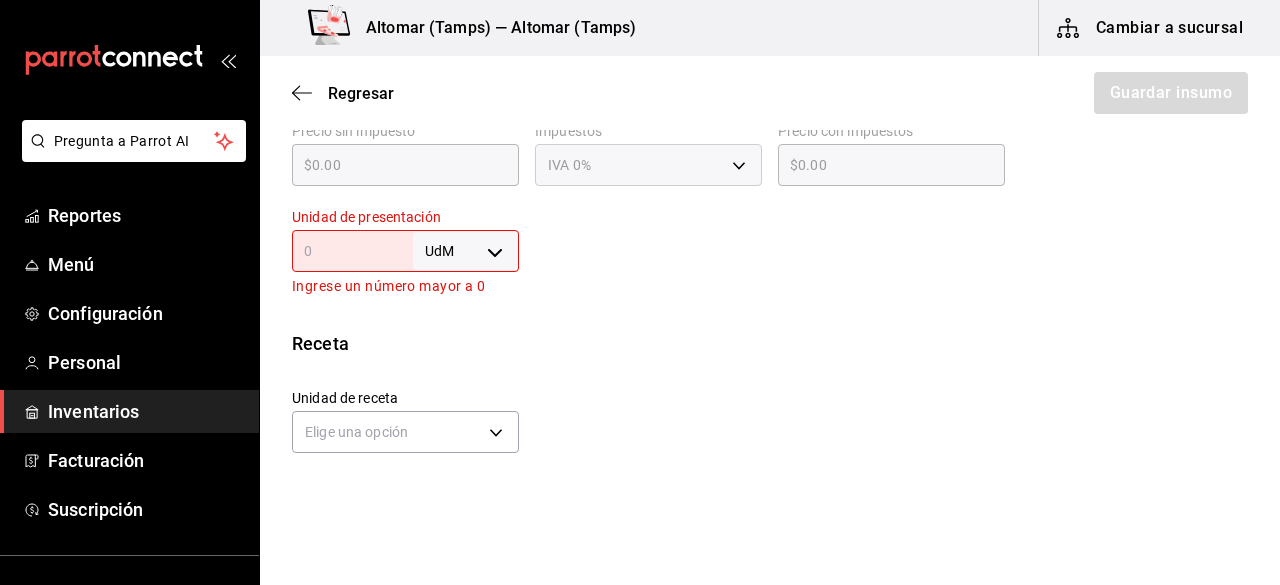 click on "Pregunta a Parrot AI Reportes   Menú   Configuración   Personal   Inventarios   Facturación   Suscripción   Ayuda Recomienda Parrot   [PERSON]   Sugerir nueva función   Altomar (Tamps) — Altomar (Tamps) Cambiar a sucursal Regresar Guardar insumo Insumo Nombre Salsa Altomar Categoría de inventario Sub receta ​ Mínimo 1 ​ Ideal 3 ​ Insumo de producción Este insumo se produce con una receta de producción Presentación Proveedor Interno ​ Cód. de producto/Descripción Nombre de presentación Precio sin impuesto $0.00 ​ Impuestos IVA 0% Precio con impuestos $0.00 ​ Unidad de presentación UdM ​ Ingrese un número mayor a 0 Receta Unidad de receta Elige una opción Factor de conversión ​ Ver ayuda de conversiones Unidades de conteo GANA 1 MES GRATIS EN TU SUSCRIPCIÓN AQUÍ Pregunta a Parrot AI Reportes   Menú   Configuración   Personal   Inventarios   Facturación   Suscripción   Ayuda Recomienda Parrot   [PERSON]   Sugerir nueva función   Visitar centro de ayuda" at bounding box center [640, 236] 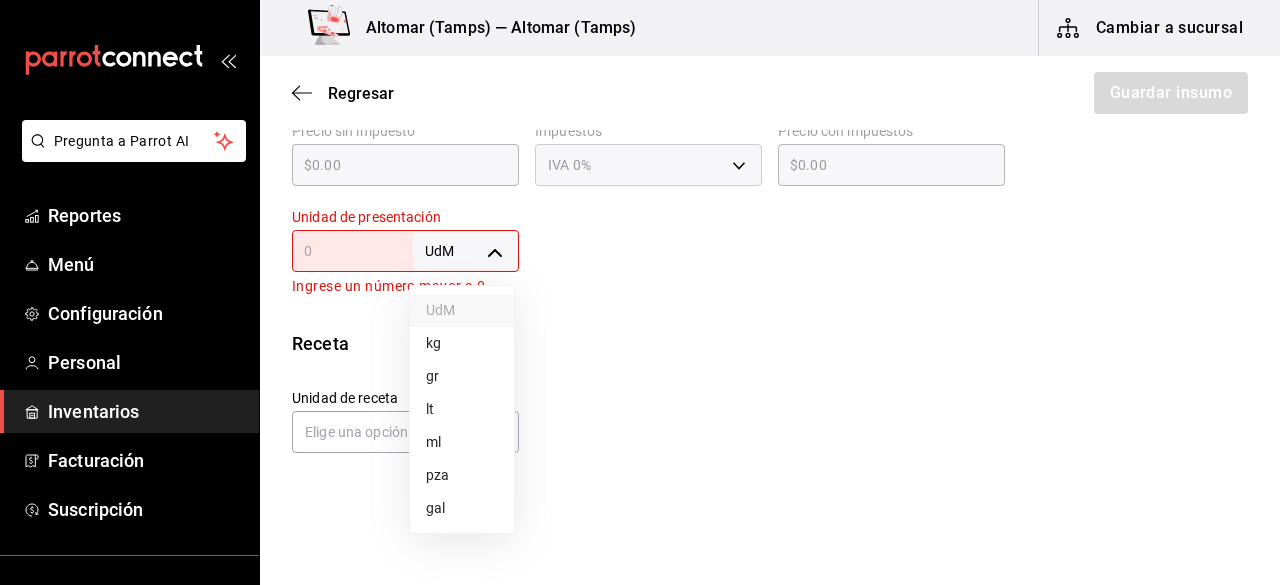 click on "lt" at bounding box center [462, 409] 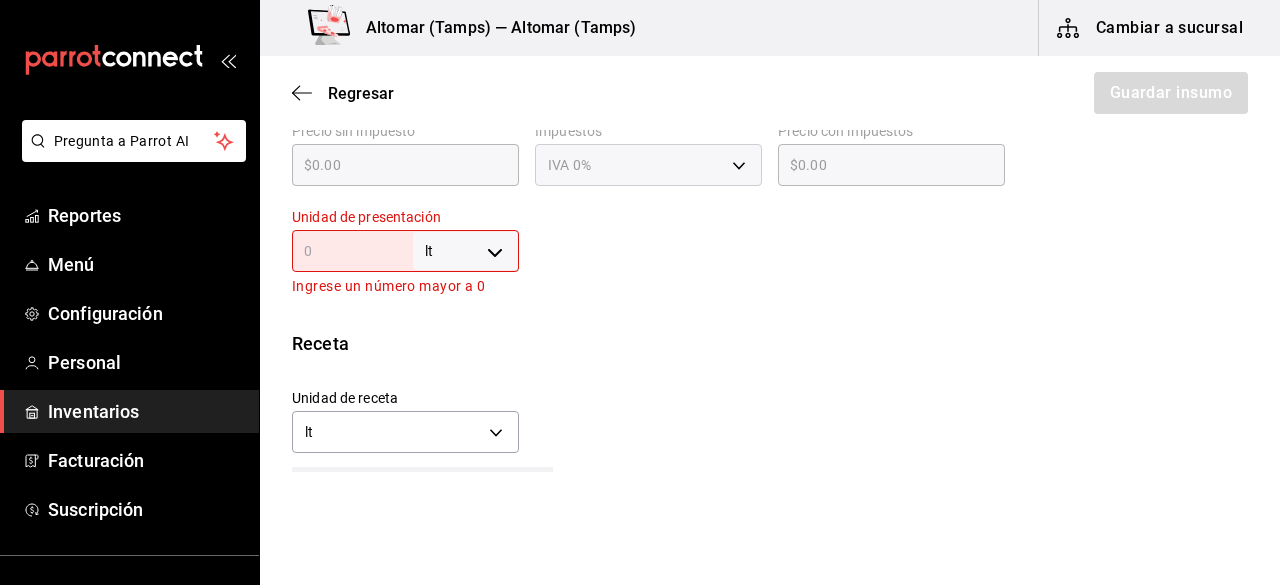 click at bounding box center (352, 251) 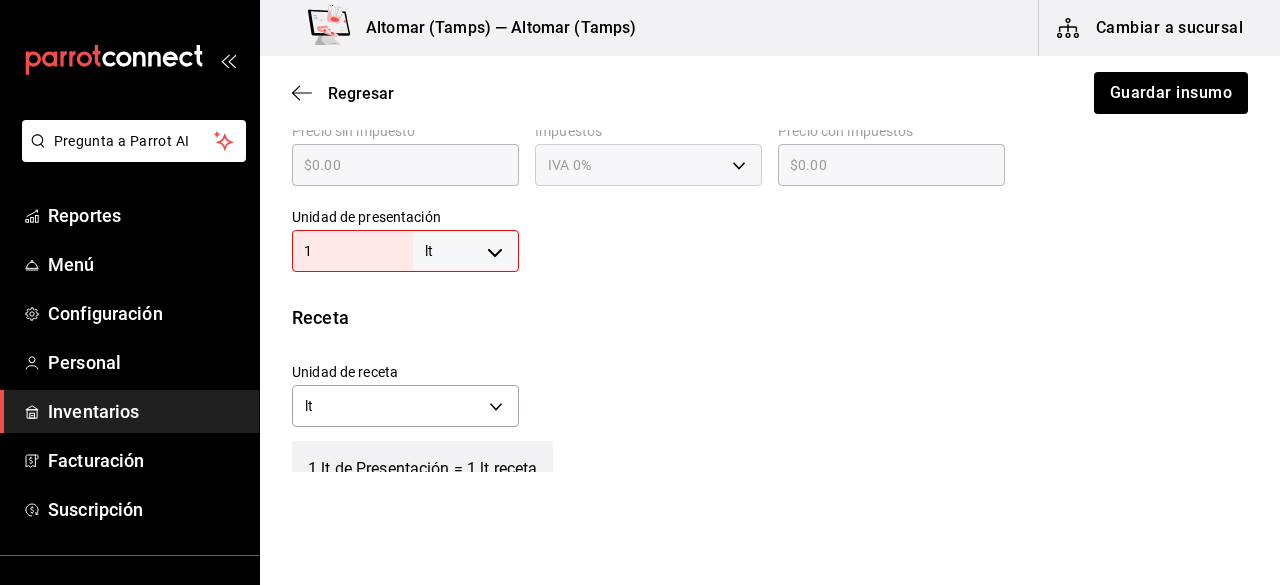 type on "1" 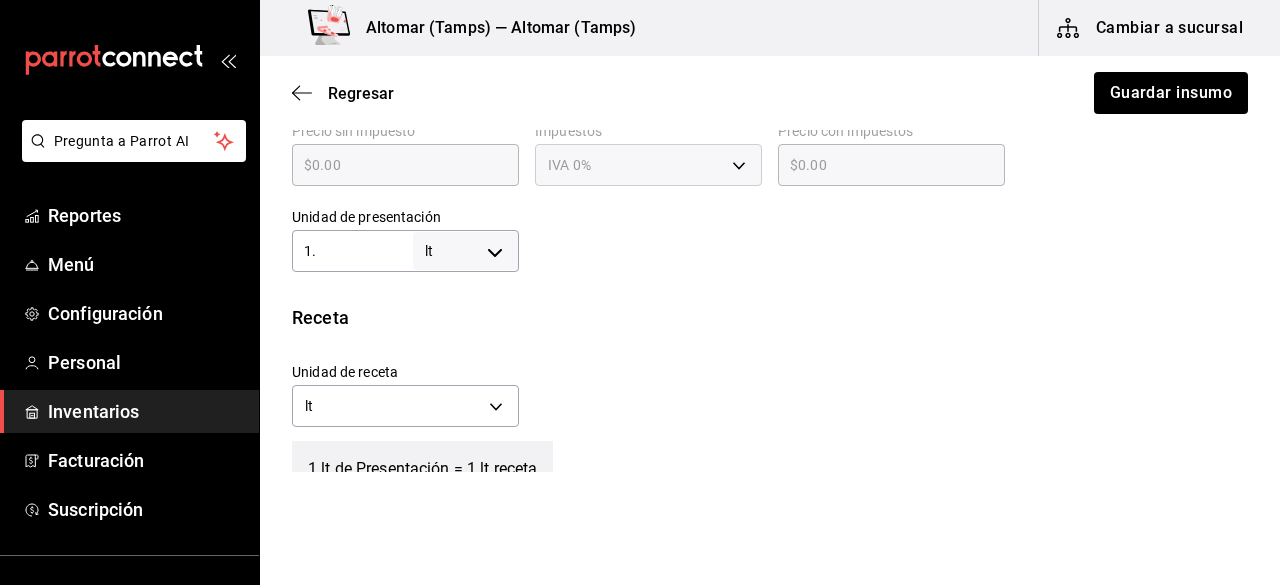 type on "1.1" 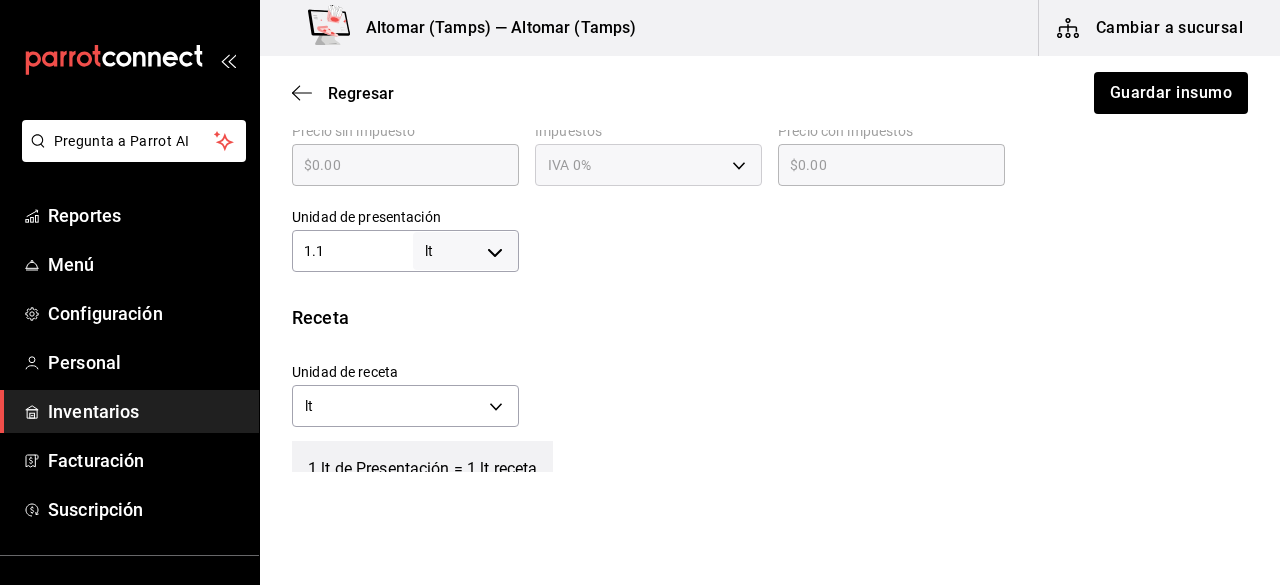 type on "1.1" 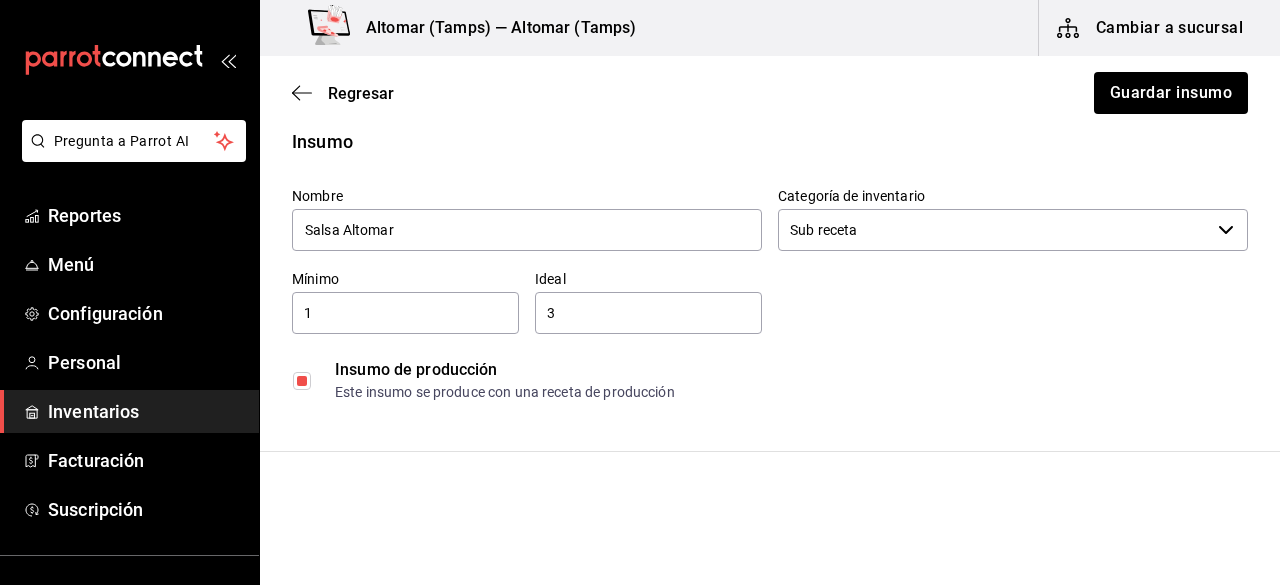 scroll, scrollTop: 0, scrollLeft: 0, axis: both 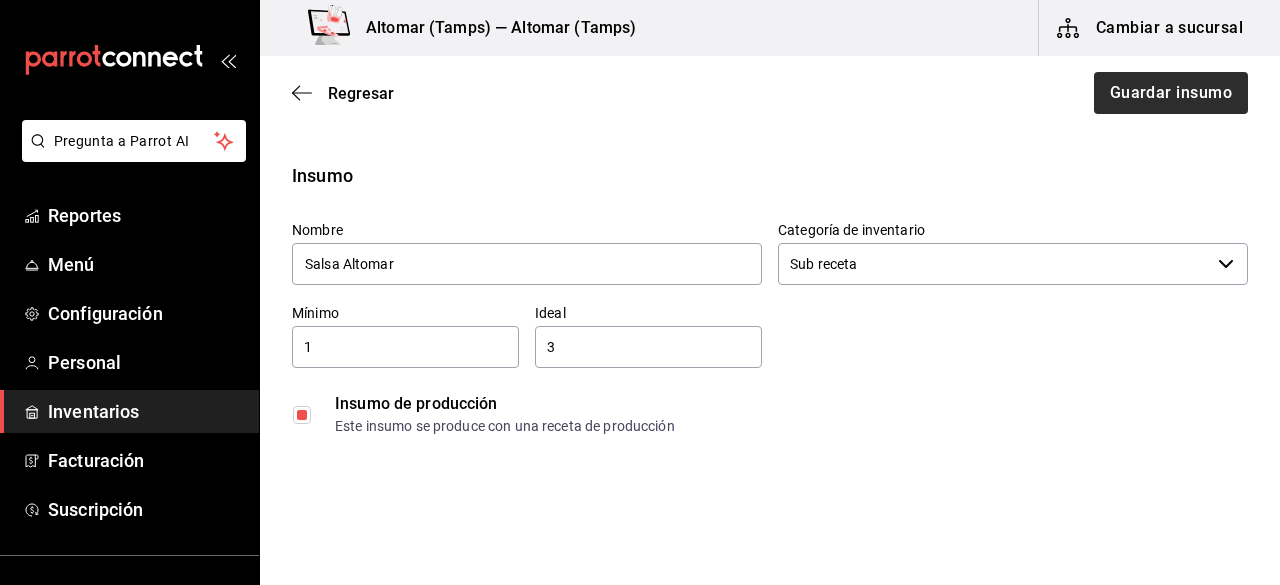 type on "1.10" 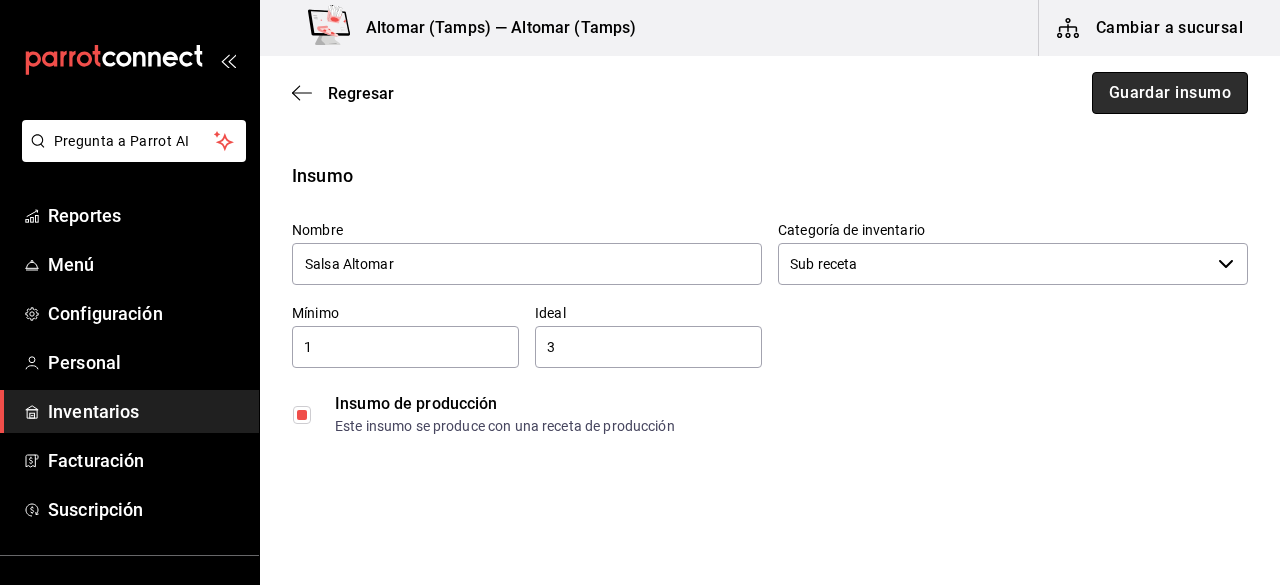 click on "Guardar insumo" at bounding box center (1170, 93) 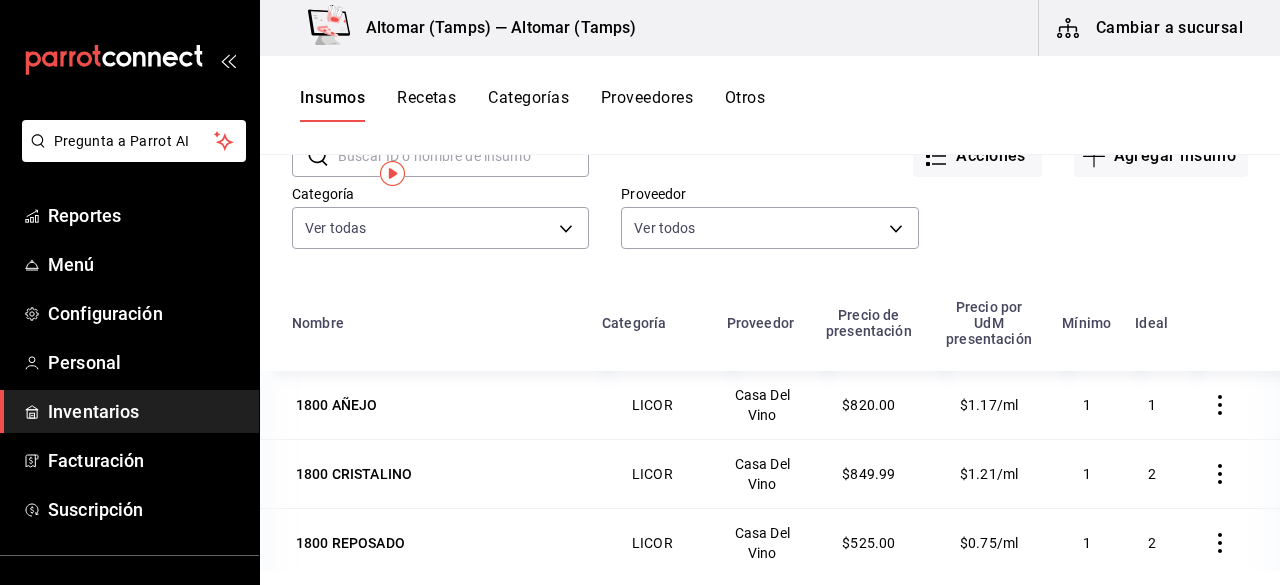 scroll, scrollTop: 0, scrollLeft: 0, axis: both 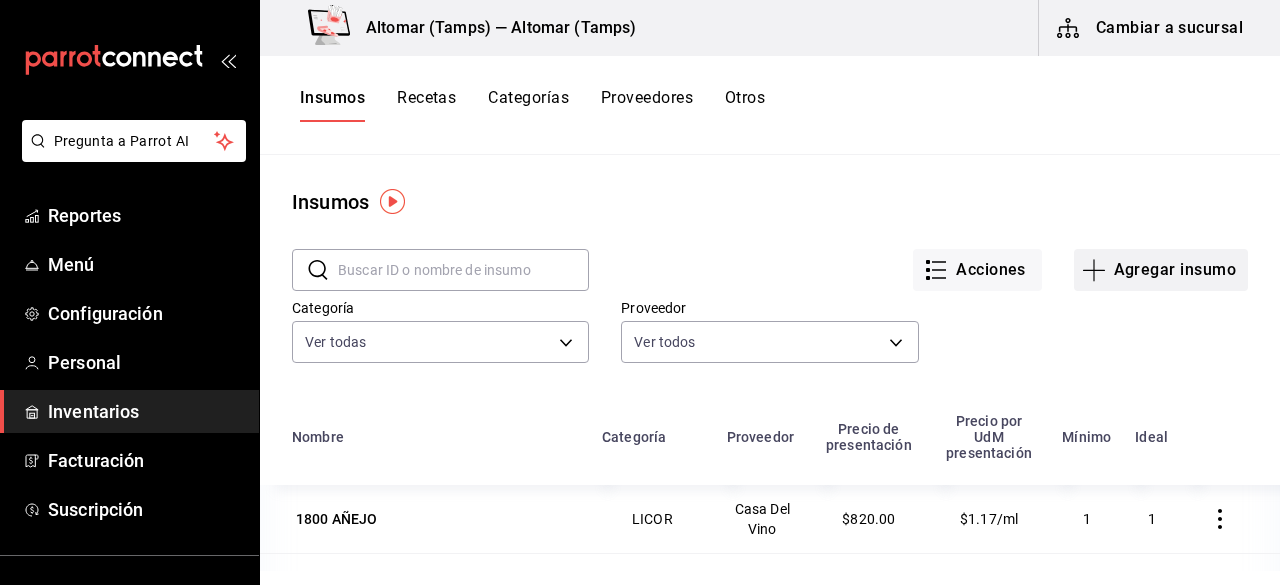 click on "Agregar insumo" at bounding box center [1161, 270] 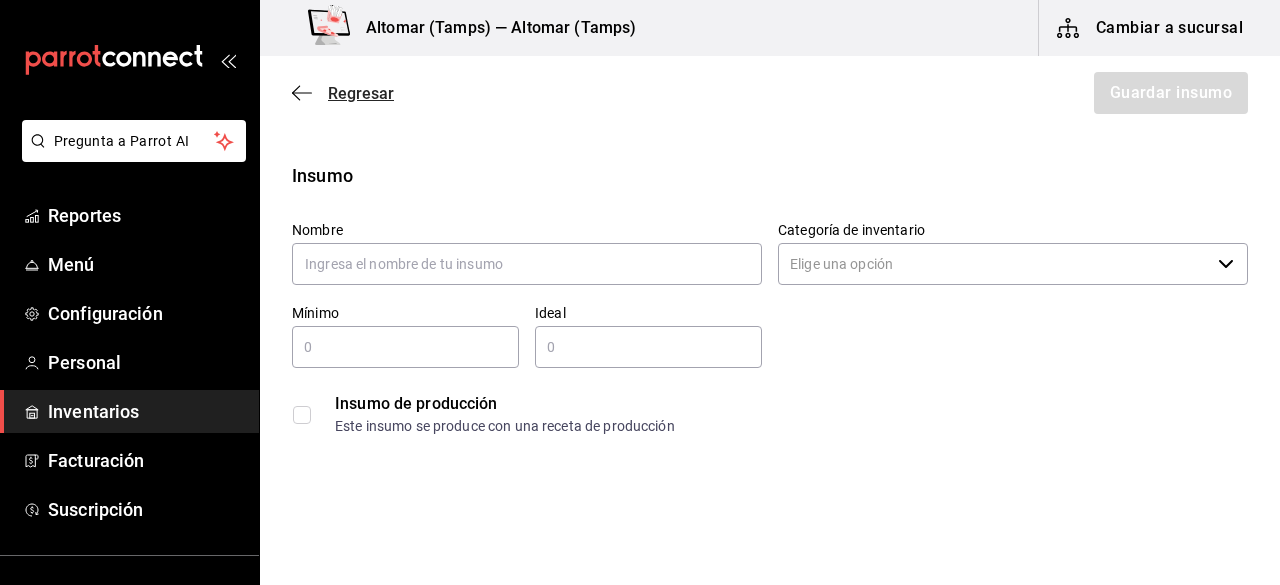 click 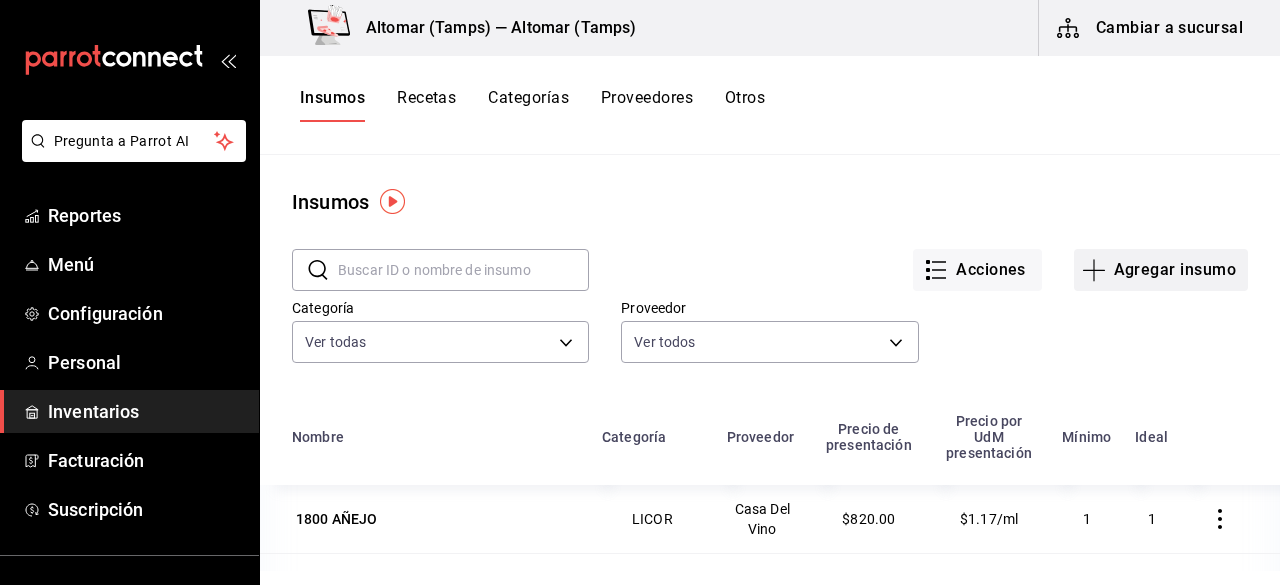 click on "Agregar insumo" at bounding box center (1161, 270) 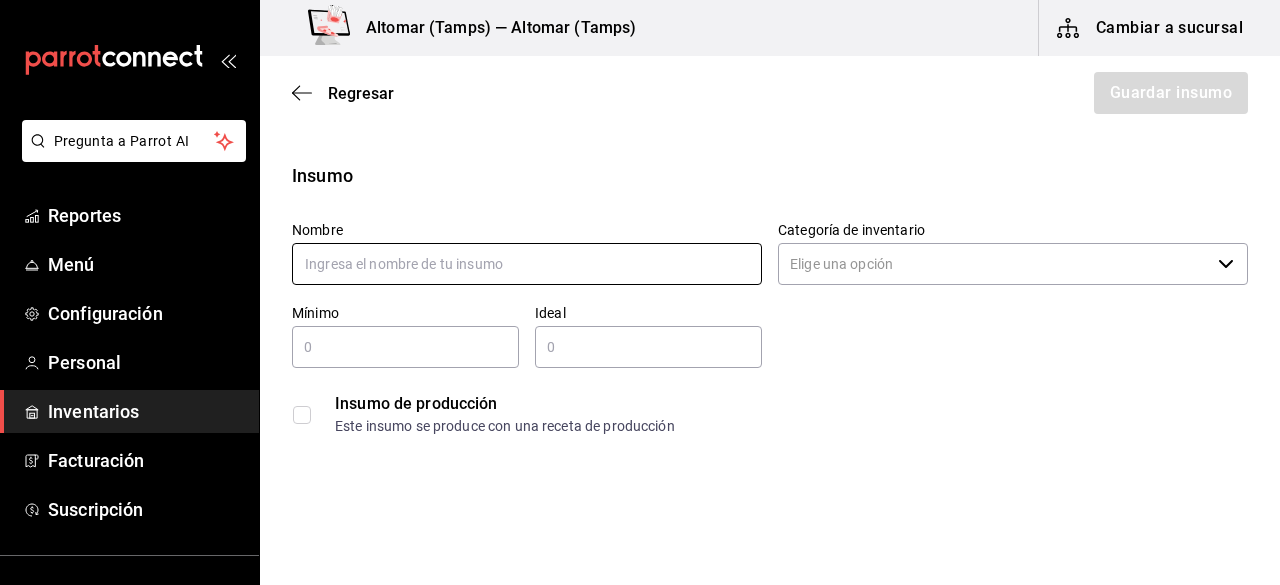 click at bounding box center [527, 264] 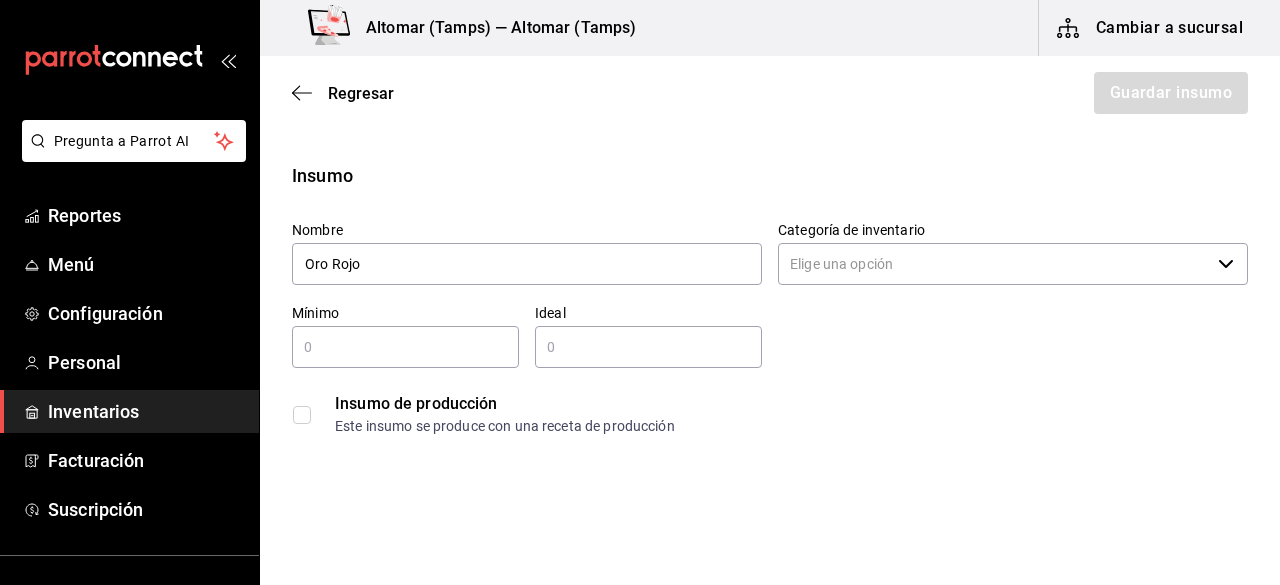 type on "Oro Rojo" 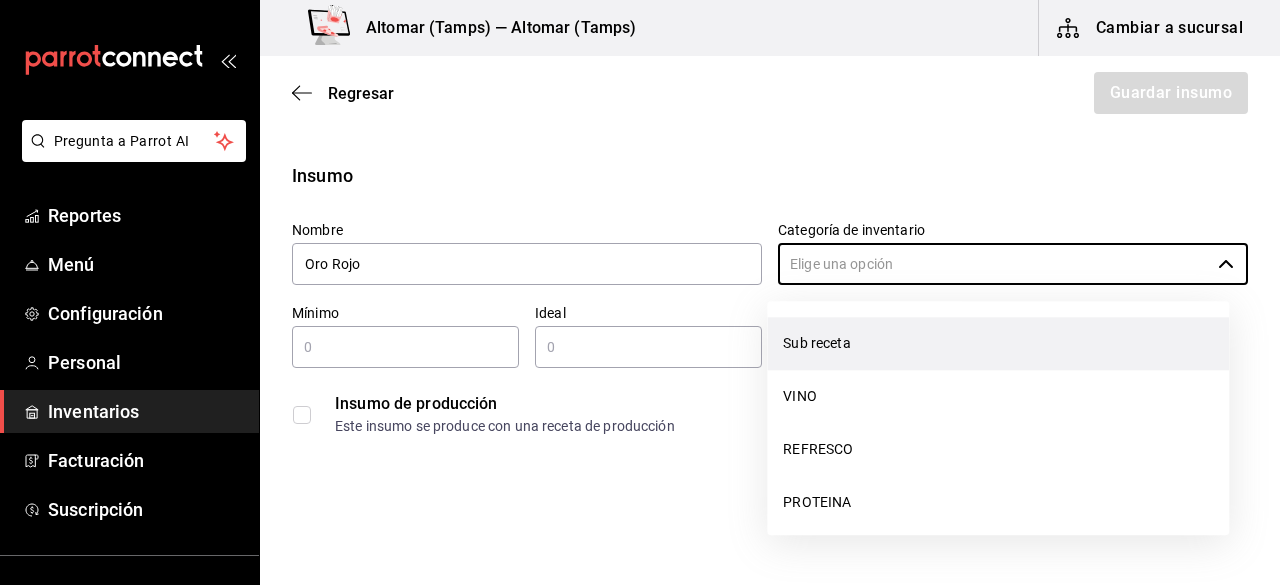 click on "Sub receta" at bounding box center [998, 343] 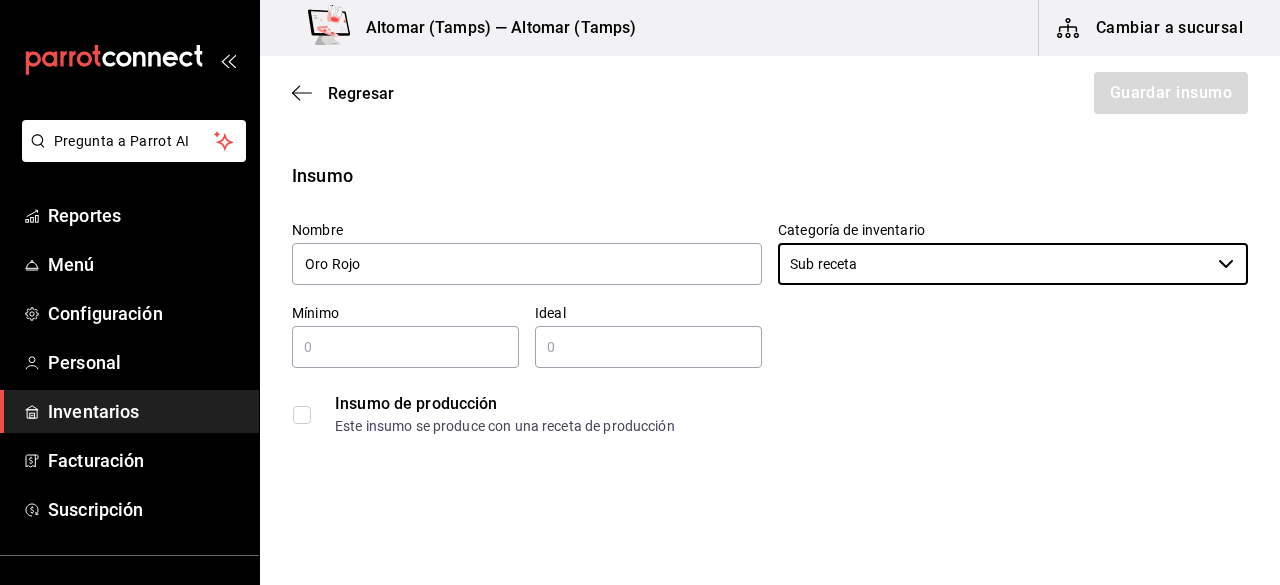 type on "Sub receta" 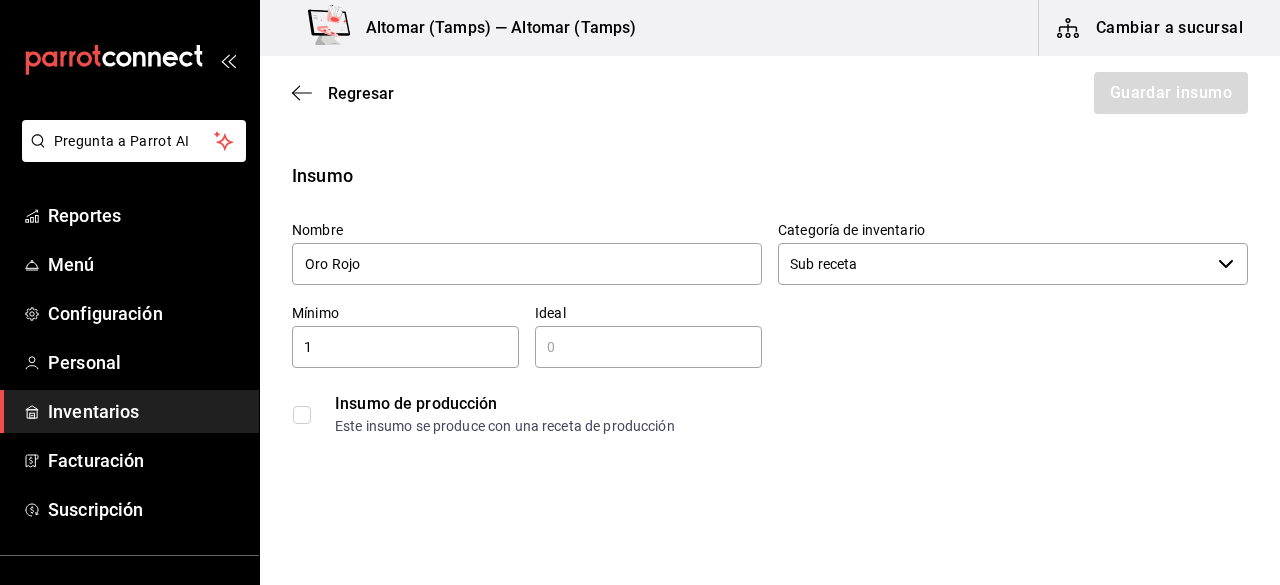 type on "1" 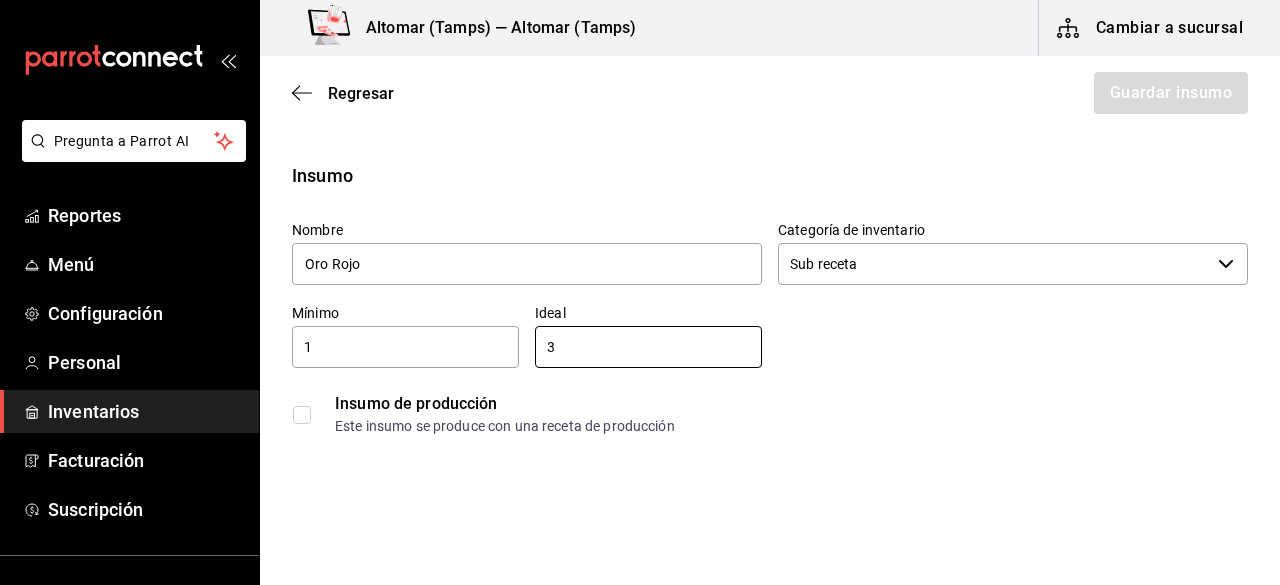 type on "3" 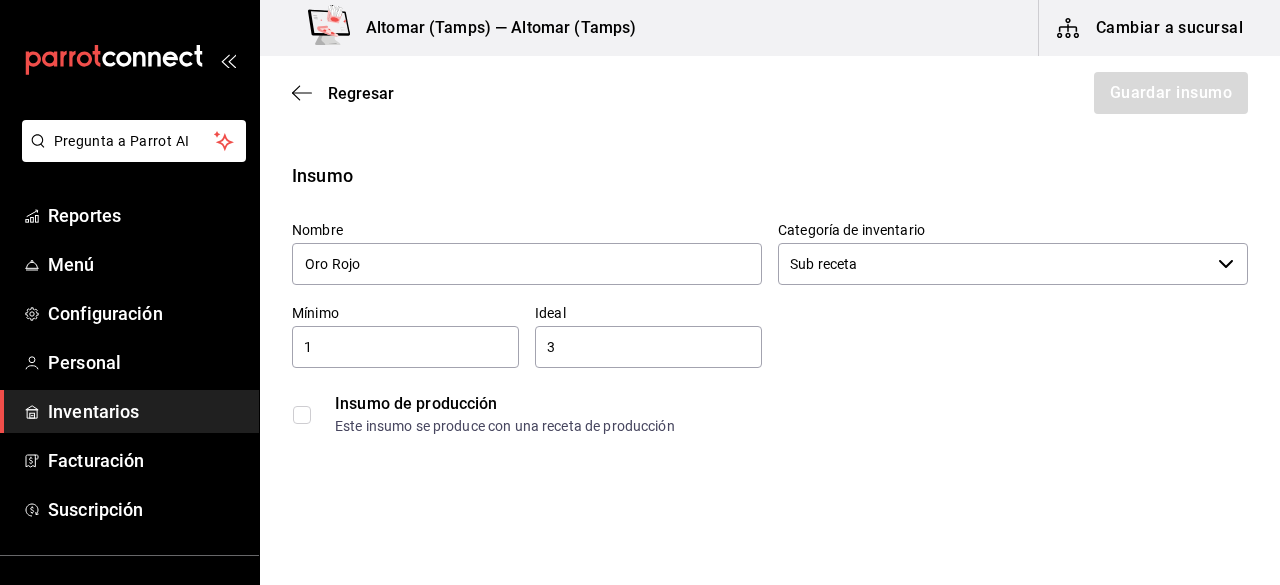 click at bounding box center (306, 415) 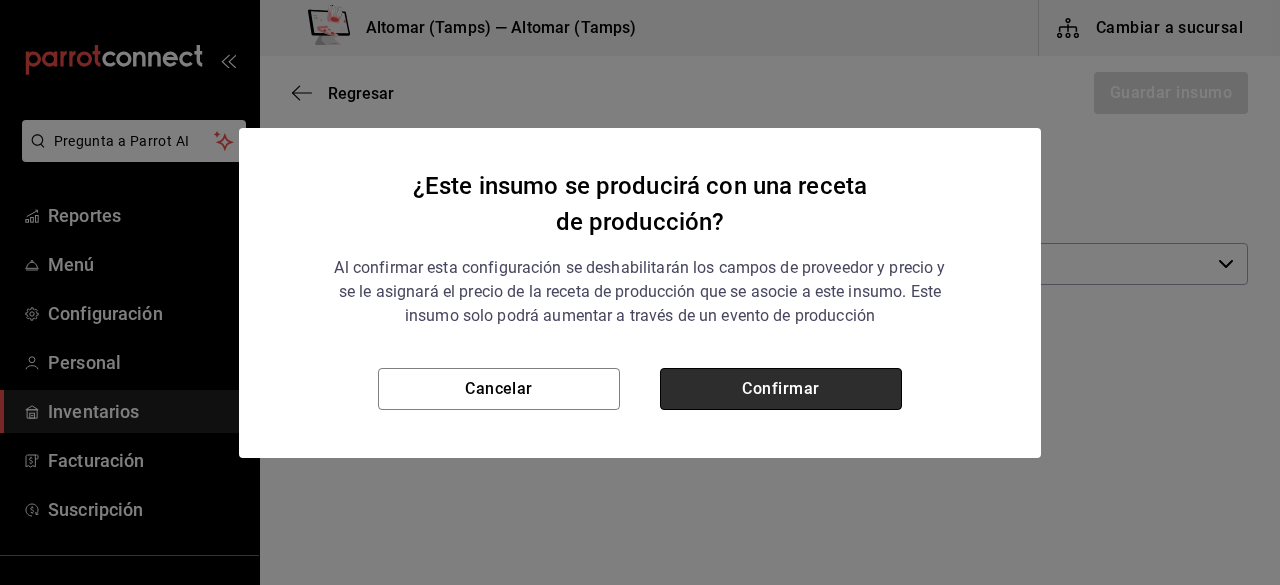 click on "Confirmar" at bounding box center [781, 389] 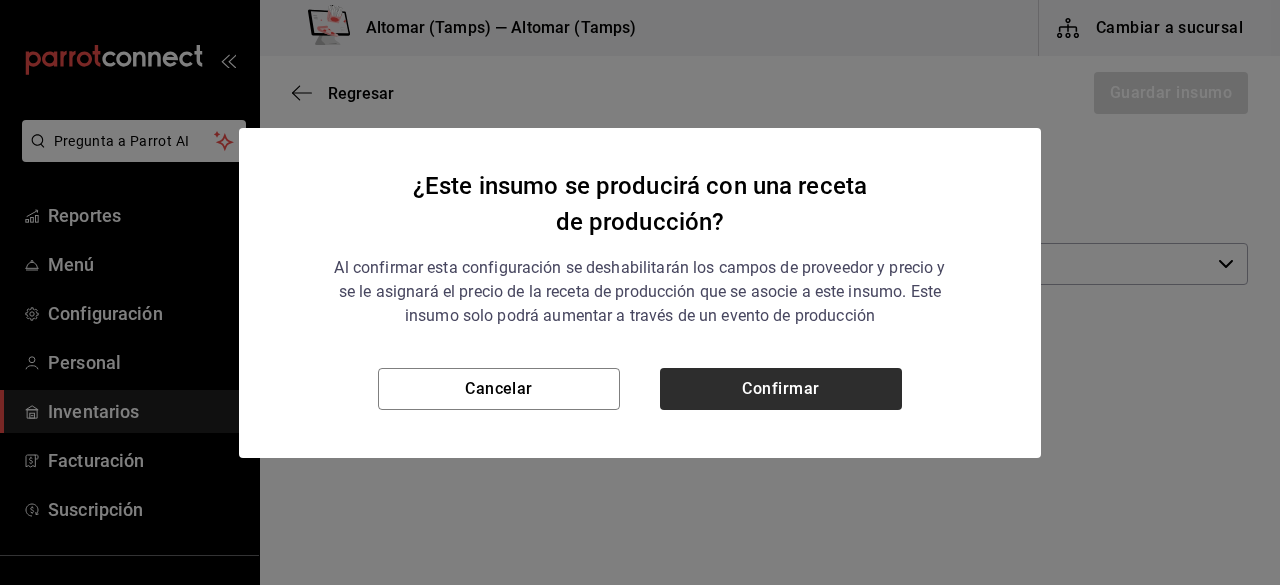 checkbox on "true" 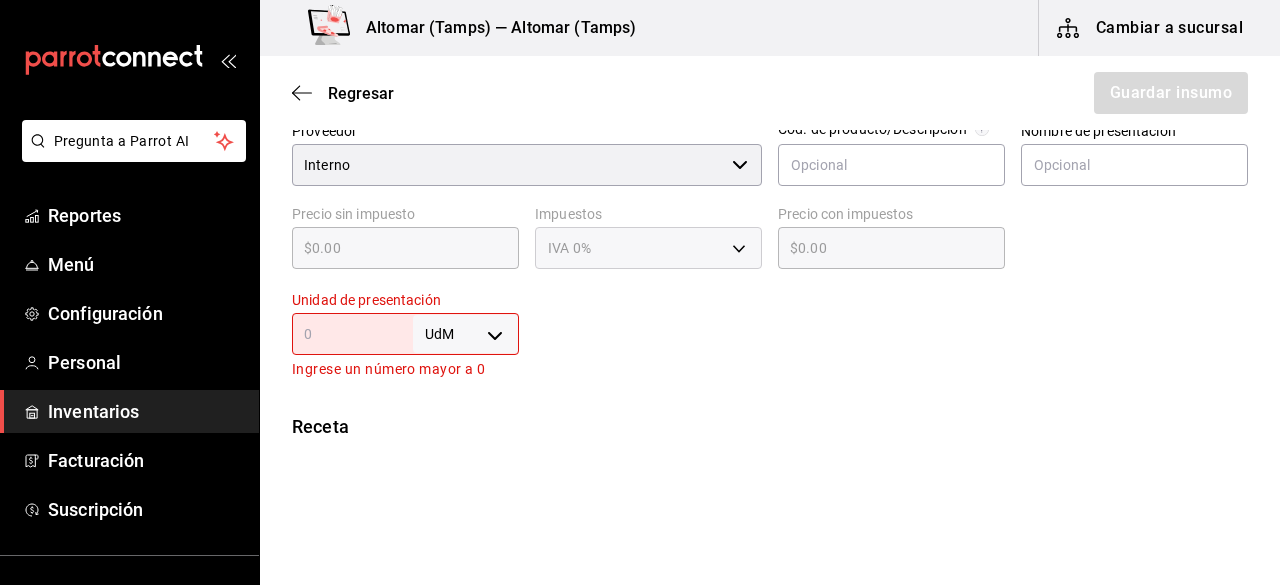 scroll, scrollTop: 457, scrollLeft: 0, axis: vertical 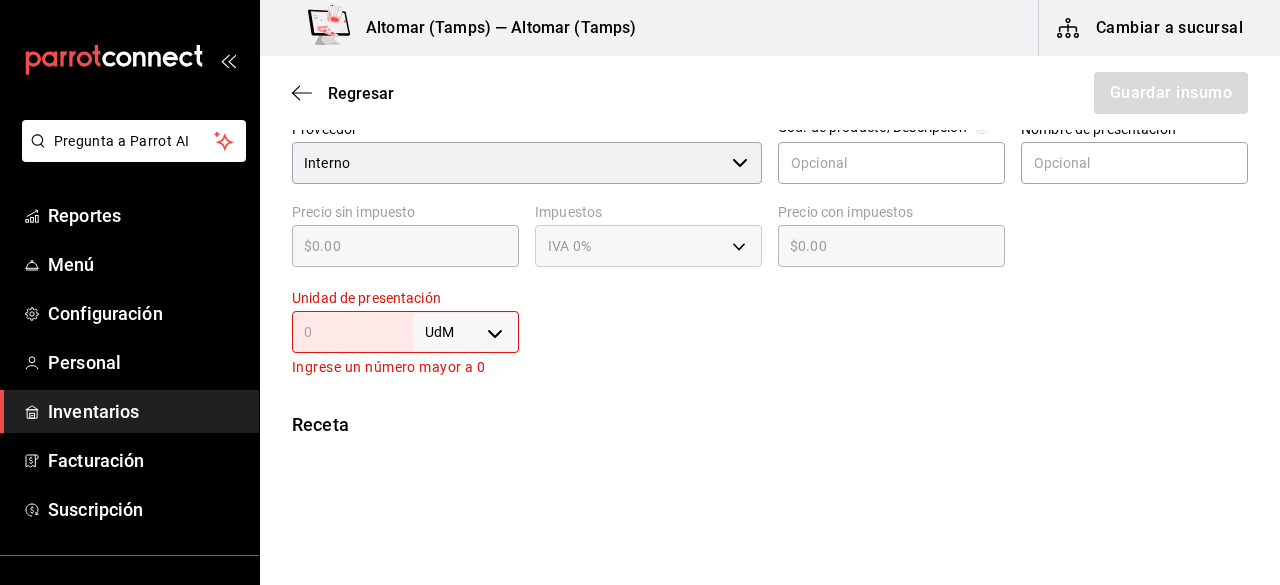 click on "Pregunta a Parrot AI Reportes   Menú   Configuración   Personal   Inventarios   Facturación   Suscripción   Ayuda Recomienda Parrot   [PERSON]   Sugerir nueva función   Altomar (Tamps) — Altomar (Tamps) Cambiar a sucursal Regresar Guardar insumo Insumo Nombre Oro Rojo Categoría de inventario Sub receta ​ Mínimo 1 ​ Ideal 3 ​ Insumo de producción Este insumo se produce con una receta de producción Presentación Proveedor Interno ​ Cód. de producto/Descripción Nombre de presentación Precio sin impuesto $0.00 ​ Impuestos IVA 0% Precio con impuestos $0.00 ​ Unidad de presentación UdM ​ Ingrese un número mayor a 0 Receta Unidad de receta Elige una opción Factor de conversión ​ Ver ayuda de conversiones Unidades de conteo GANA 1 MES GRATIS EN TU SUSCRIPCIÓN AQUÍ Pregunta a Parrot AI Reportes   Menú   Configuración   Personal   Inventarios   Facturación   Suscripción   Ayuda Recomienda Parrot   [PERSON]   Sugerir nueva función   Visitar centro de ayuda" at bounding box center (640, 236) 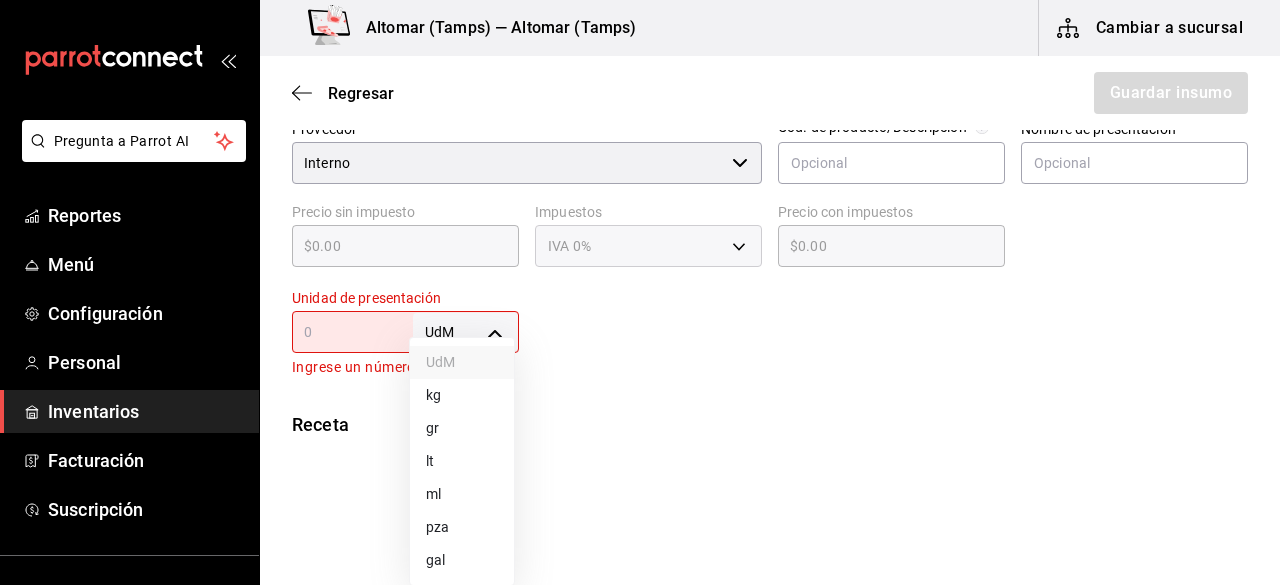 click on "lt" at bounding box center [462, 461] 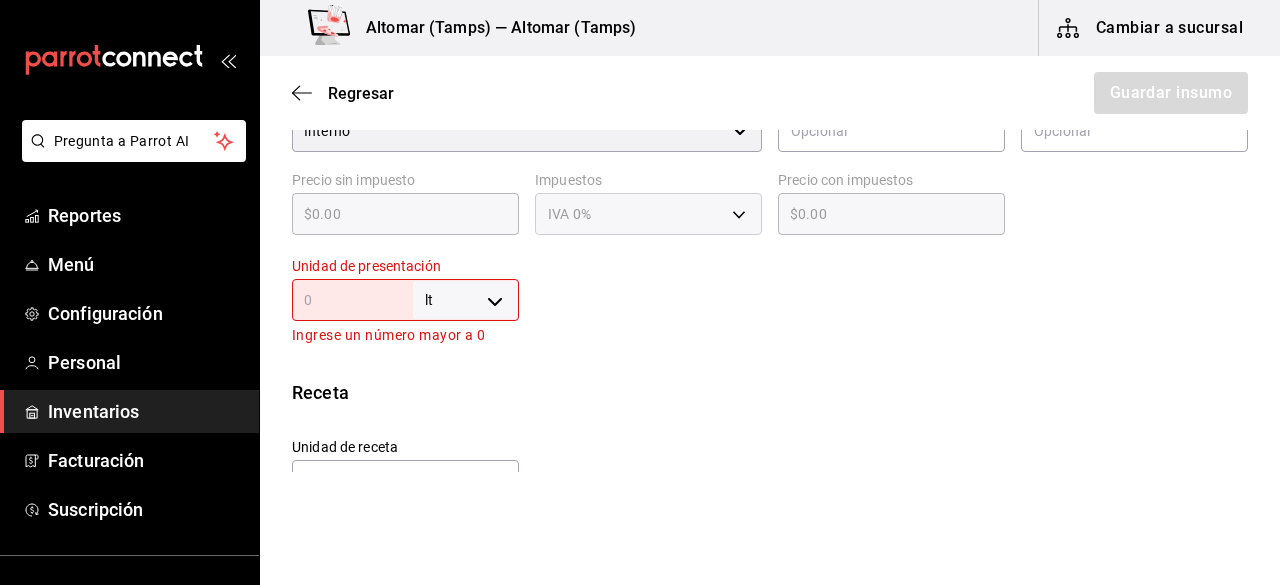 scroll, scrollTop: 486, scrollLeft: 0, axis: vertical 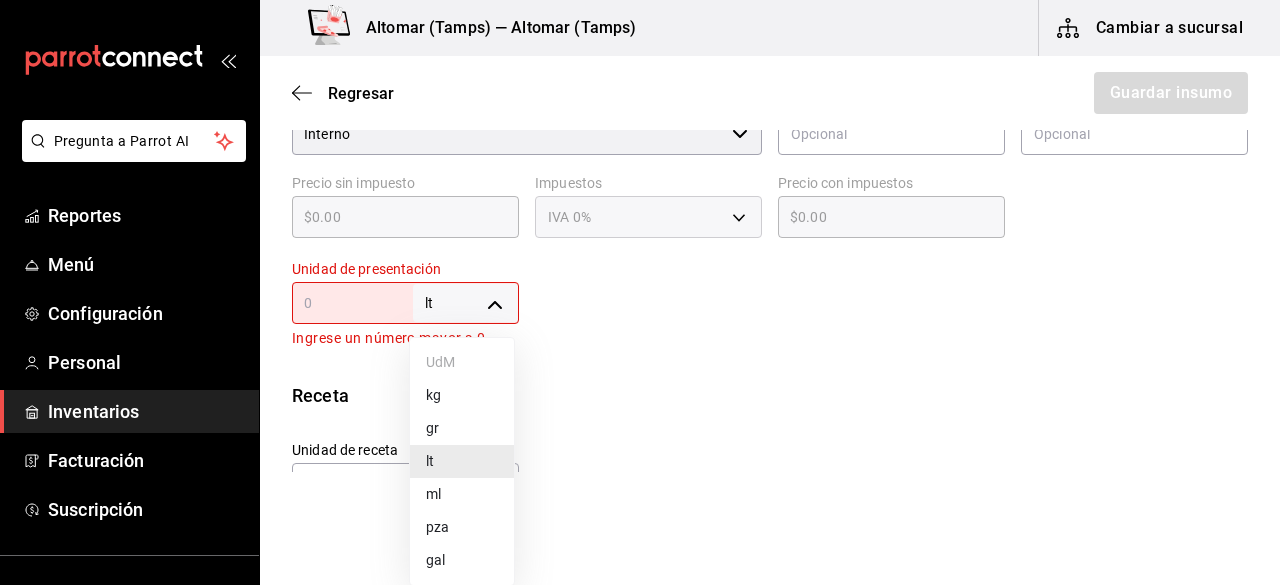 click on "Pregunta a Parrot AI Reportes   Menú   Configuración   Personal   Inventarios   Facturación   Suscripción   Ayuda Recomienda Parrot   [PERSON]   Sugerir nueva función   Altomar (Tamps) — Altomar (Tamps) Cambiar a sucursal Regresar Guardar insumo Insumo Nombre Oro Rojo Categoría de inventario Sub receta ​ Mínimo 1 ​ Ideal 3 ​ Insumo de producción Este insumo se produce con una receta de producción Presentación Proveedor Interno ​ Cód. de producto/Descripción Nombre de presentación Precio sin impuesto $0.00 ​ Impuestos IVA 0% Precio con impuestos $0.00 ​ Unidad de presentación lt LITER ​ Ingrese un número mayor a 0 Receta Unidad de receta lt LITER Factor de conversión ​ 1 lt de Presentación = 1 lt receta Ver ayuda de conversiones Unidades de conteo lt Presentación (0 lt) GANA 1 MES GRATIS EN TU SUSCRIPCIÓN AQUÍ Pregunta a Parrot AI Reportes   Menú   Configuración   Personal   Inventarios   Facturación   Suscripción   Ayuda Recomienda Parrot   [PERSON]     UdM" at bounding box center [640, 236] 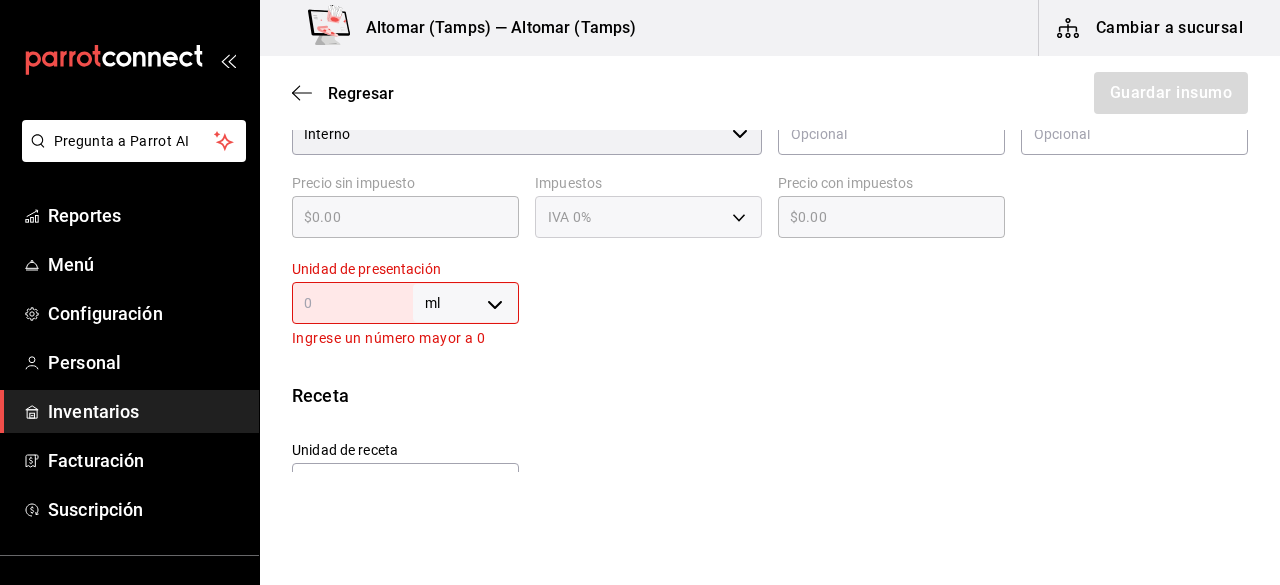 click on "ml MILLILITER ​" at bounding box center [405, 303] 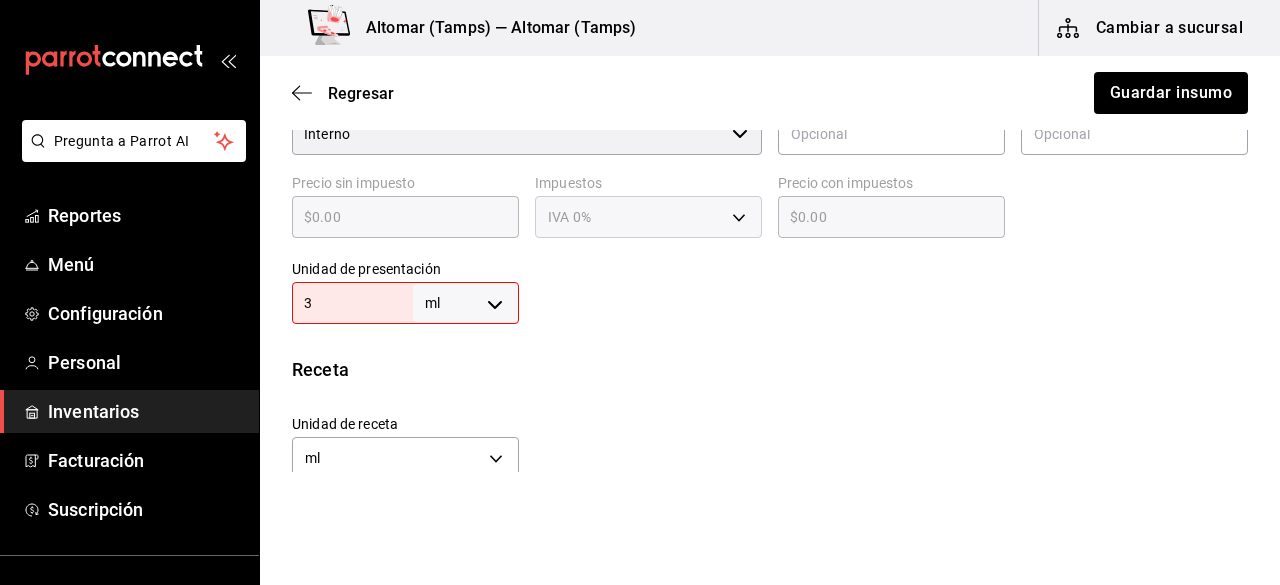 type on "30" 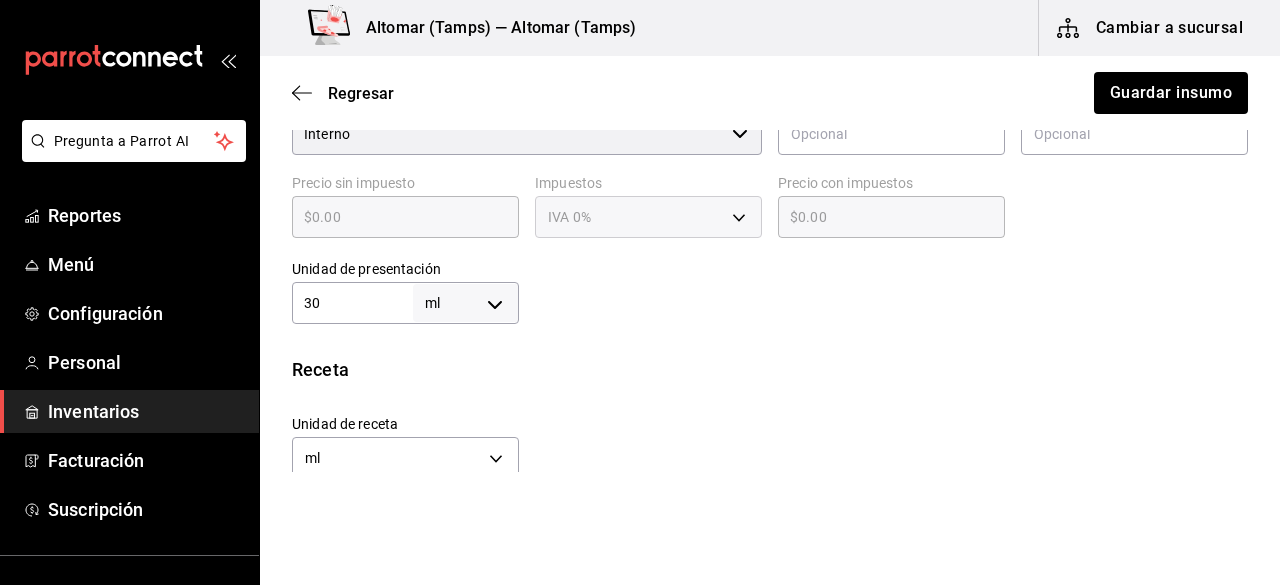 type on "30" 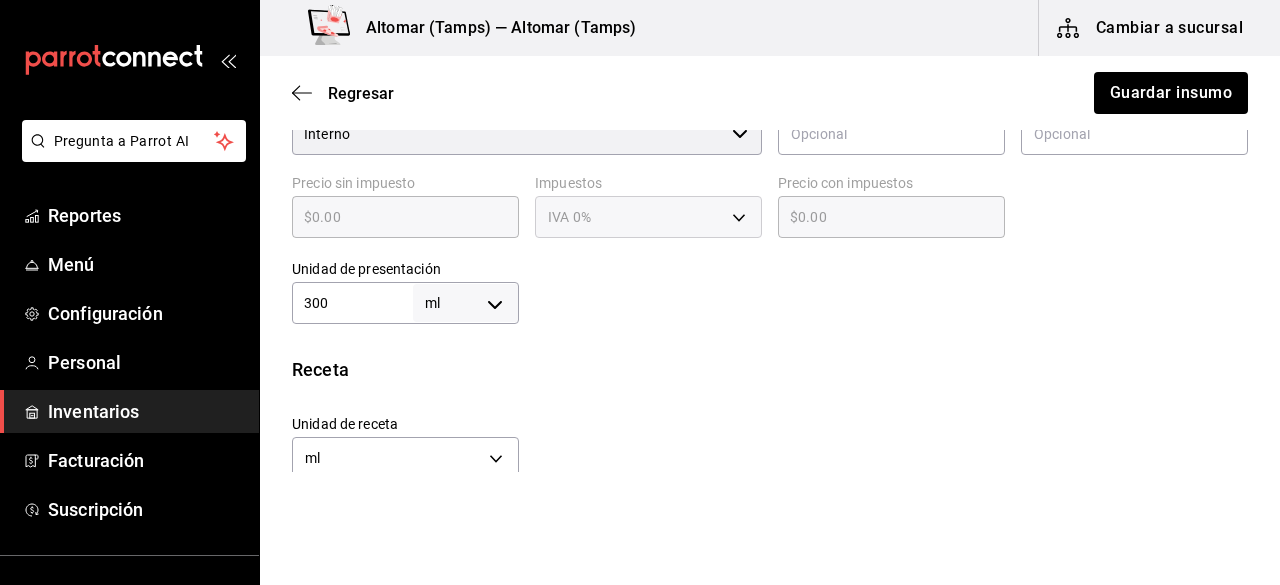 type on "300" 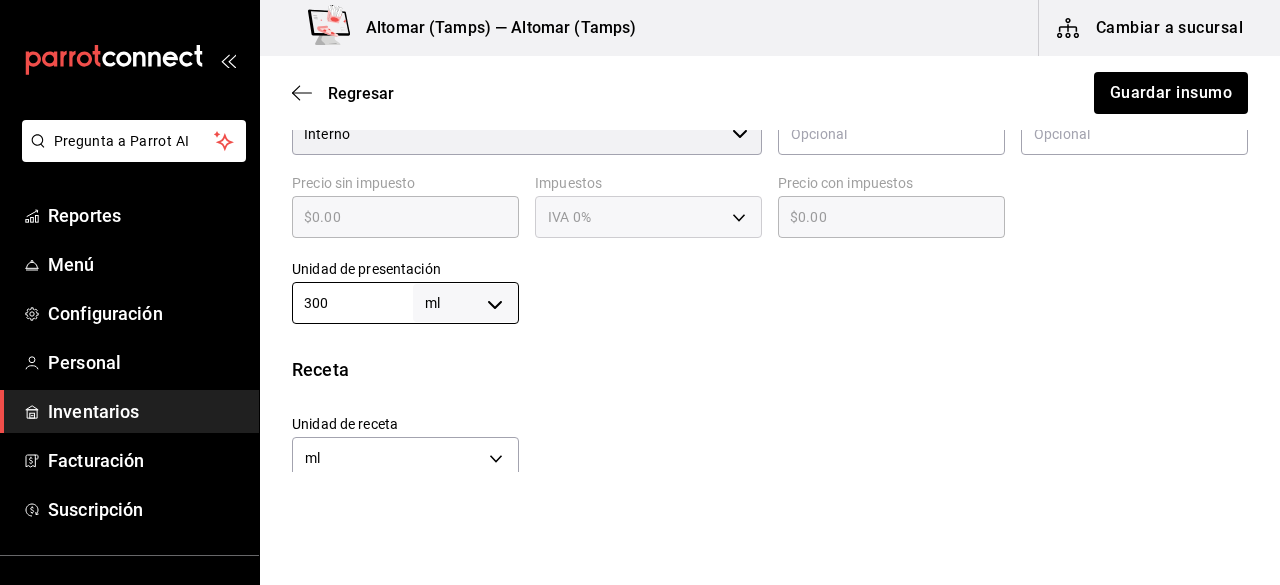 type on "300" 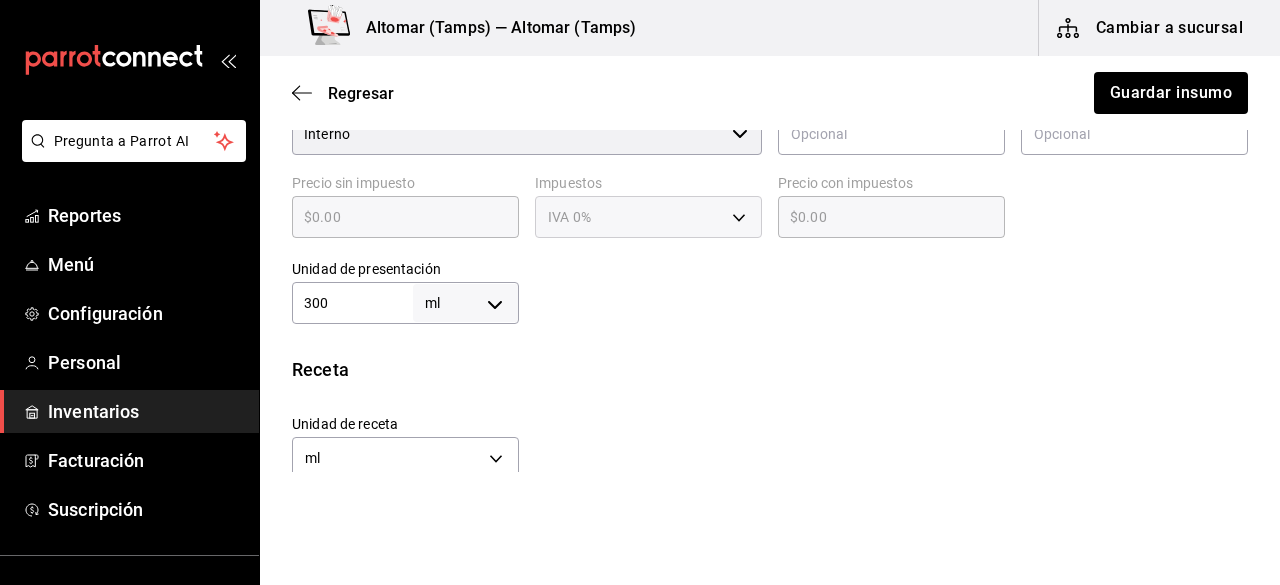 click at bounding box center (883, 284) 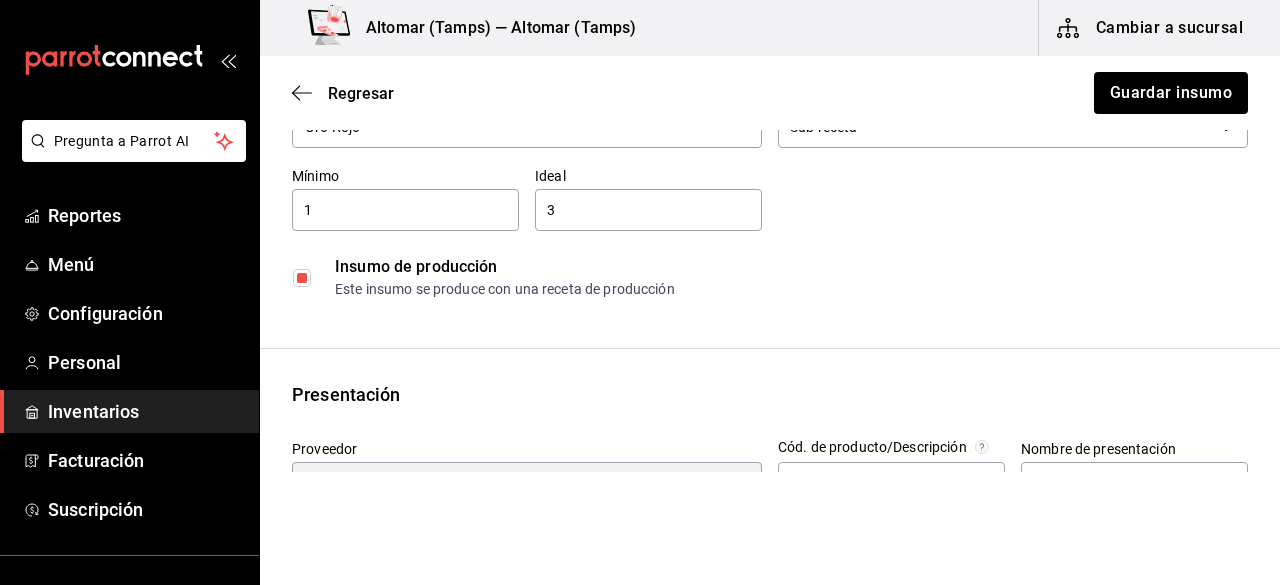 scroll, scrollTop: 93, scrollLeft: 0, axis: vertical 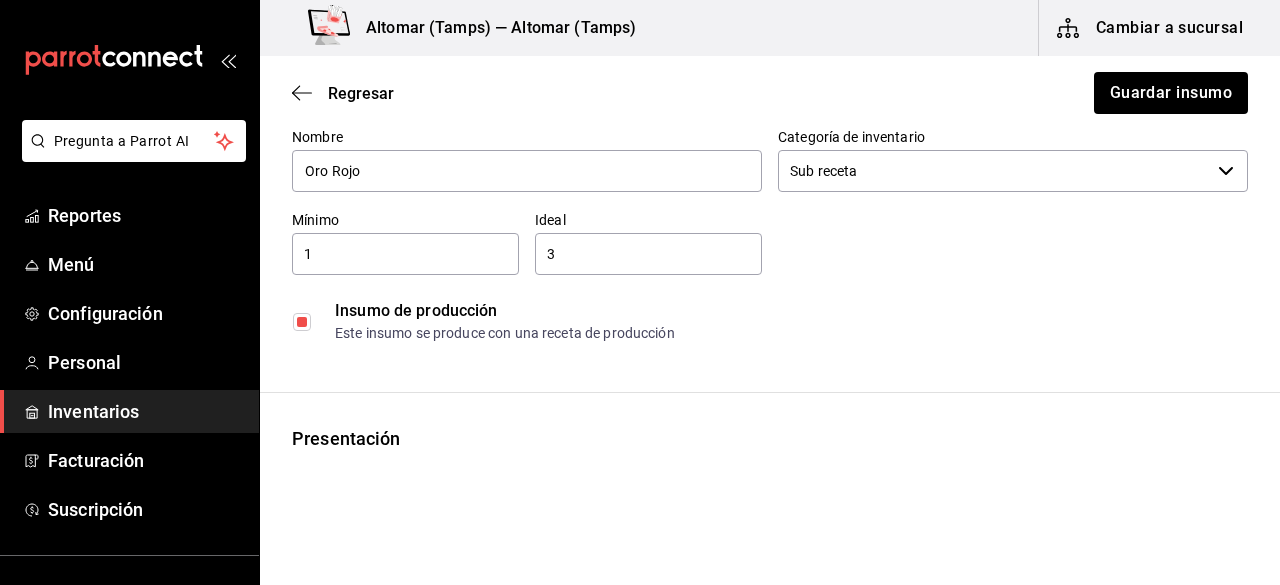 click on "3" at bounding box center (648, 254) 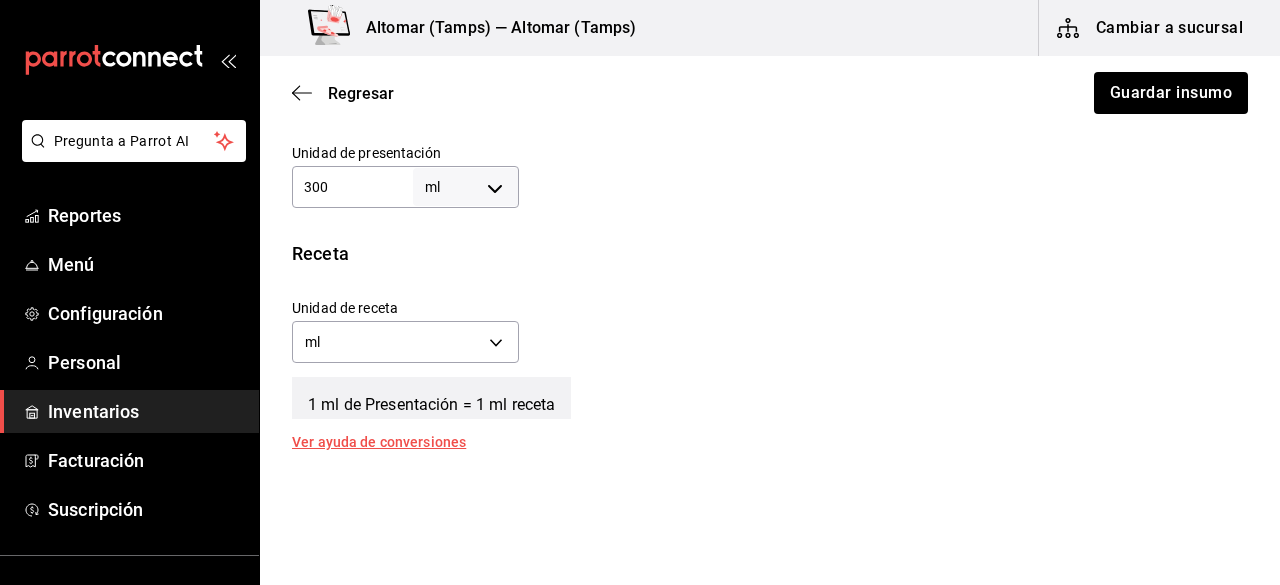scroll, scrollTop: 613, scrollLeft: 0, axis: vertical 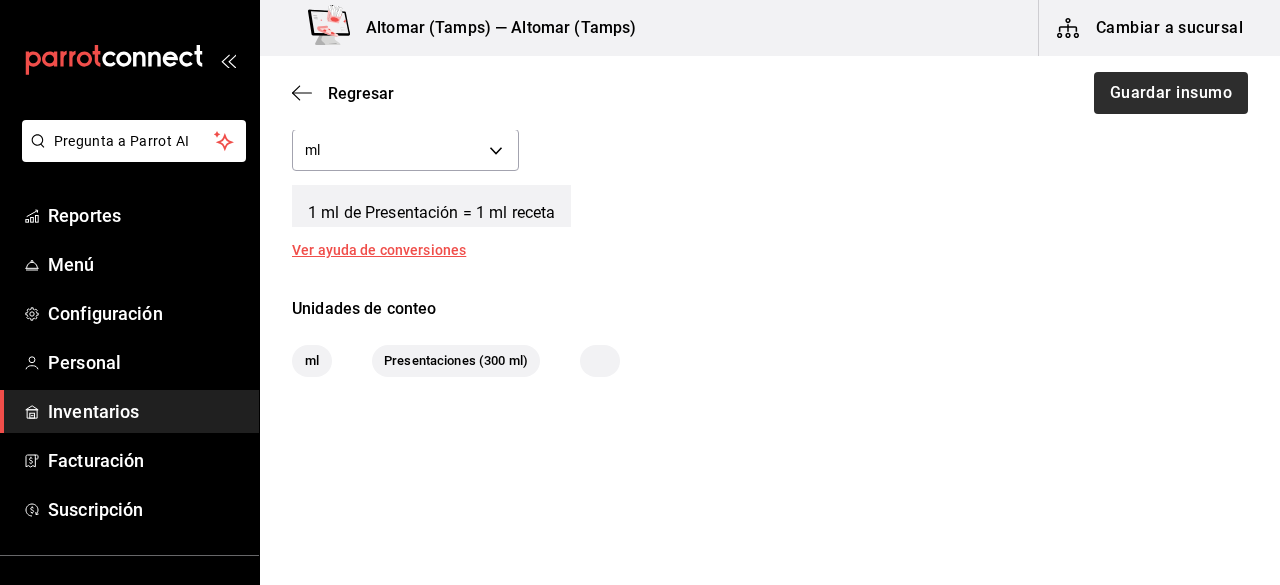 type on "1" 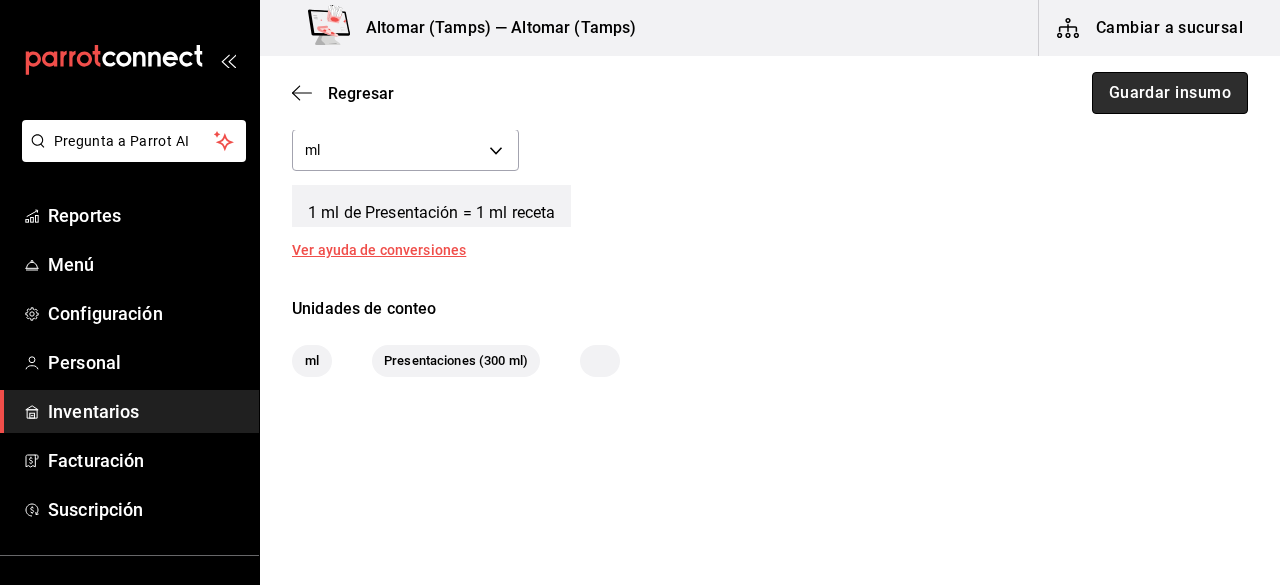 click on "Guardar insumo" at bounding box center (1170, 93) 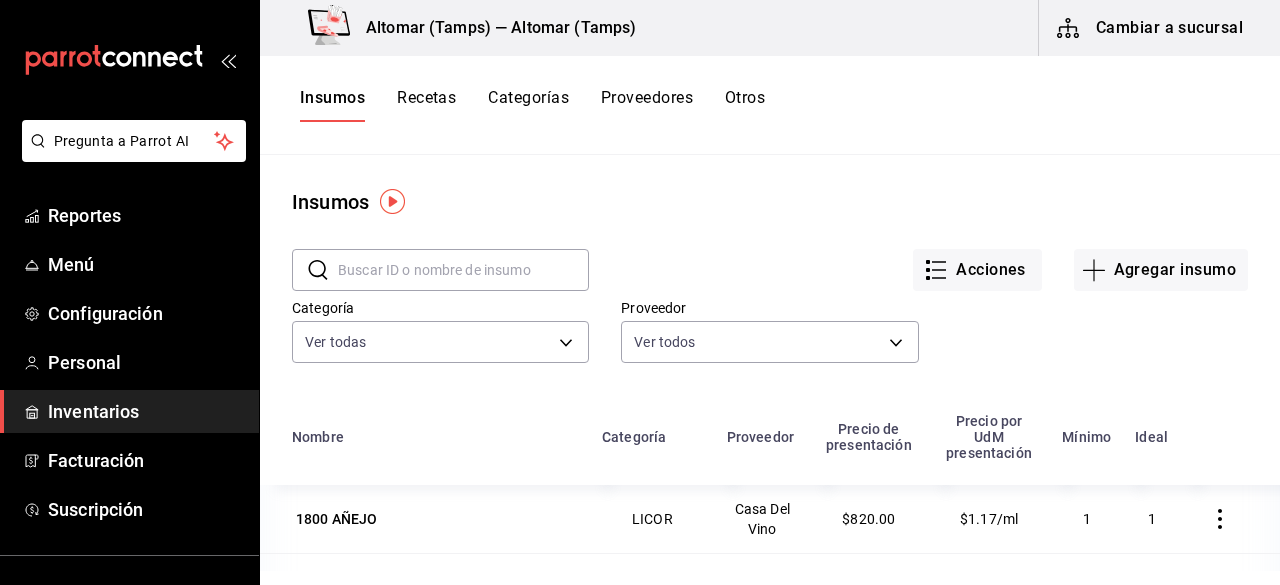 click on "Recetas" at bounding box center [426, 105] 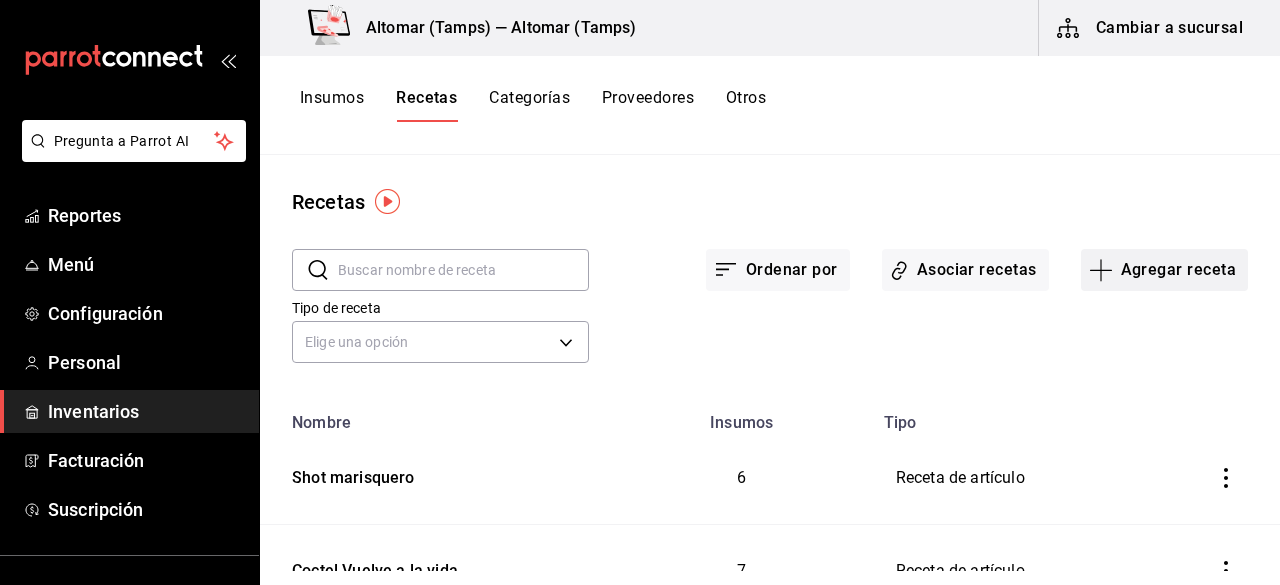 click on "Agregar receta" at bounding box center [1164, 270] 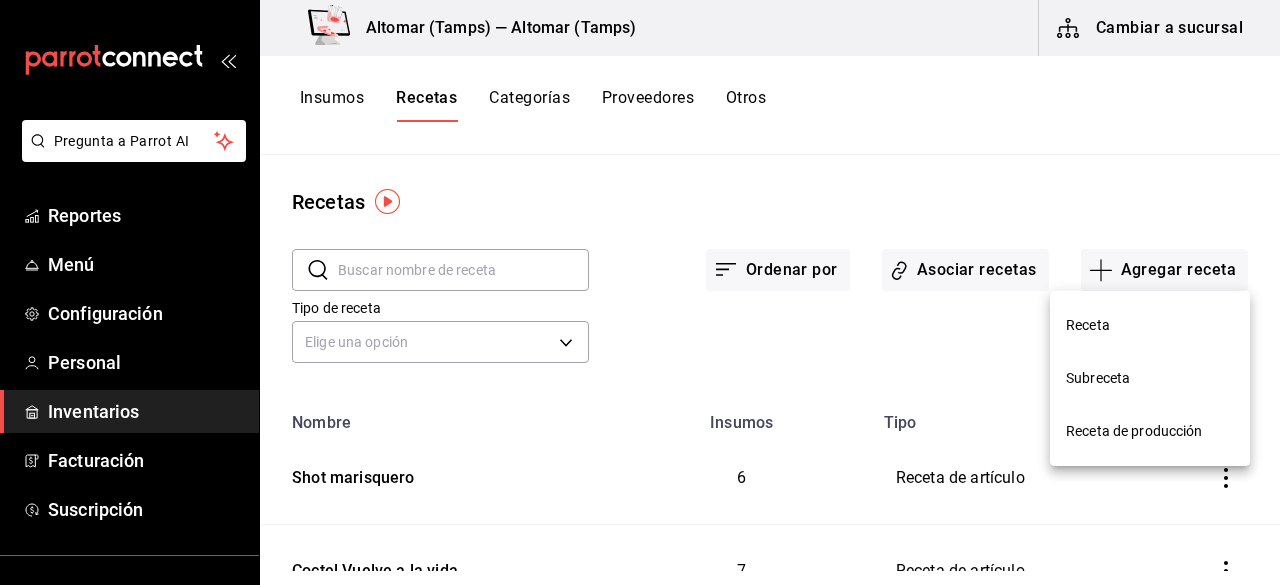 click on "Receta de producción" at bounding box center [1150, 431] 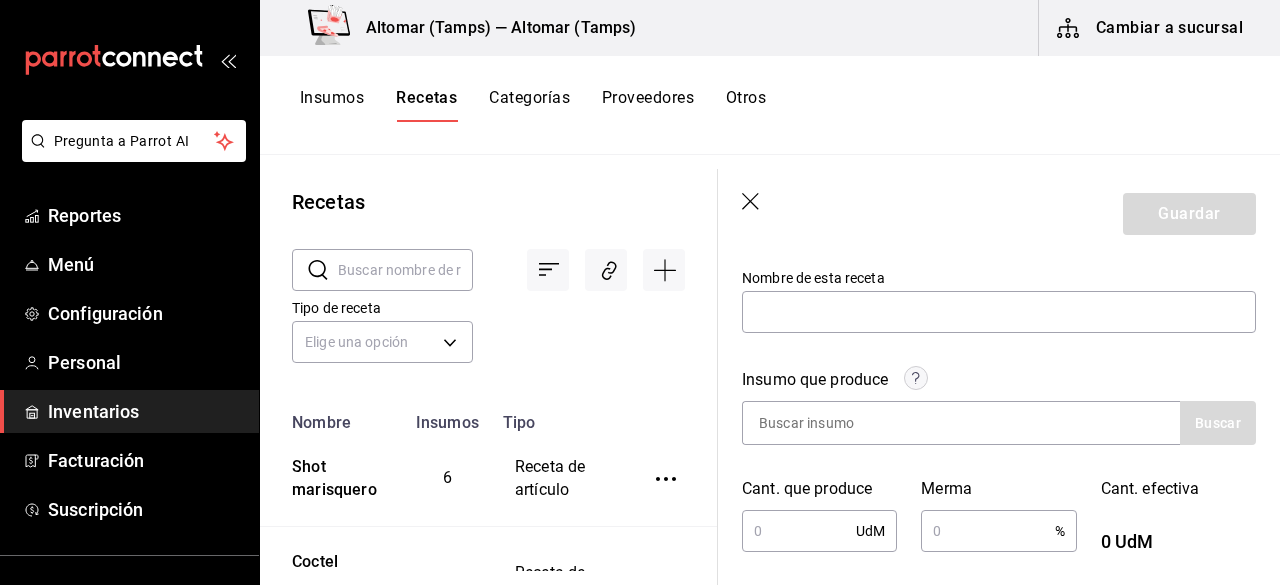 scroll, scrollTop: 167, scrollLeft: 0, axis: vertical 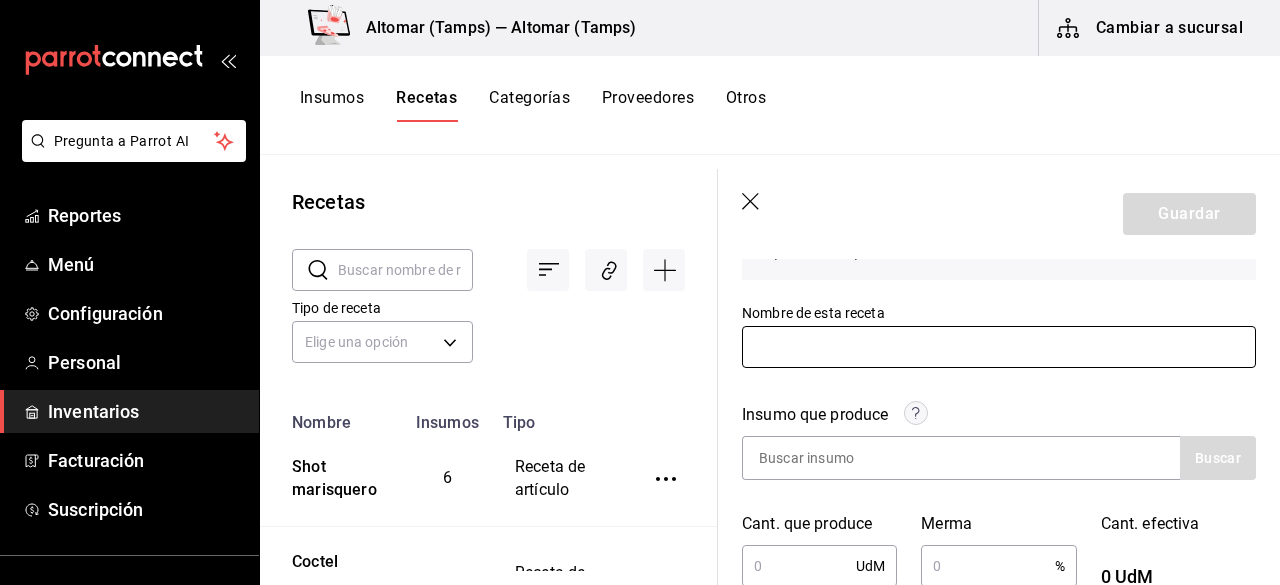 click at bounding box center (999, 347) 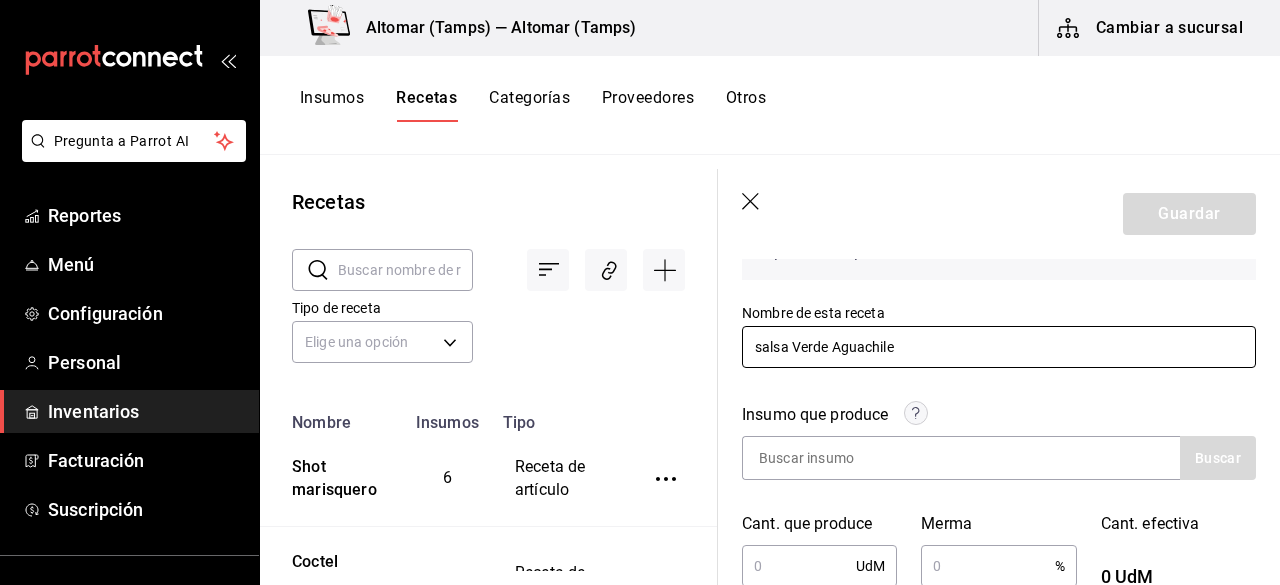 type on "Salsa verde Aguachile" 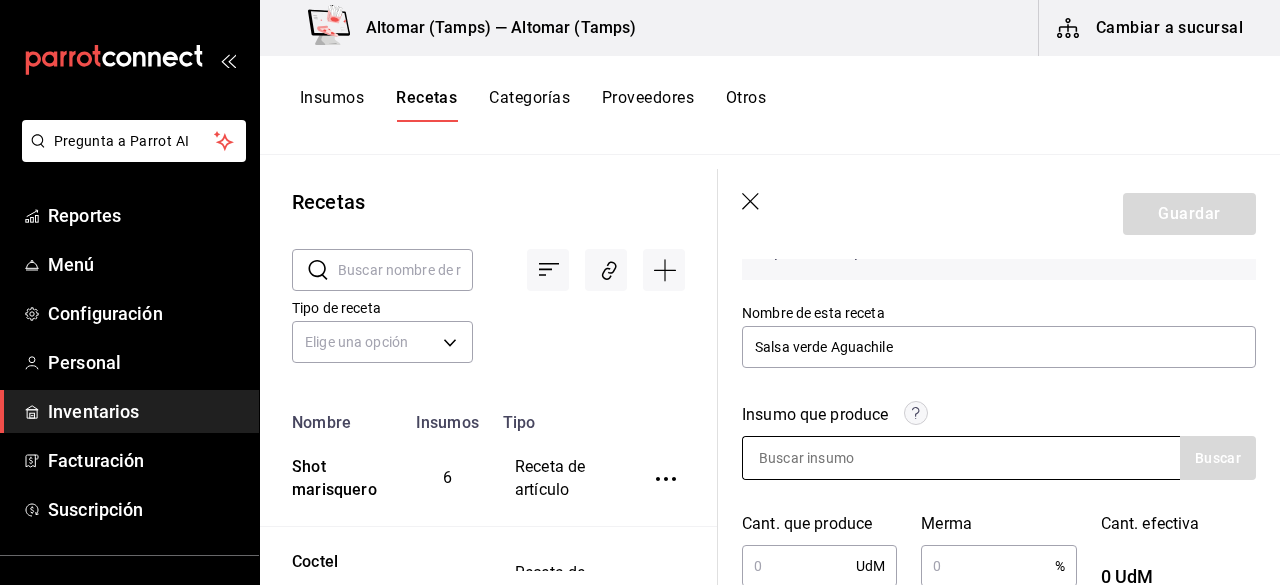click at bounding box center [843, 458] 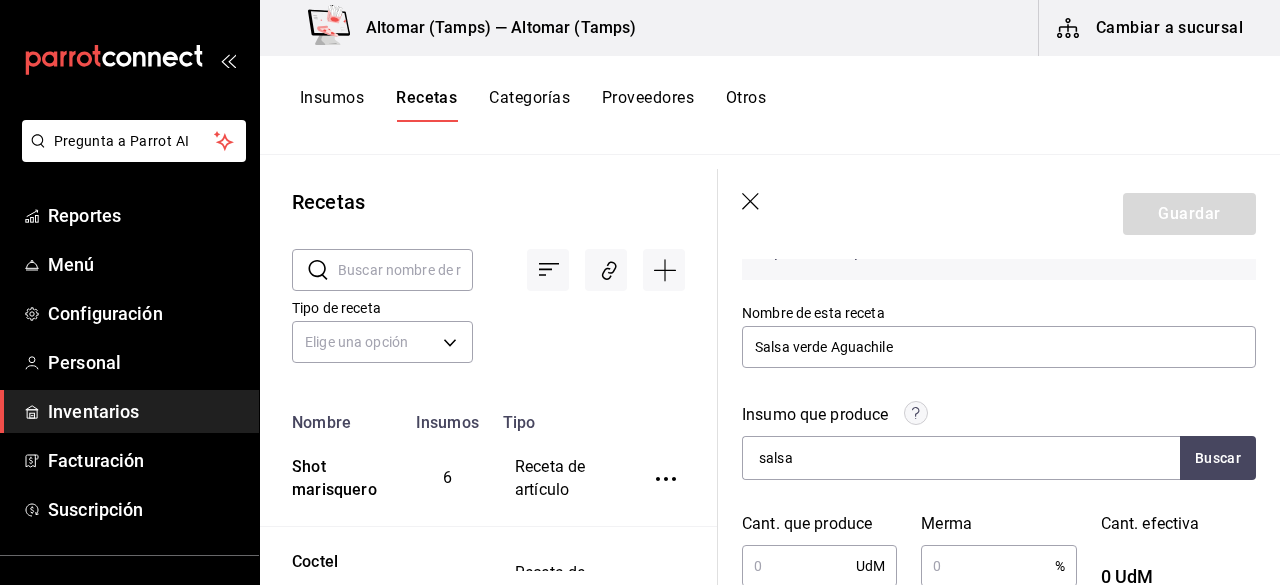 type on "salsa" 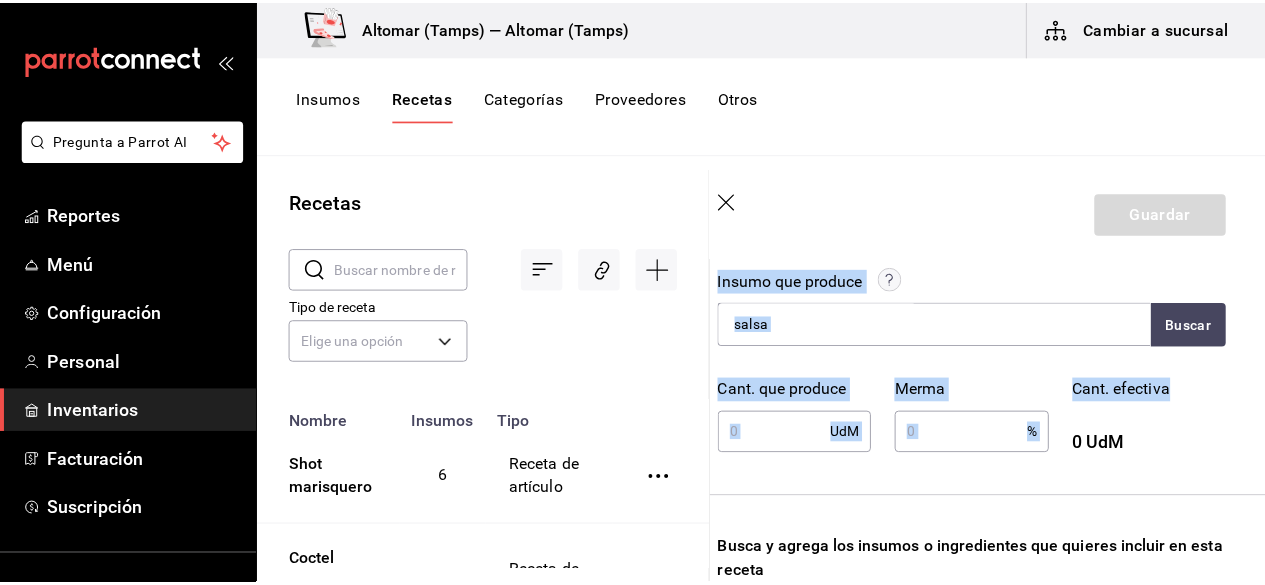 scroll, scrollTop: 296, scrollLeft: 16, axis: both 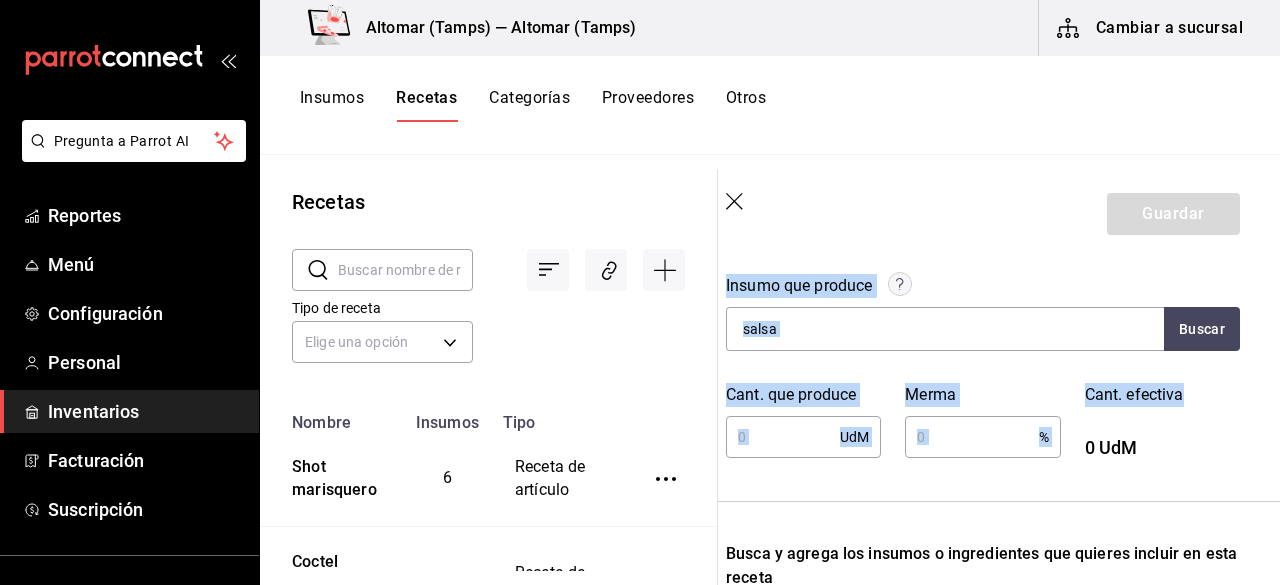 drag, startPoint x: 1279, startPoint y: 353, endPoint x: 1279, endPoint y: 389, distance: 36 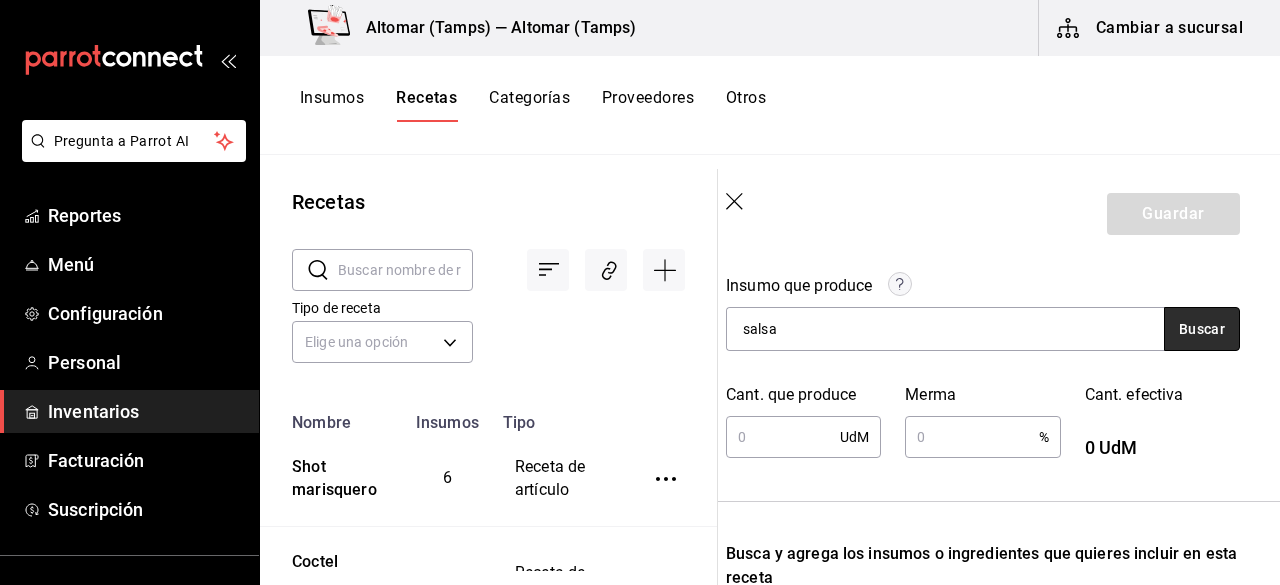 click on "Buscar" at bounding box center [1202, 329] 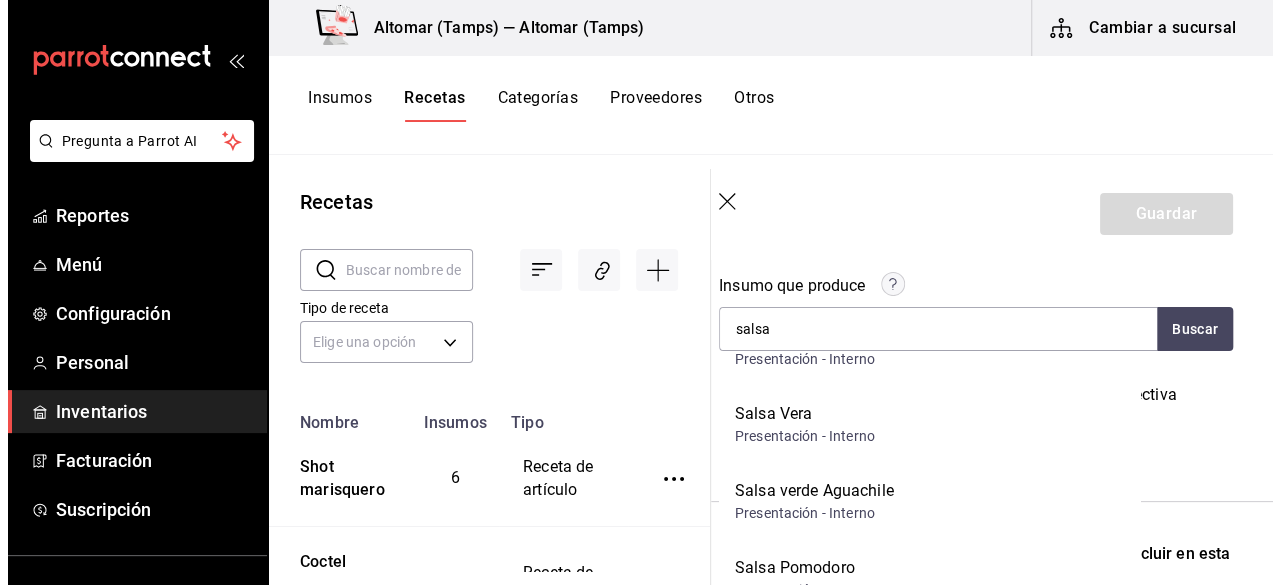 scroll, scrollTop: 259, scrollLeft: 0, axis: vertical 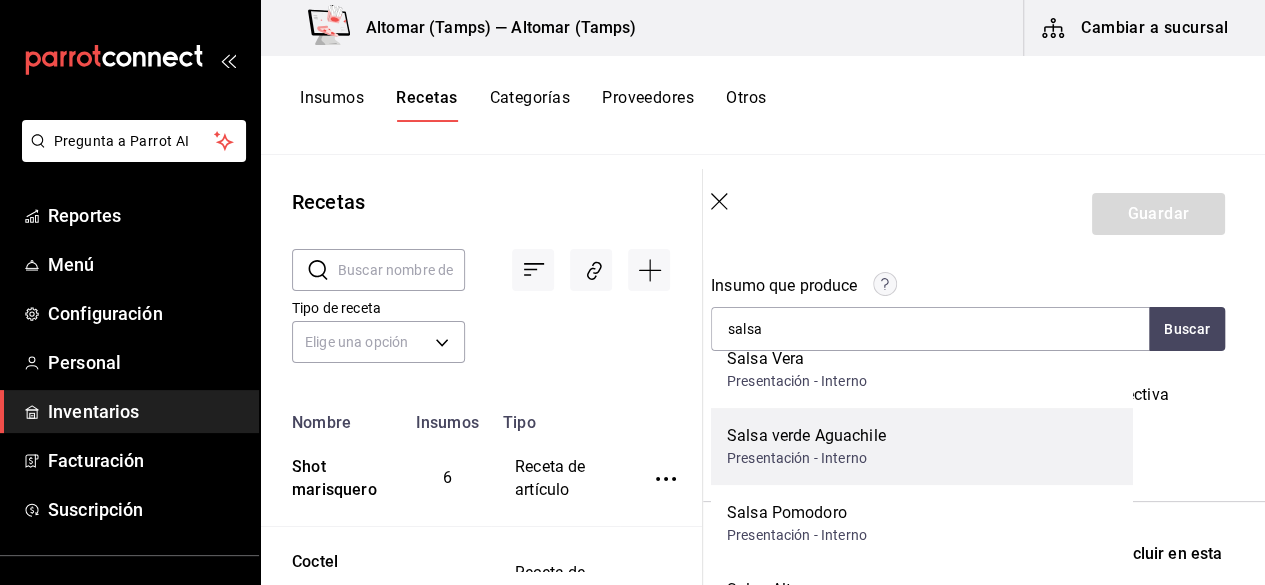 click on "Salsa verde Aguachile  Presentación - Interno" at bounding box center (922, 446) 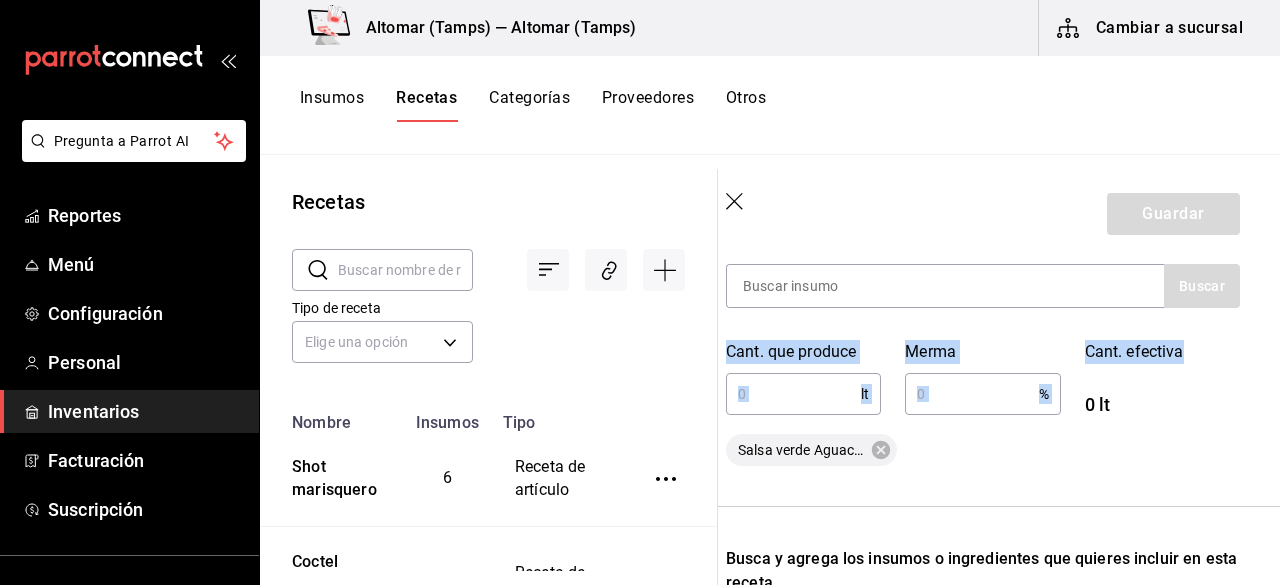click on "Guardar Receta de producción  Recuerda que las cantidades utilizadas en tus recetas estarán definidas en la Unidad de medida de receta que hayas especificado para cada insumo. Nombre de esta receta Salsa verde Aguachile Insumo que produce Buscar Cant. que produce lt ​ Merma % ​ Cant. efectiva 0 lt Salsa verde Aguachile  Busca y agrega los insumos o ingredientes que quieres incluir en esta receta Insumo SUPPLY Buscar No hay insumos a mostrar. Busca un insumo para agregarlo a la lista" at bounding box center [999, 377] 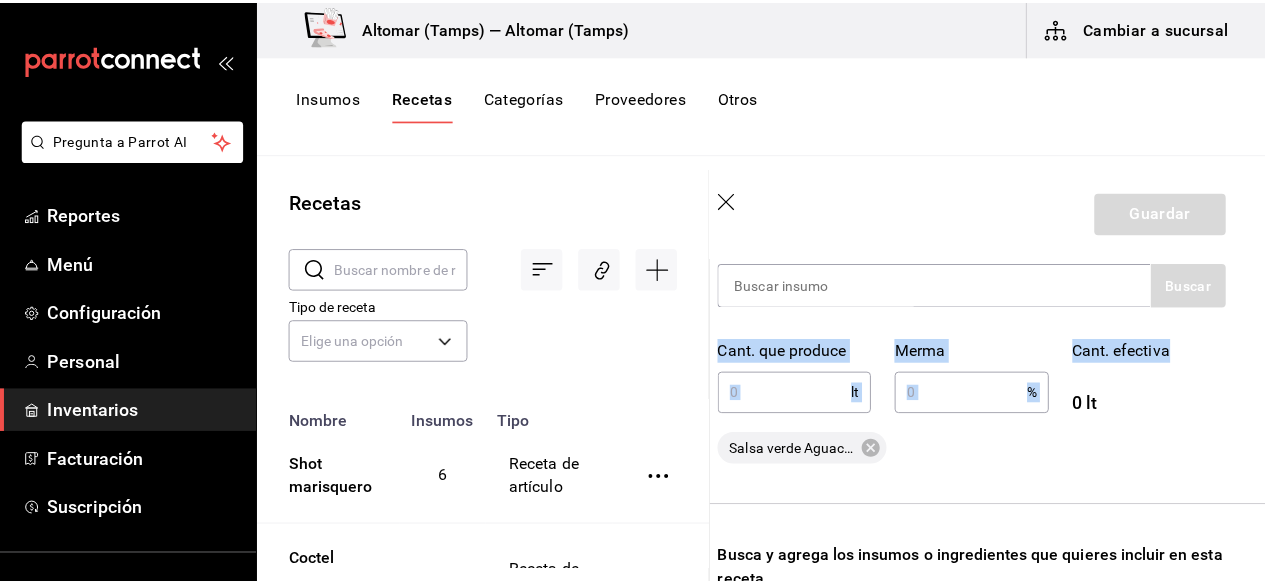 scroll, scrollTop: 332, scrollLeft: 16, axis: both 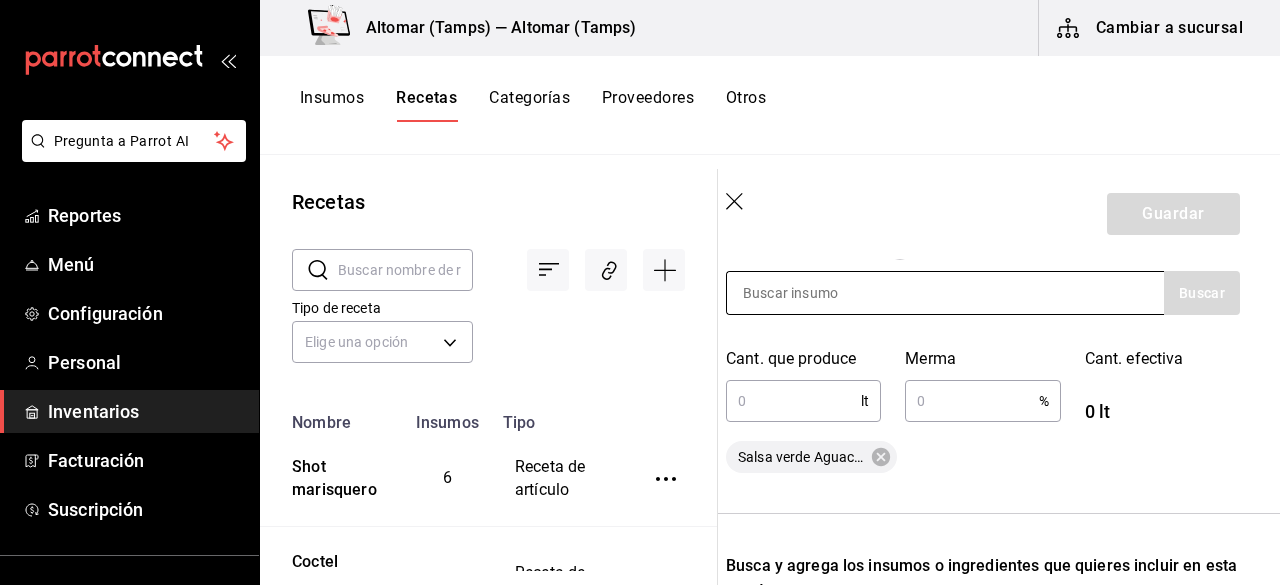 click at bounding box center [945, 293] 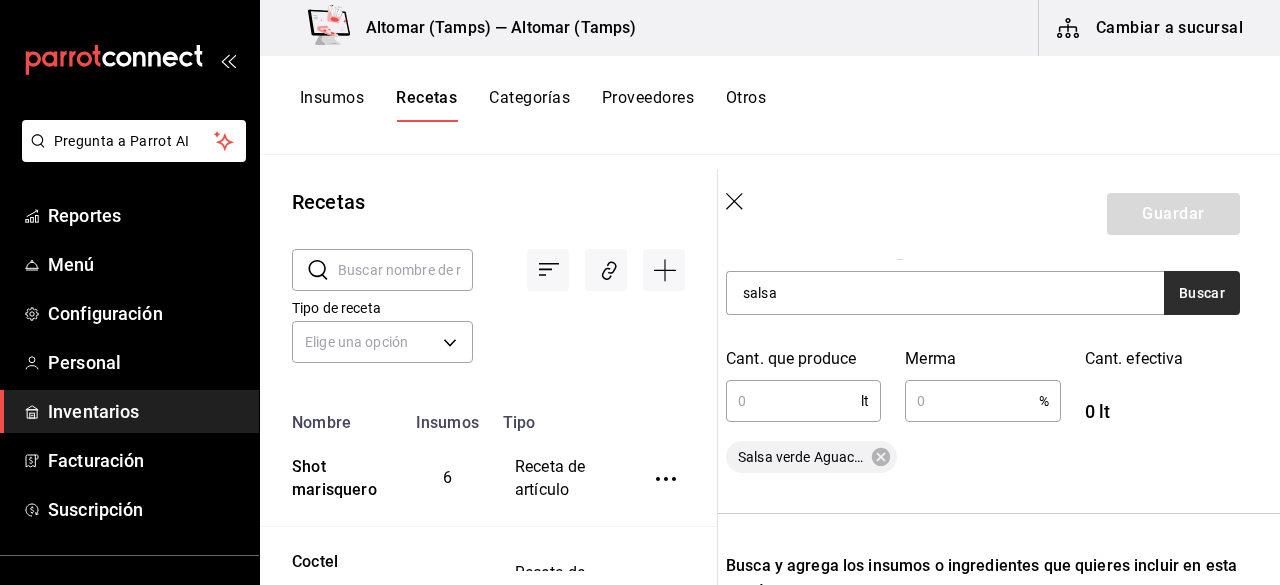 type on "salsa" 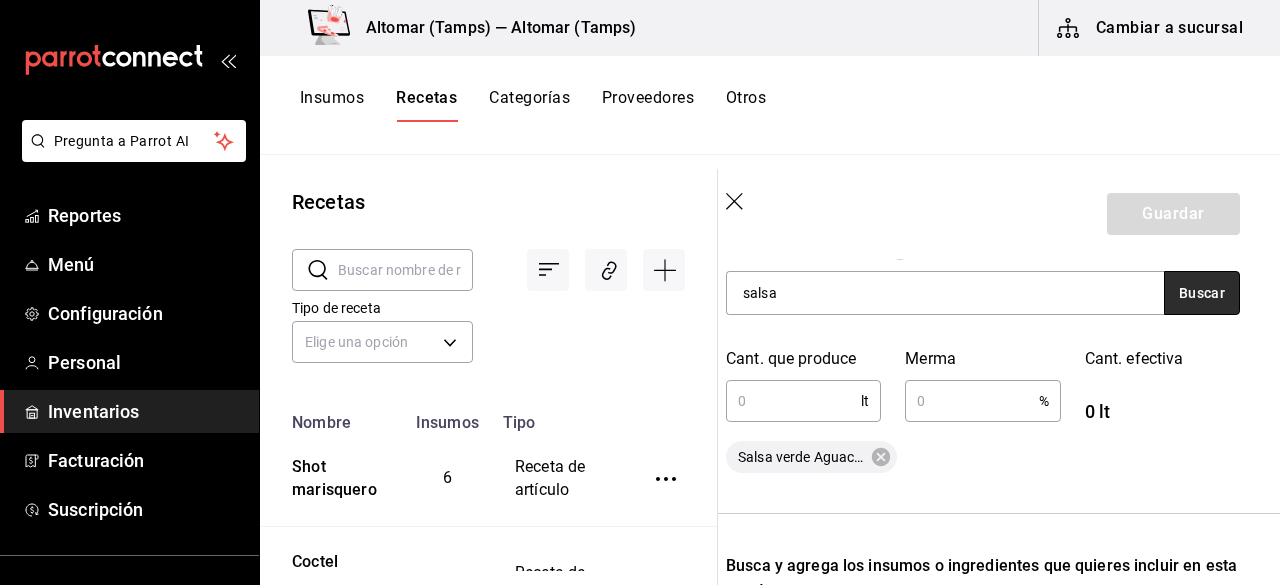 click on "Buscar" at bounding box center (1202, 293) 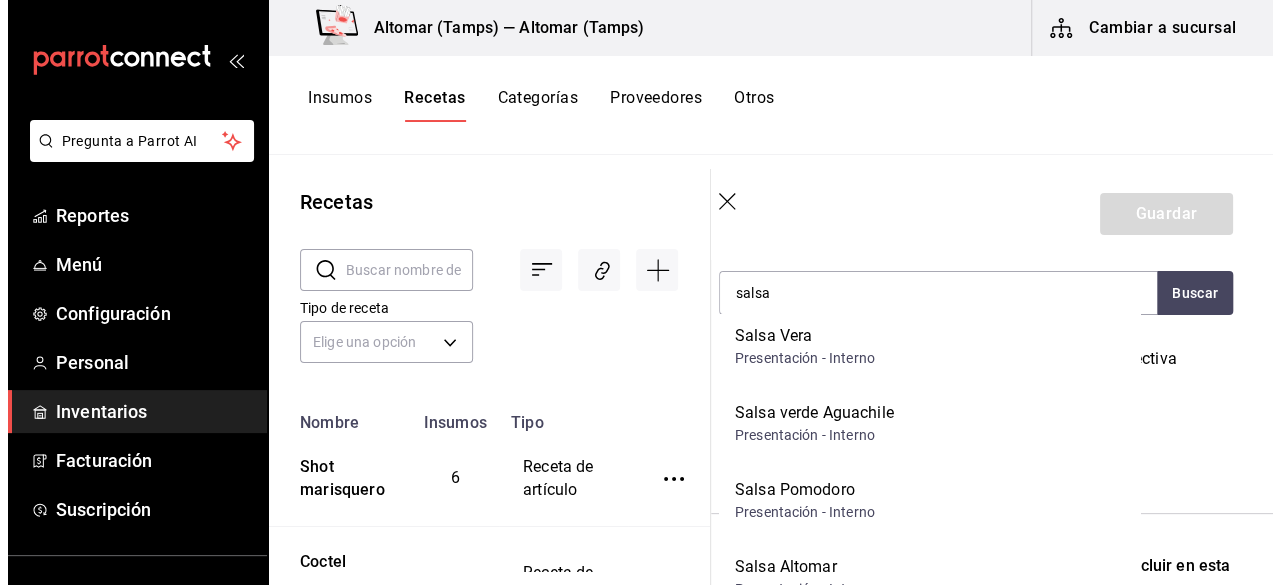 scroll, scrollTop: 259, scrollLeft: 0, axis: vertical 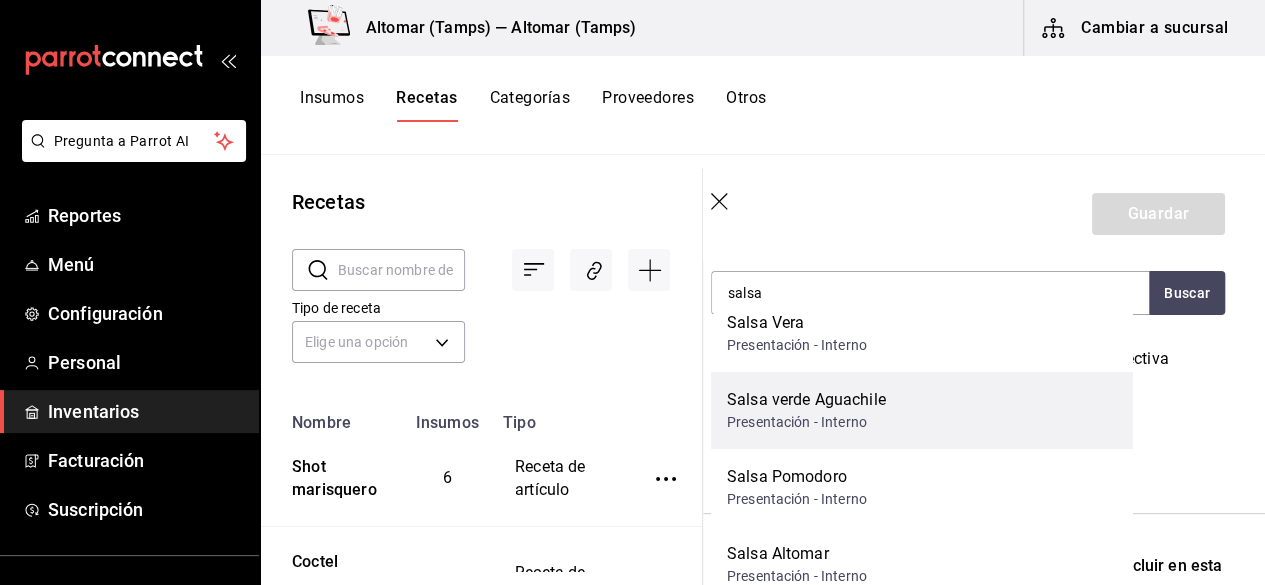 click on "Presentación - Interno" at bounding box center [806, 422] 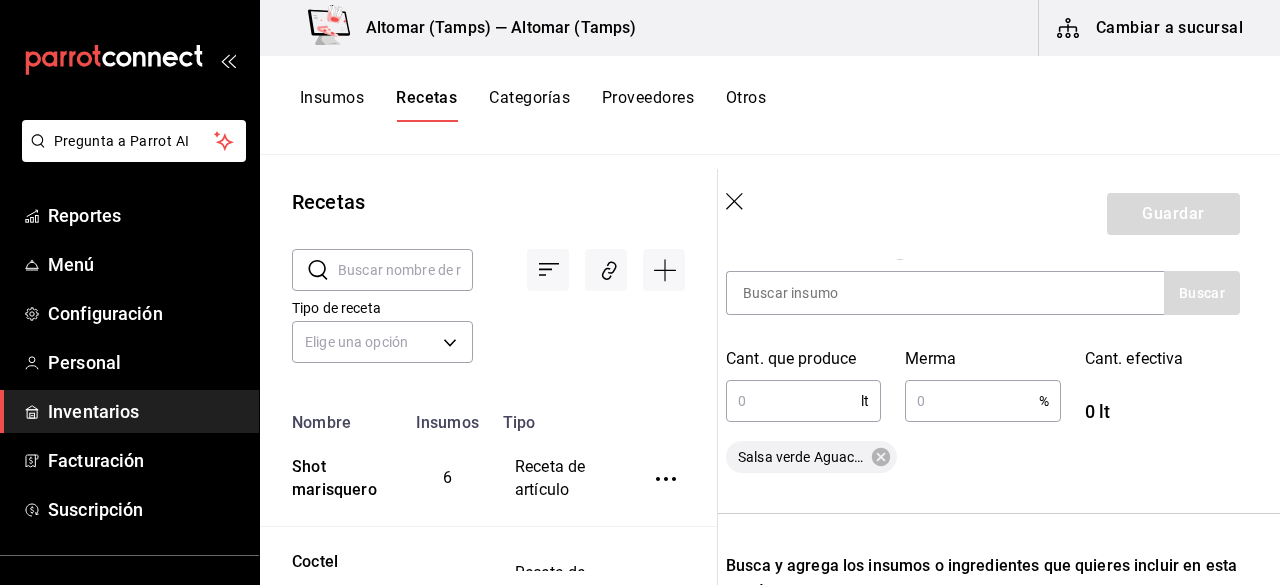 click at bounding box center [793, 401] 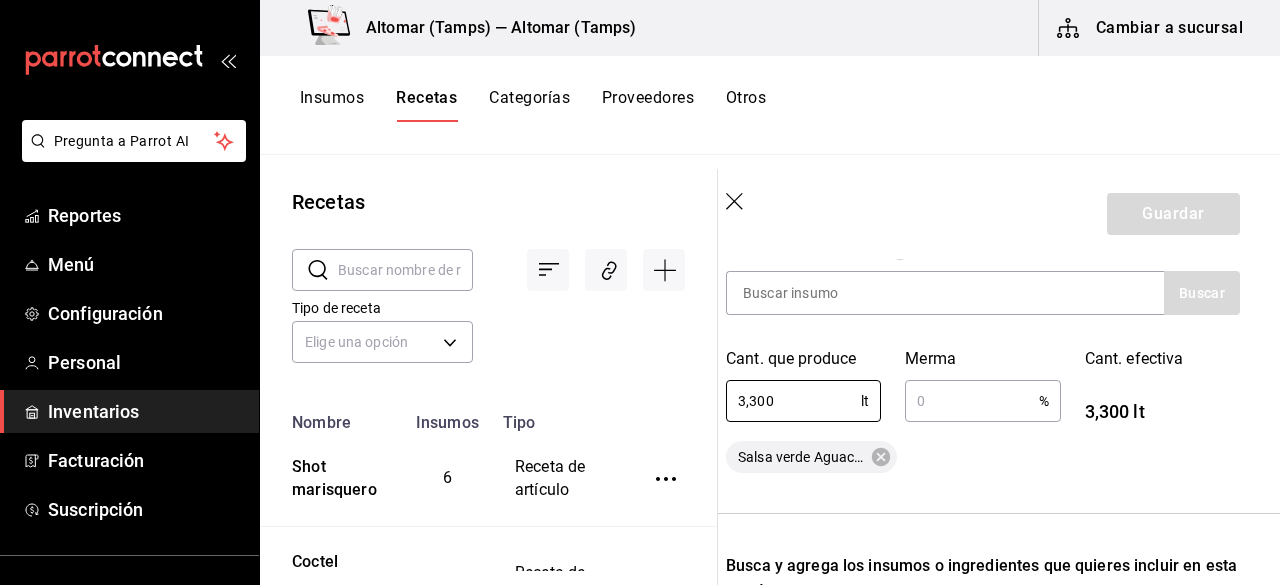 type on "3,300" 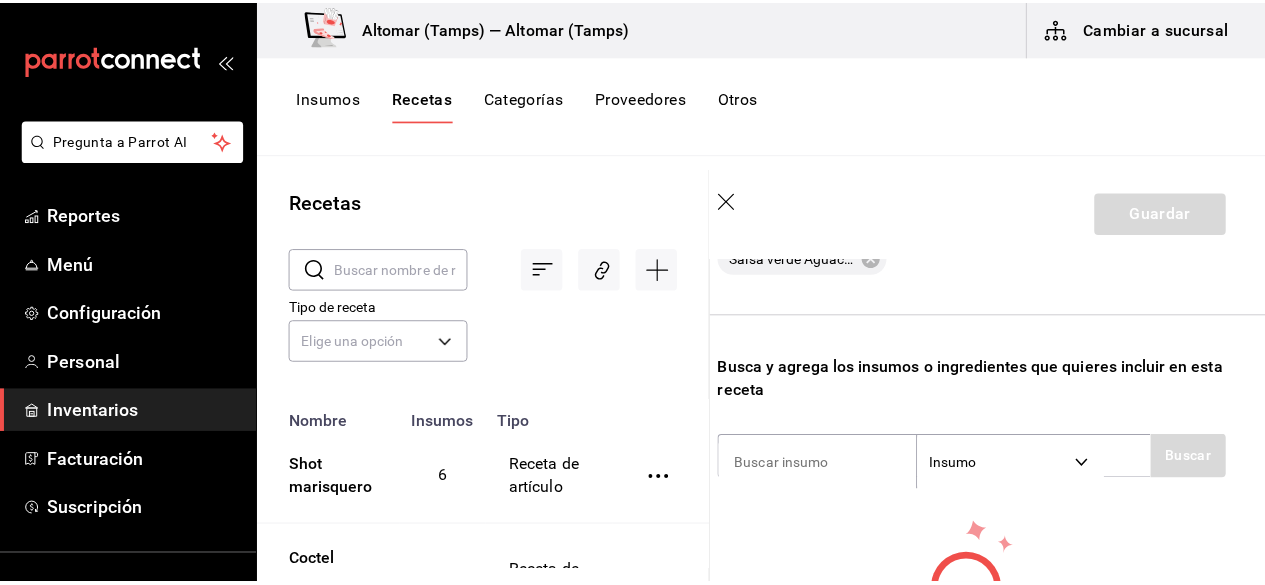 scroll, scrollTop: 652, scrollLeft: 16, axis: both 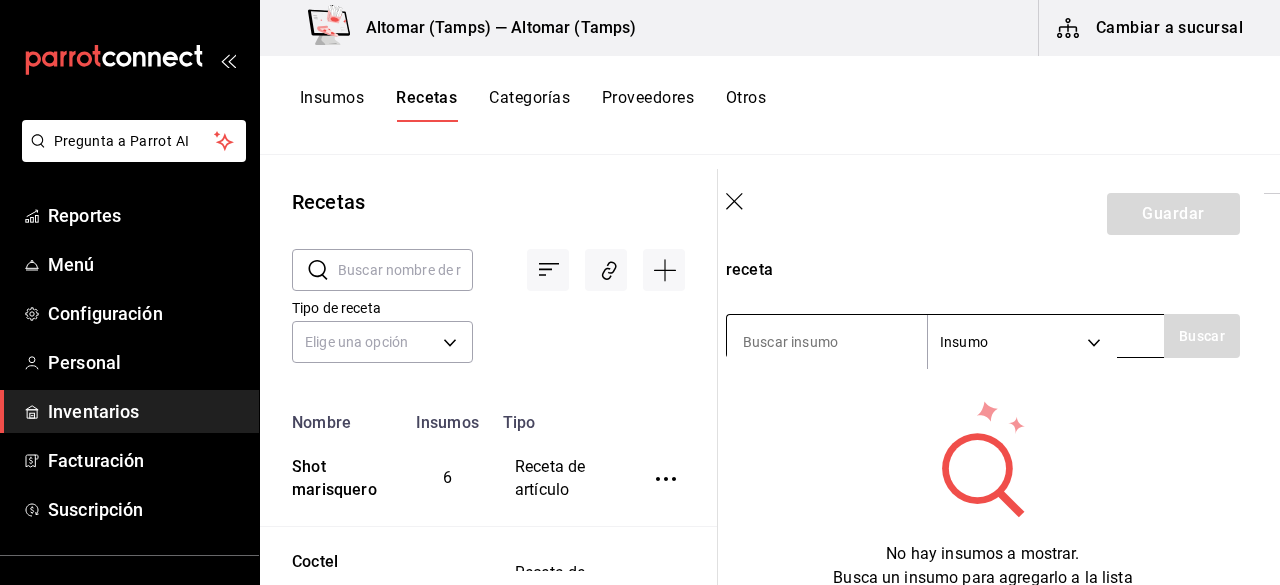 type on "5" 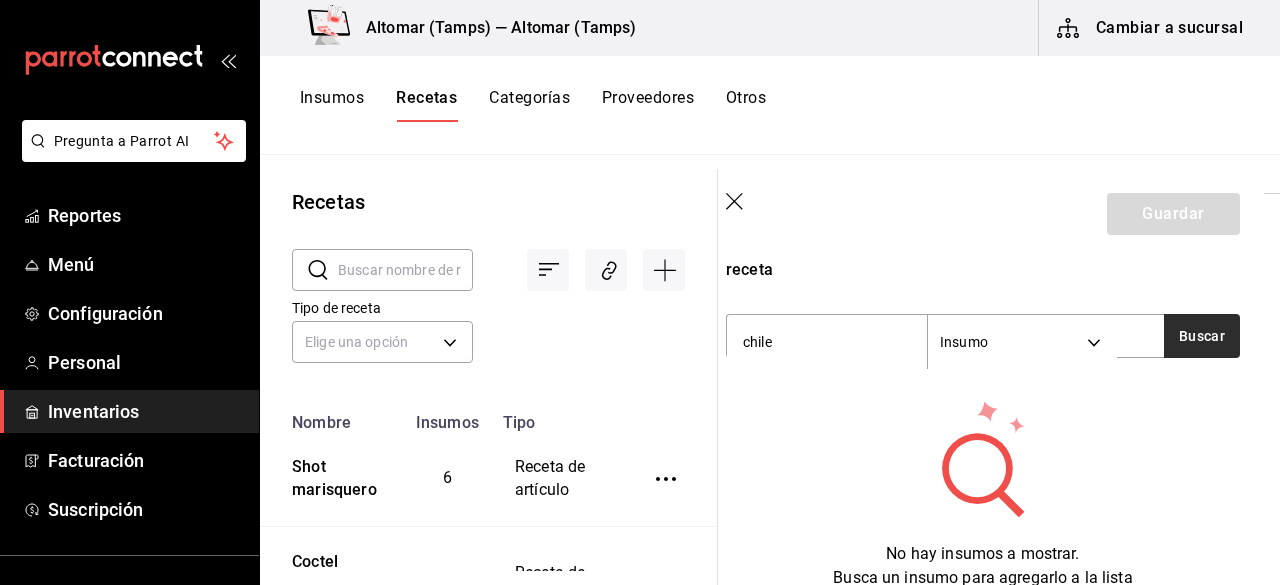 type on "chile" 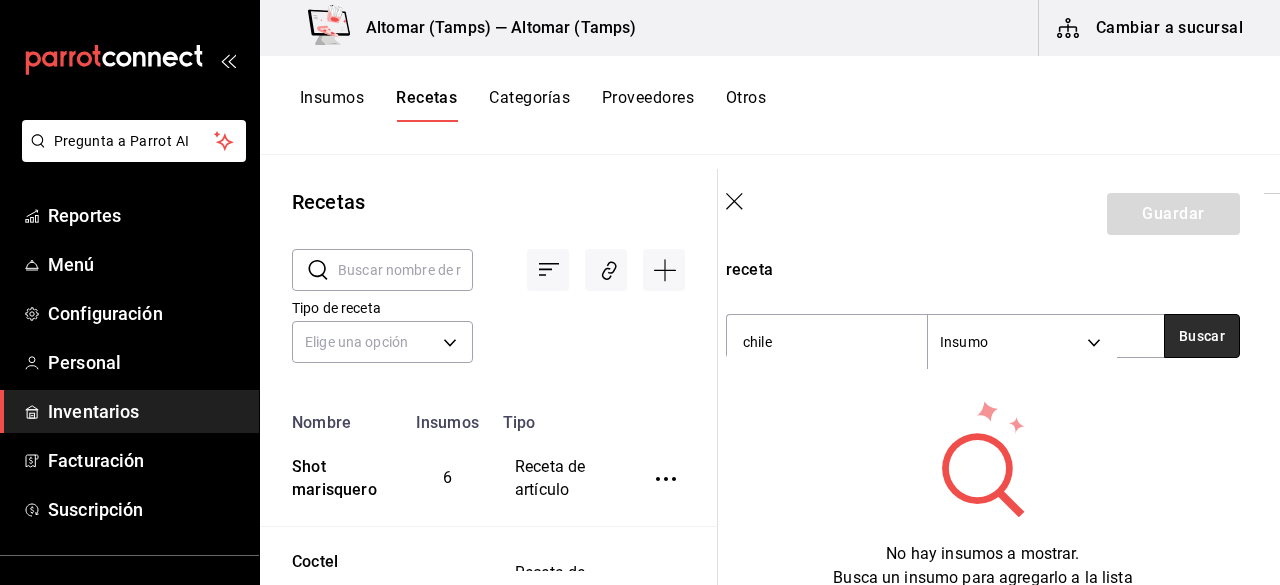 click on "Buscar" at bounding box center [1202, 336] 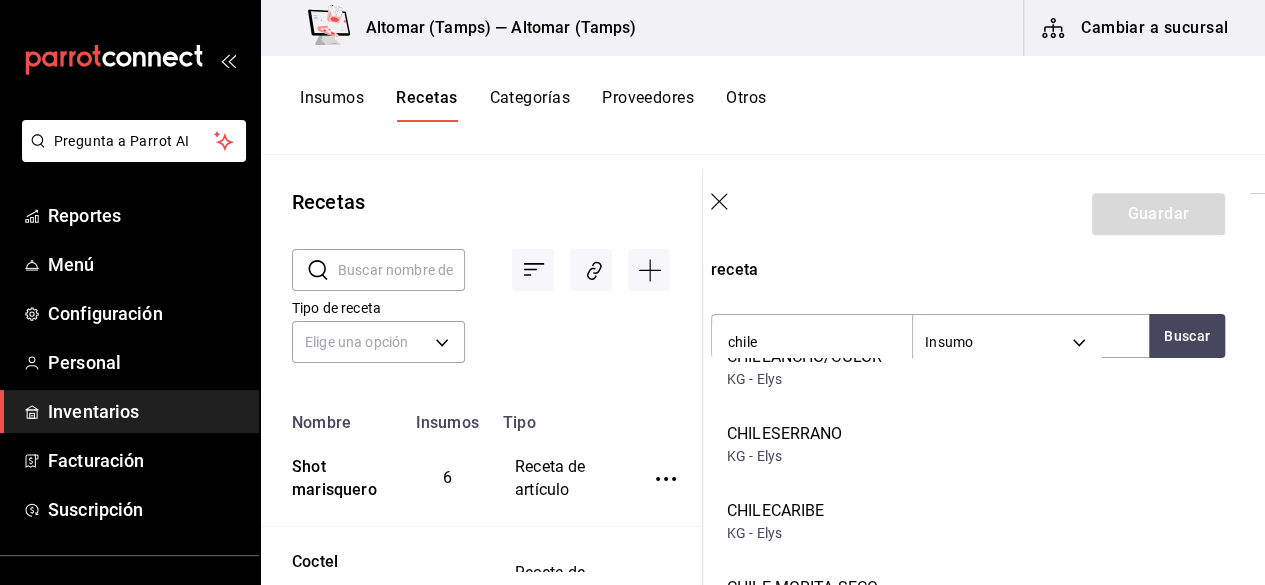 scroll, scrollTop: 500, scrollLeft: 0, axis: vertical 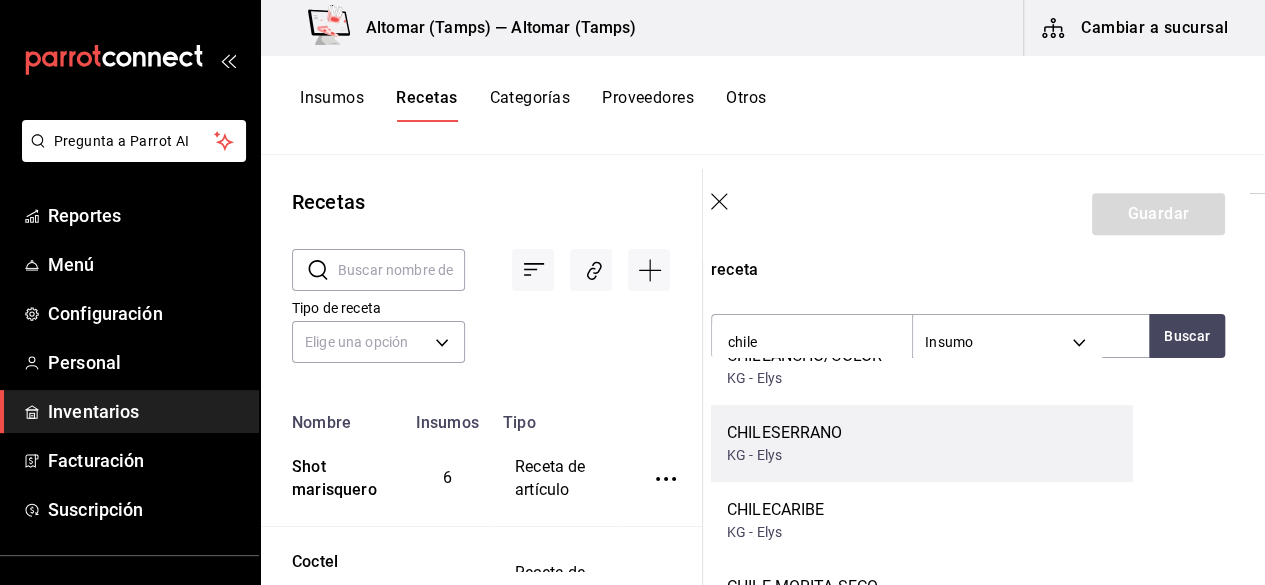 click on "CHILESERRANO KG - Elys" at bounding box center (922, 443) 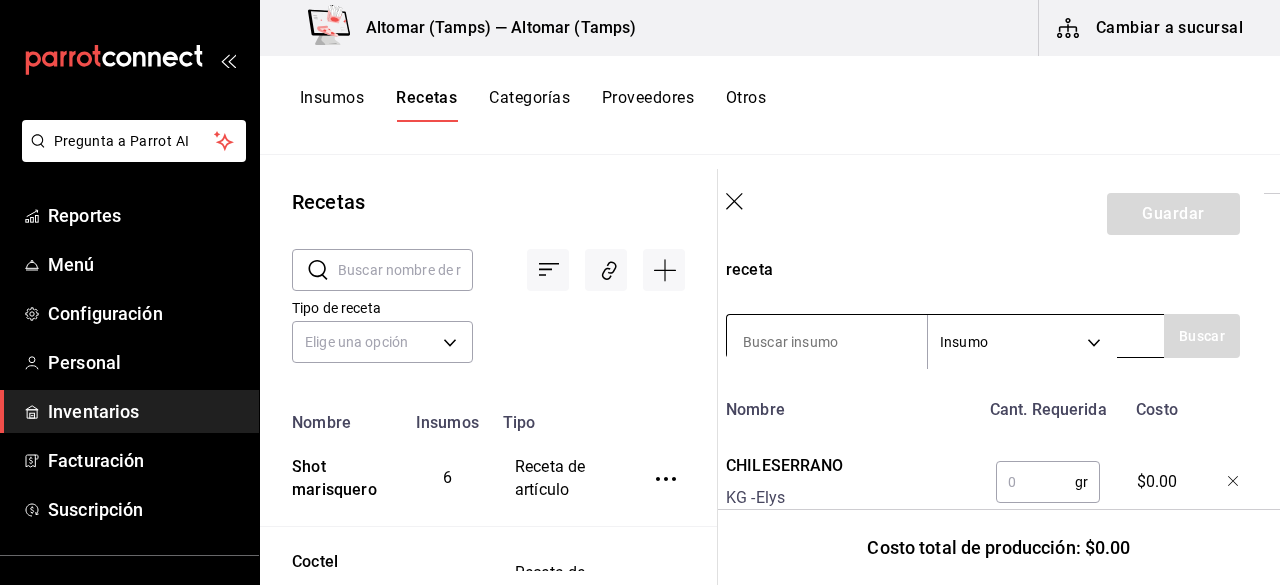 click at bounding box center [827, 342] 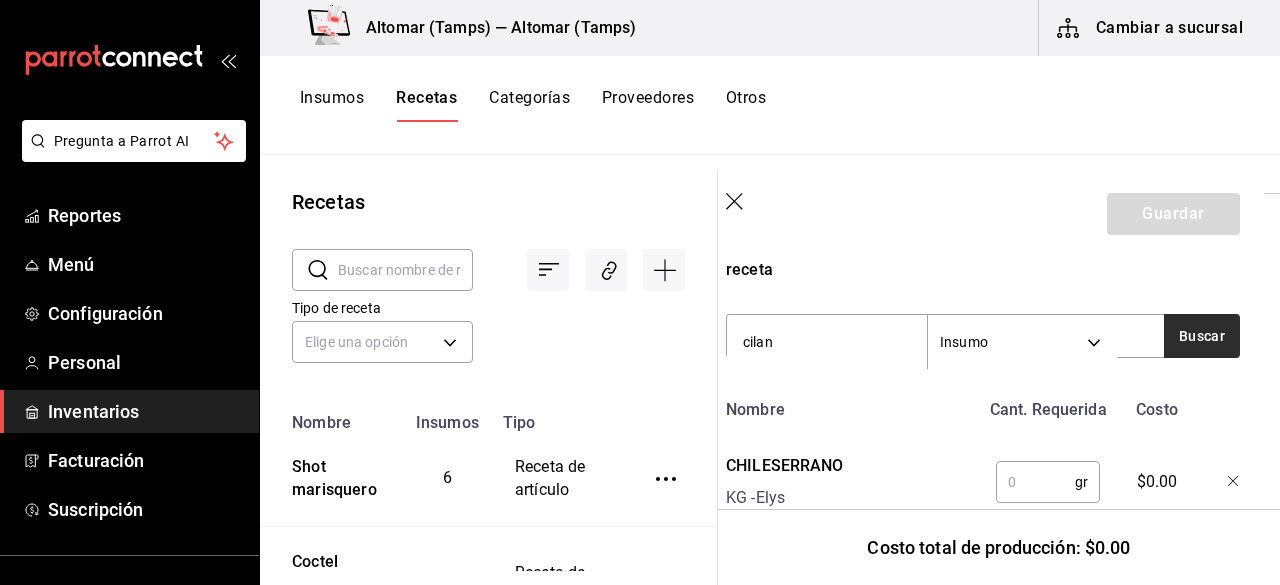 type on "cilan" 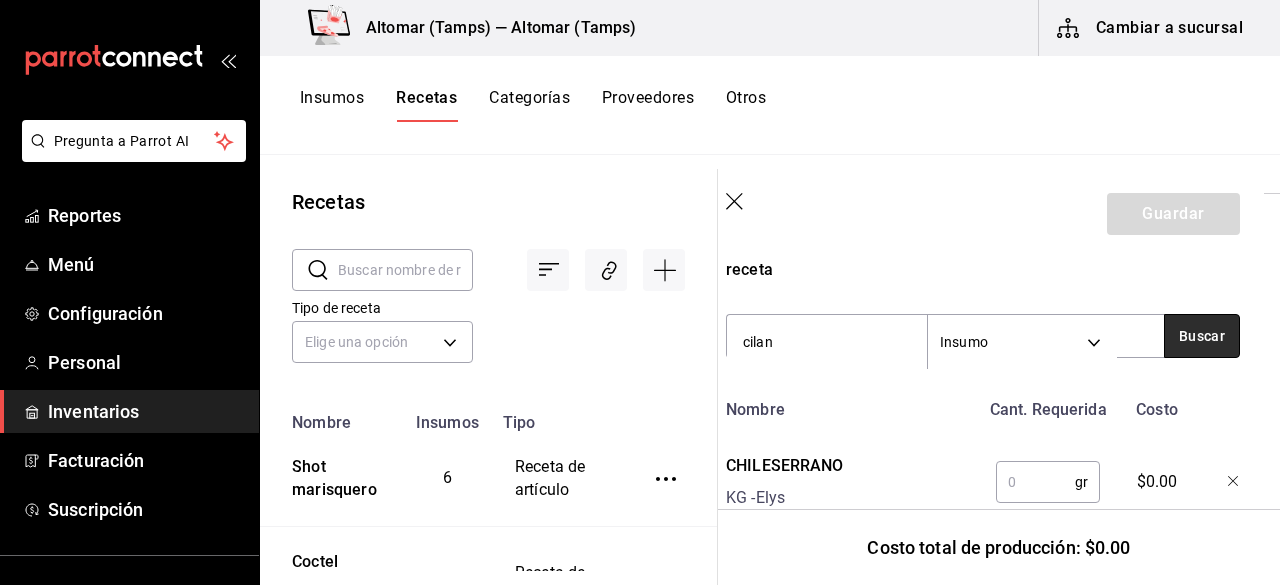 click on "Buscar" at bounding box center (1202, 336) 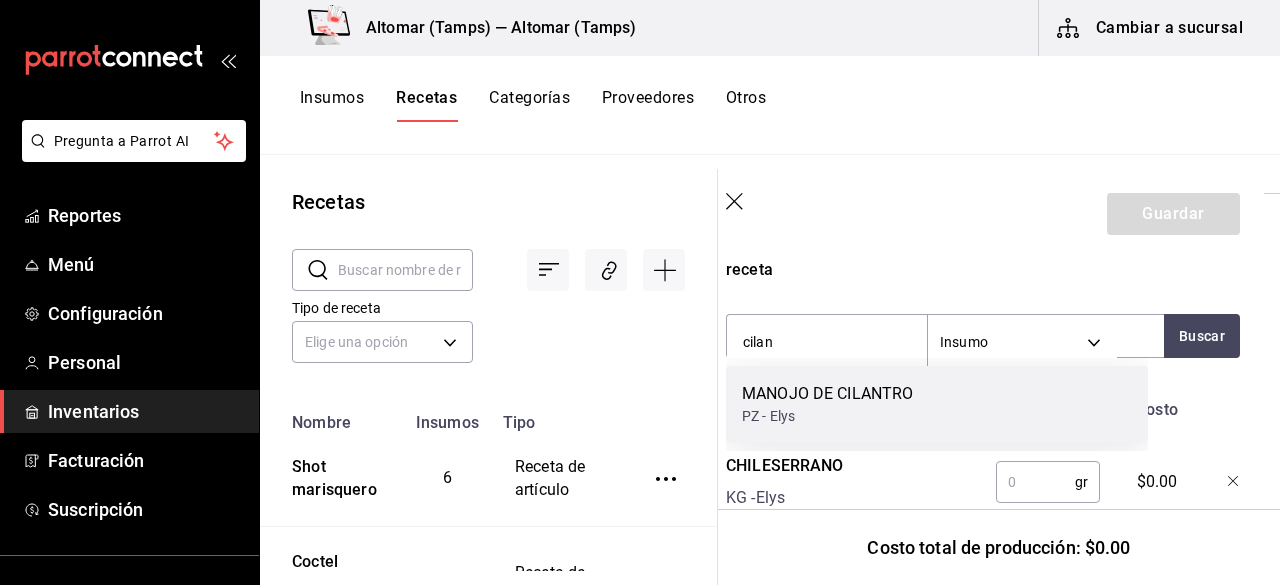 click on "MANOJO DE CILANTRO PZ - Elys" at bounding box center [937, 404] 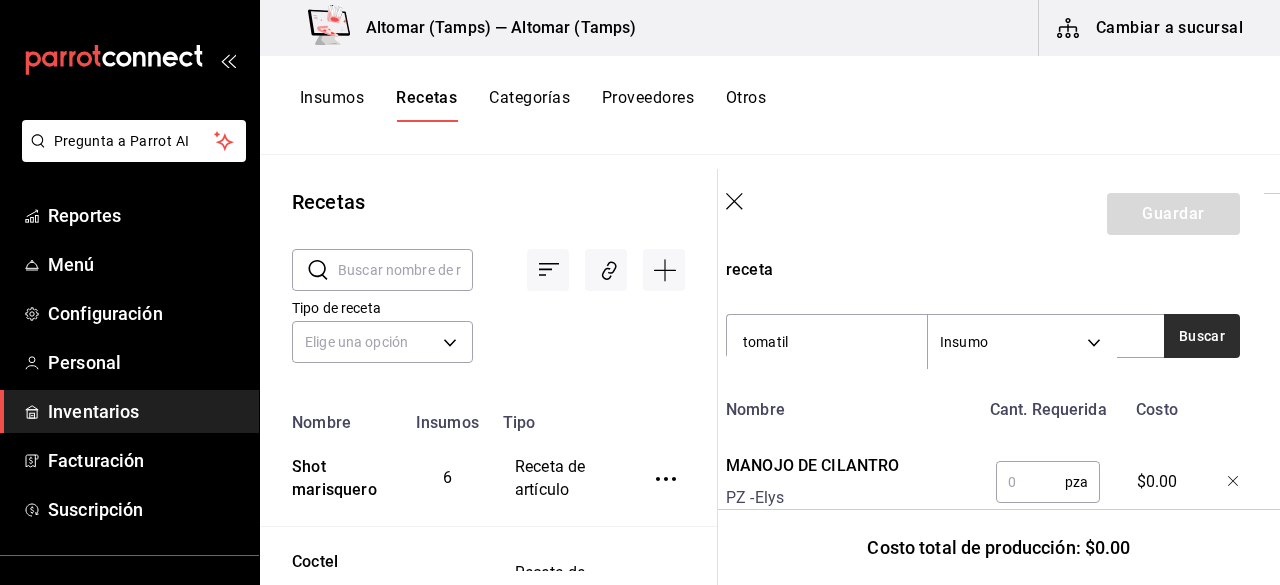 type on "tomatil" 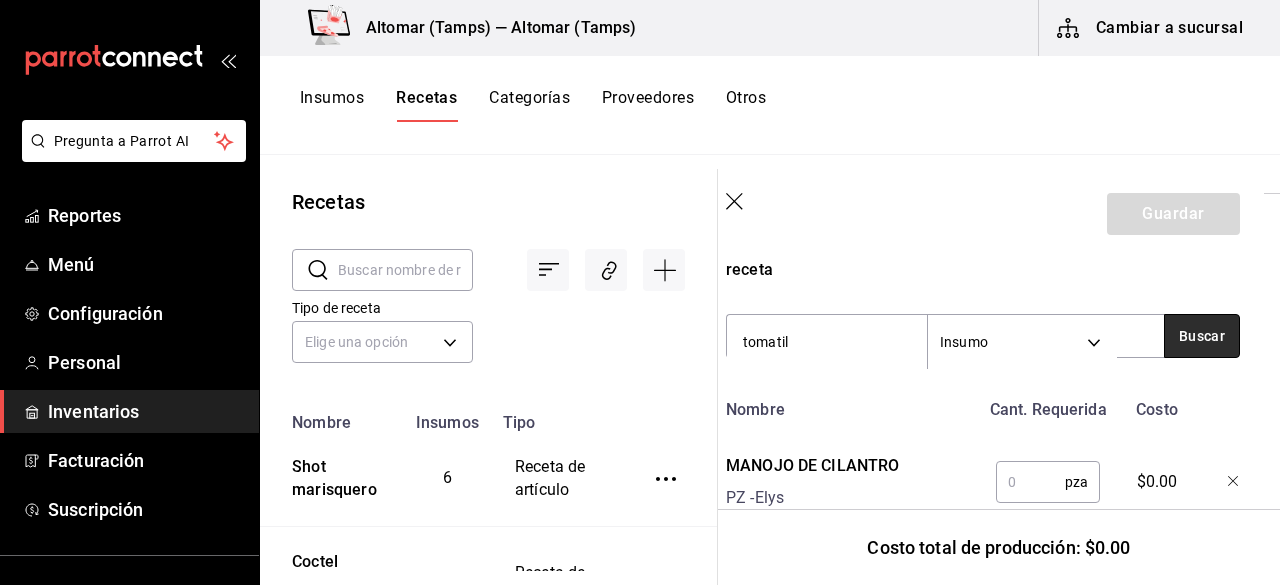 click on "Buscar" at bounding box center (1202, 336) 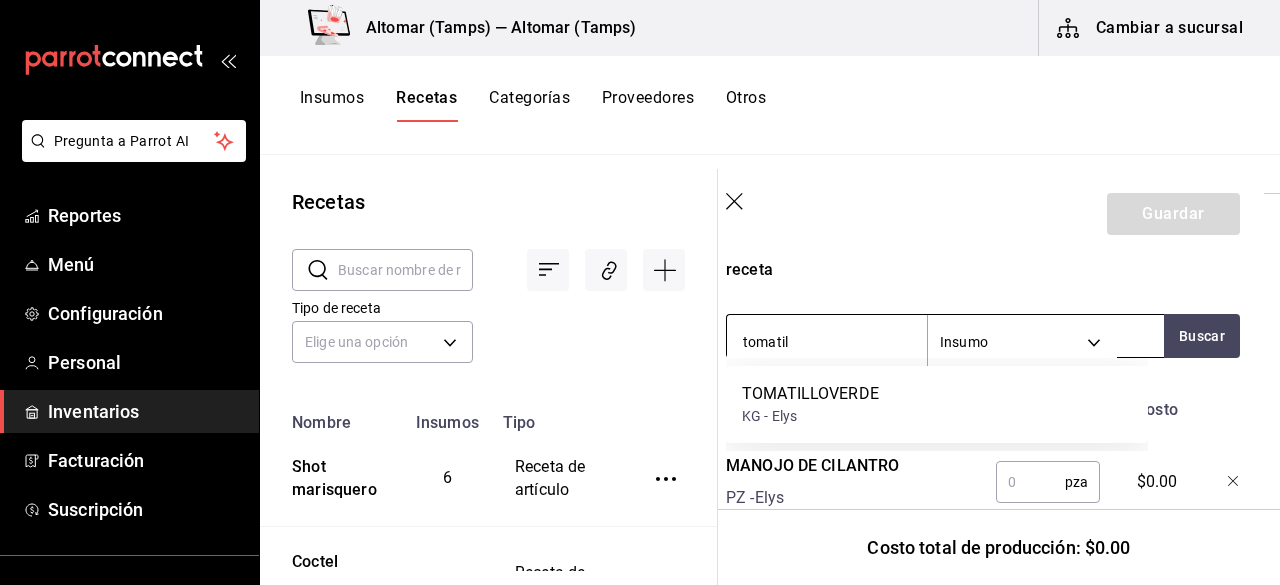 click on "Pregunta a Parrot AI Reportes   Menú   Configuración   Personal   Inventarios   Facturación   Suscripción   Ayuda Recomienda Parrot   [PERSON]   Sugerir nueva función   Altomar (Tamps) — Altomar (Tamps) Cambiar a sucursal Insumos Recetas Categorías Proveedores Otros Recetas ​ ​ Tipo de receta Elige una opción default Nombre Insumos Tipo Shot marisquero 6 Receta de artículo Coctel Vuelve a la vida 7 Receta de artículo Salsa Vuelve a la Vida 12 Receta de producción Caldo de Camaron 8 Receta de producción Coctel de Camaron Mixto 7 Receta de artículo Pulpo 1-2 prod 1 Receta de producción Camaron 16-20 prod 1 Receta de producción Camaron 21-25 producido 1 Receta de producción Receta Cóctel de camarón 6 Receta de artículo Salsa Altomar Robalo 5 Receta de producción guiso Robalo Altomar 6 Receta de producción pomodoro 4 Receta de producción Salsa Vera 6 Receta de producción Tartara 9 Receta de producción vinagreta de mango 6 Receta de producción Salsa Alfredo 9 Salsa de zarandeado" at bounding box center (640, 285) 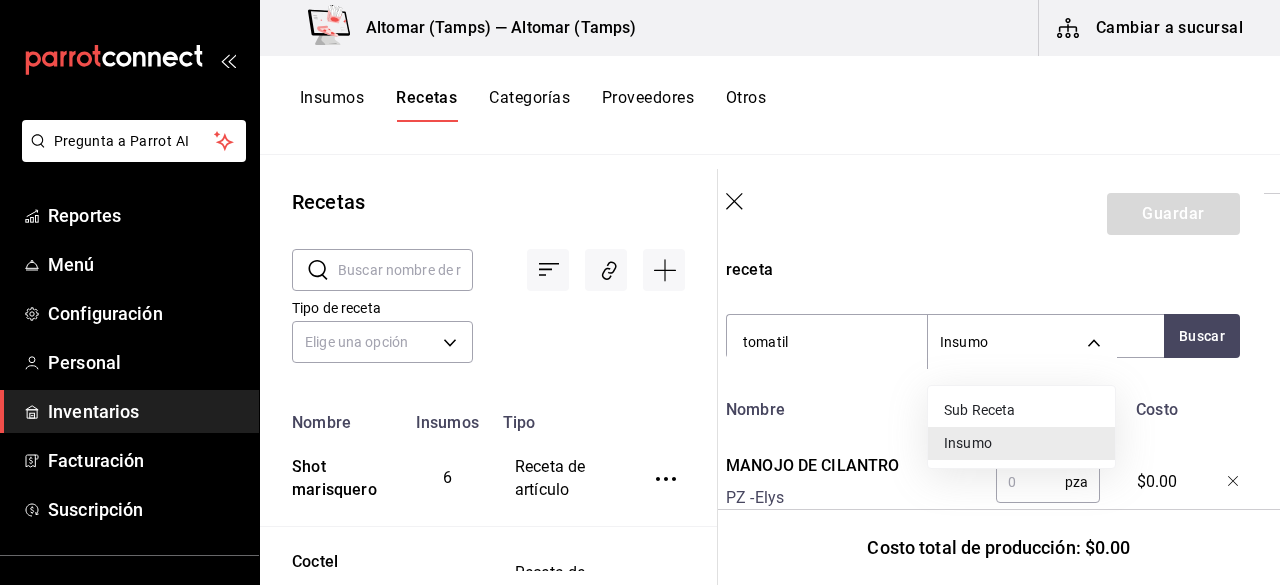 click at bounding box center (640, 292) 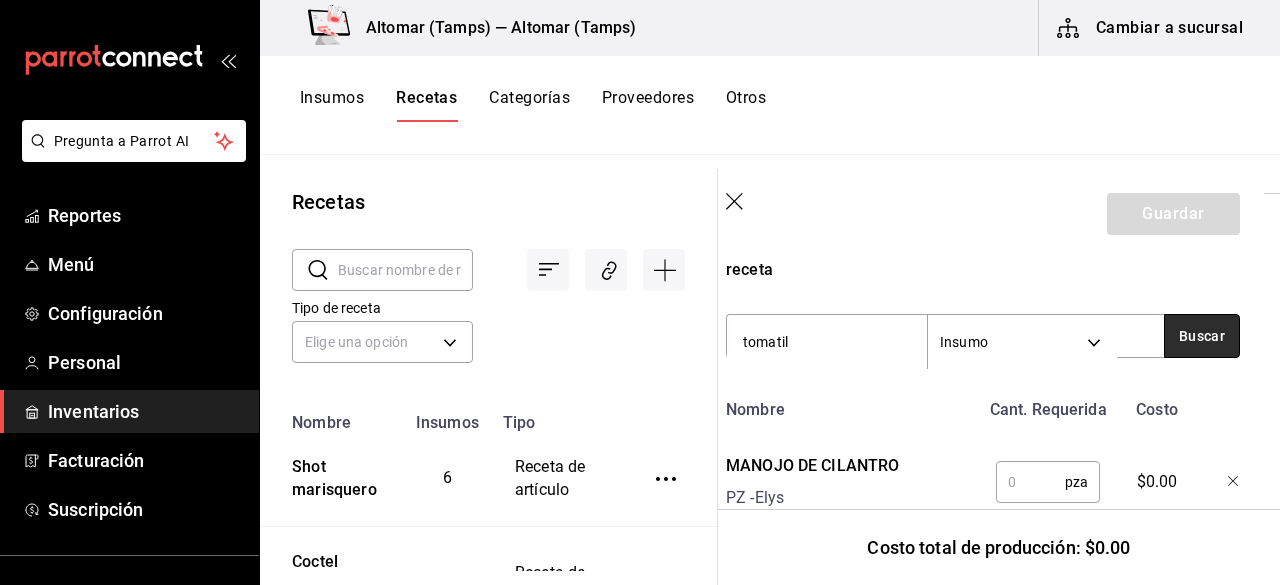 click on "Buscar" at bounding box center [1202, 336] 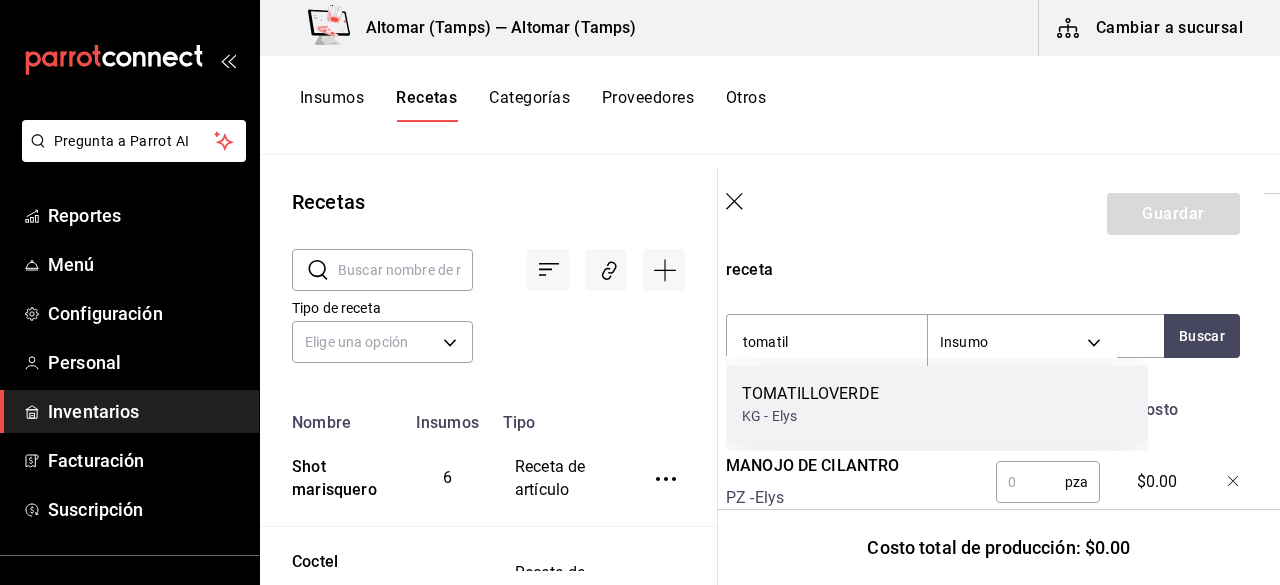 click on "TOMATILLOVERDE" at bounding box center (810, 394) 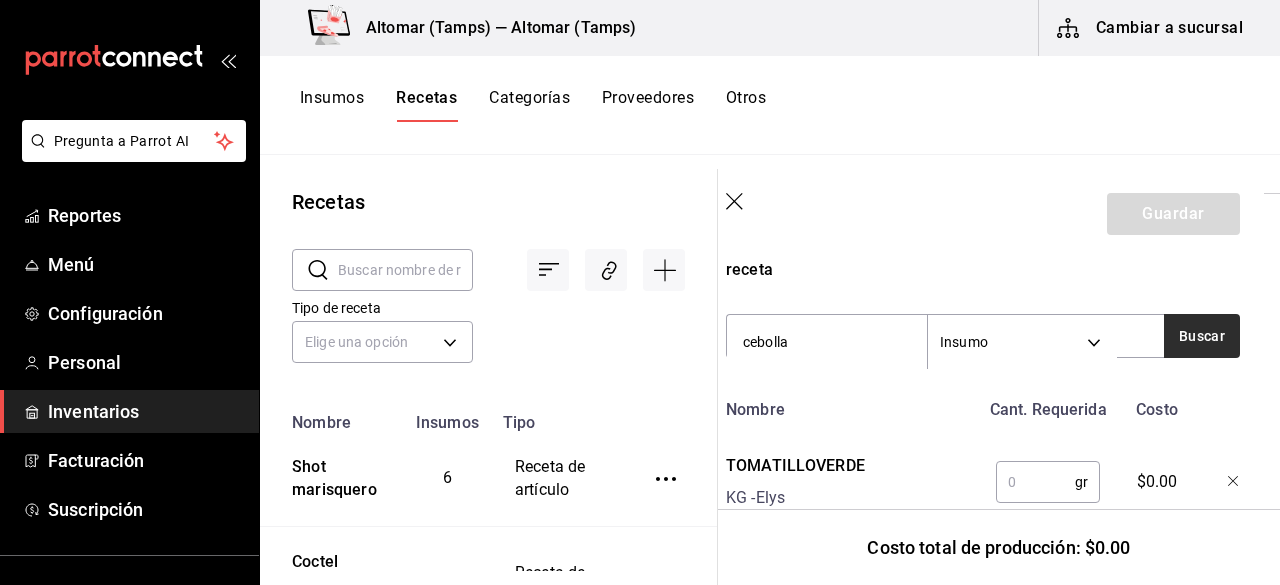 type on "cebolla" 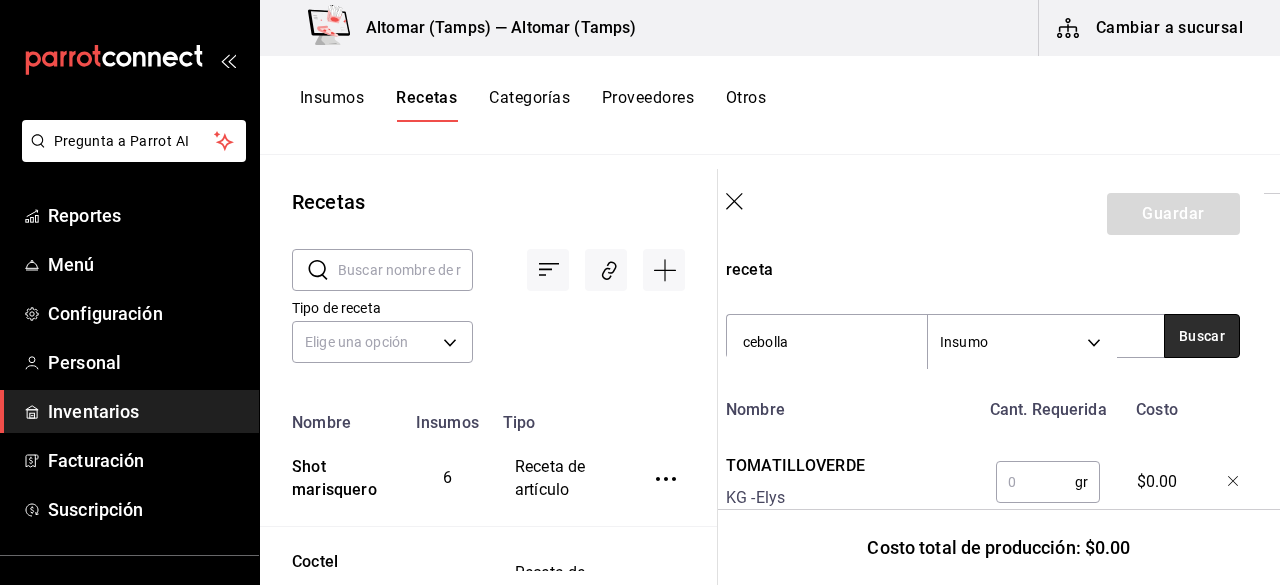 click on "Buscar" at bounding box center (1202, 336) 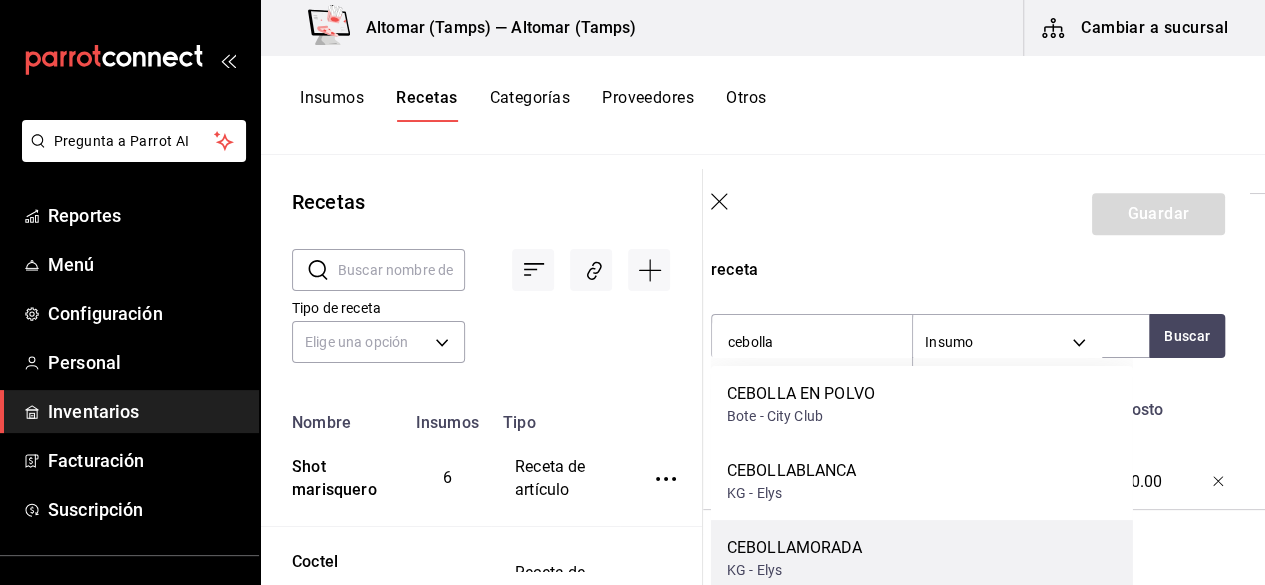click on "KG - Elys" at bounding box center (795, 570) 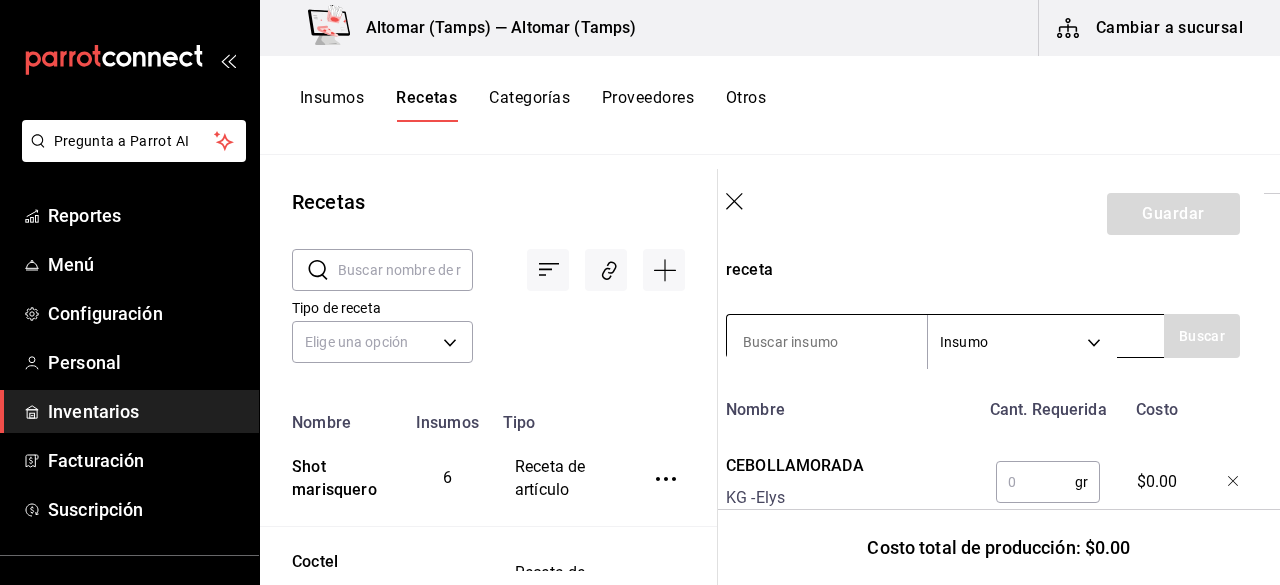 click at bounding box center [827, 342] 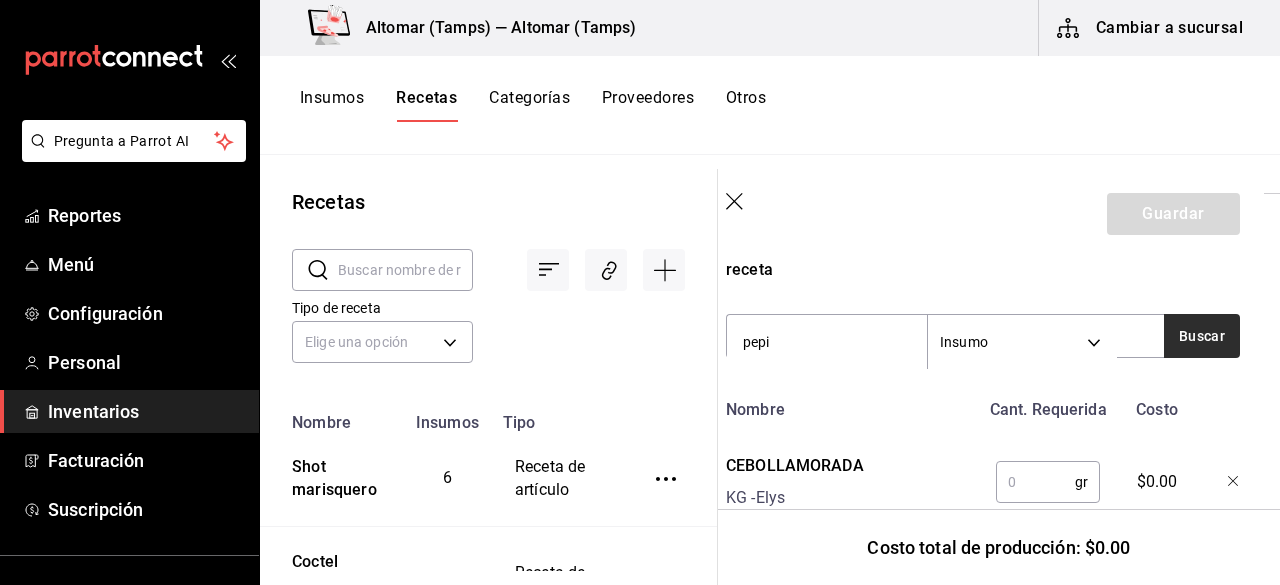 type on "pepi" 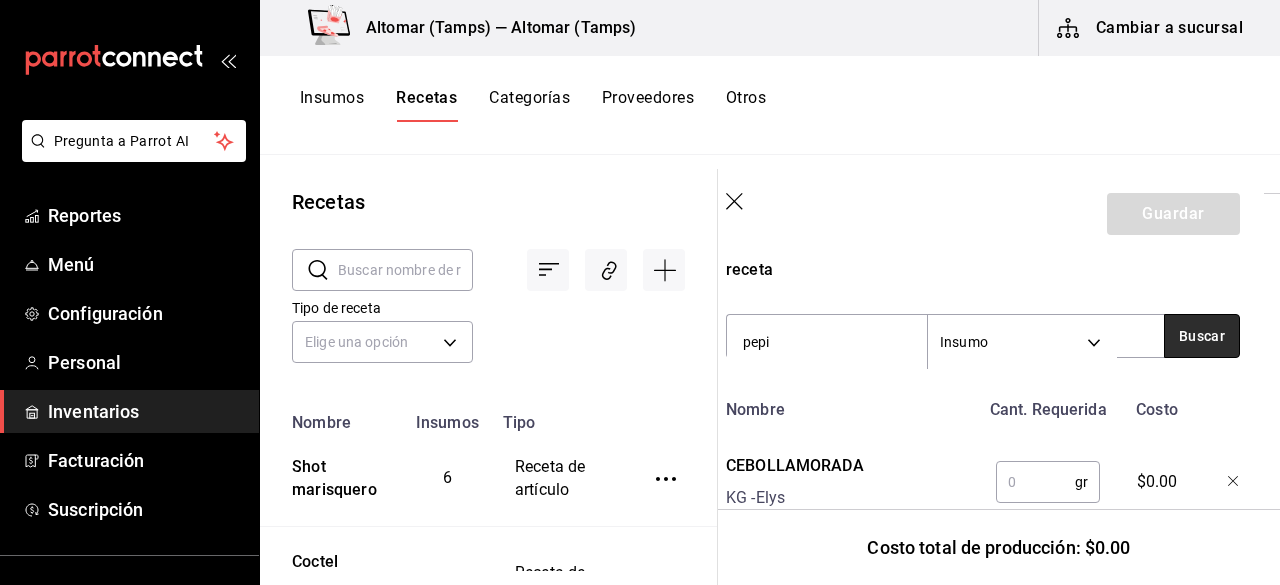 click on "Buscar" at bounding box center [1202, 336] 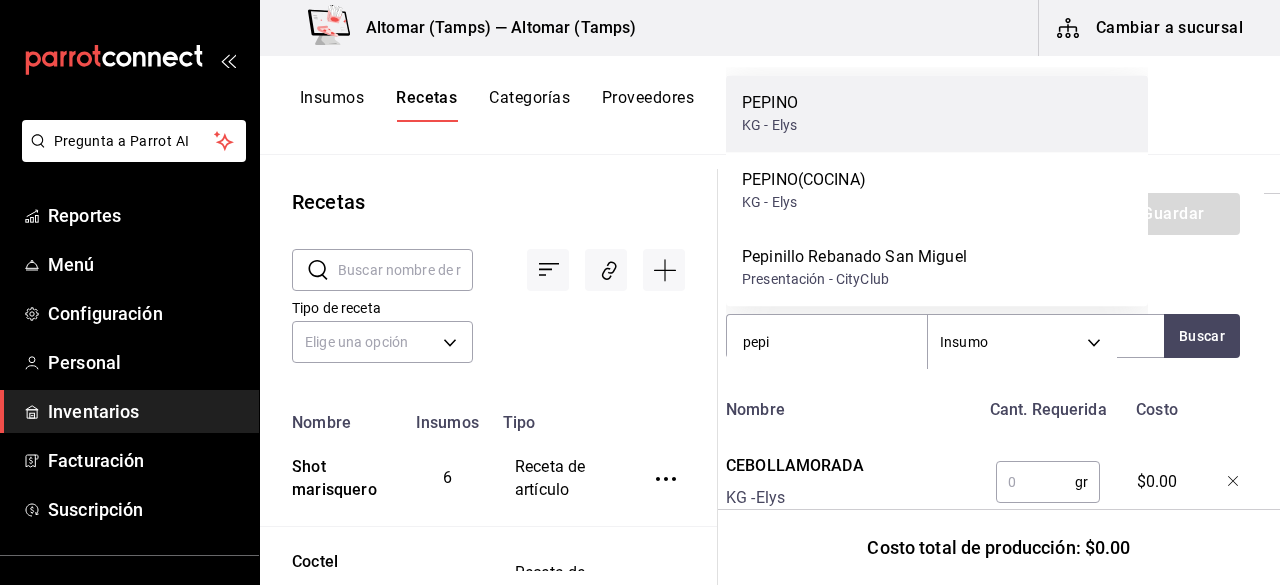 click on "PEPINO KG - Elys" at bounding box center (937, 113) 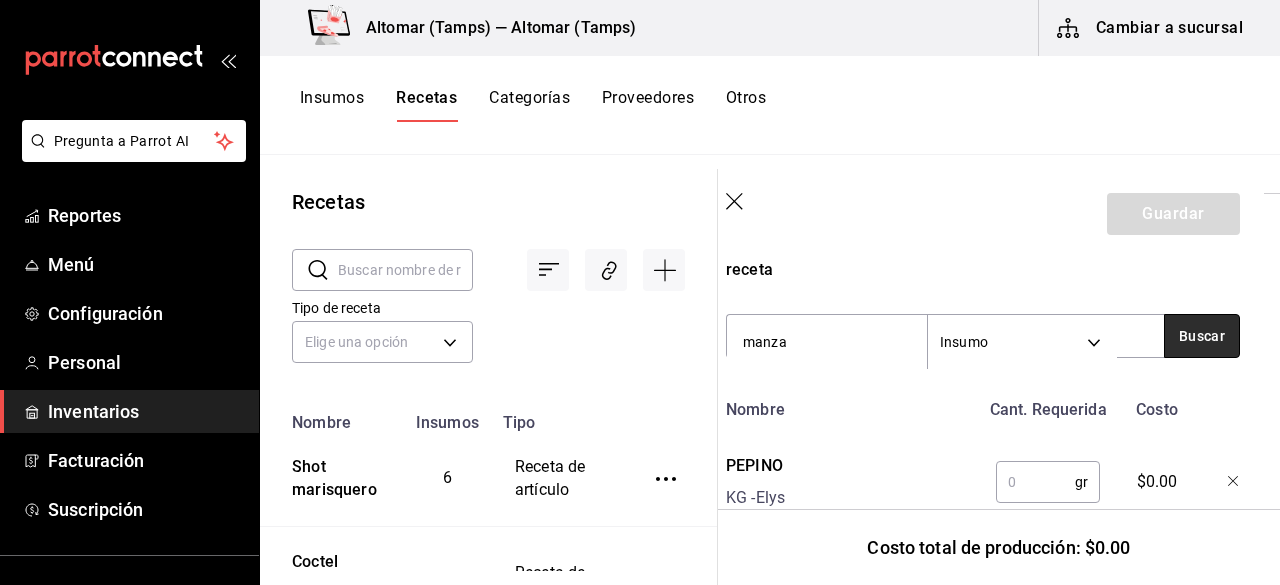 click on "Buscar" at bounding box center (1202, 336) 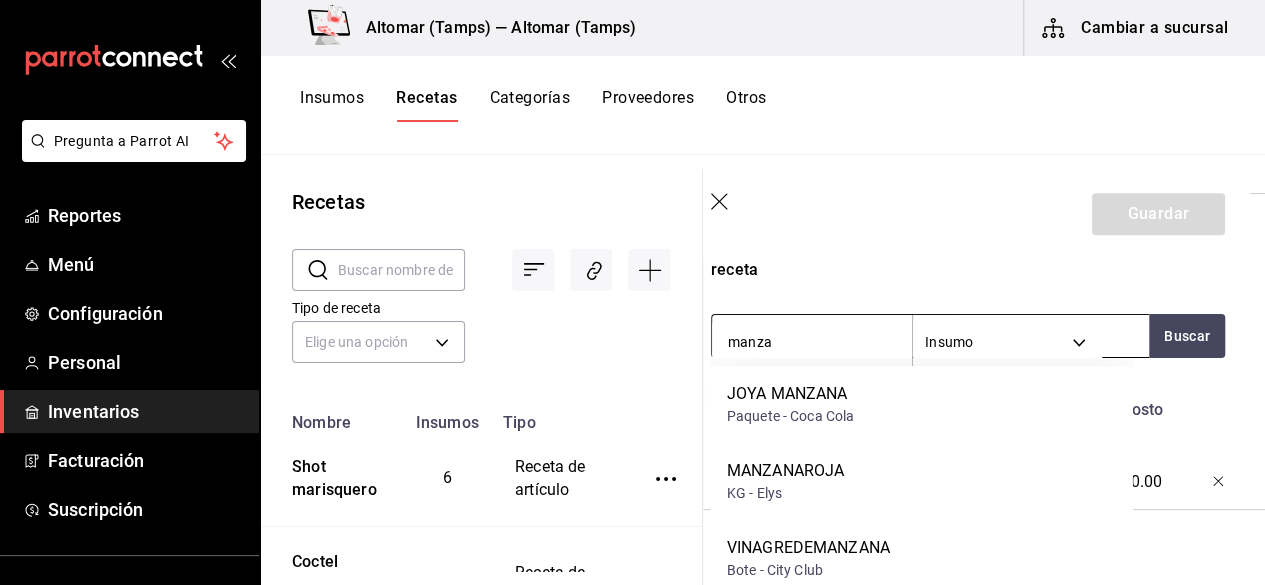 click on "manza" at bounding box center [812, 342] 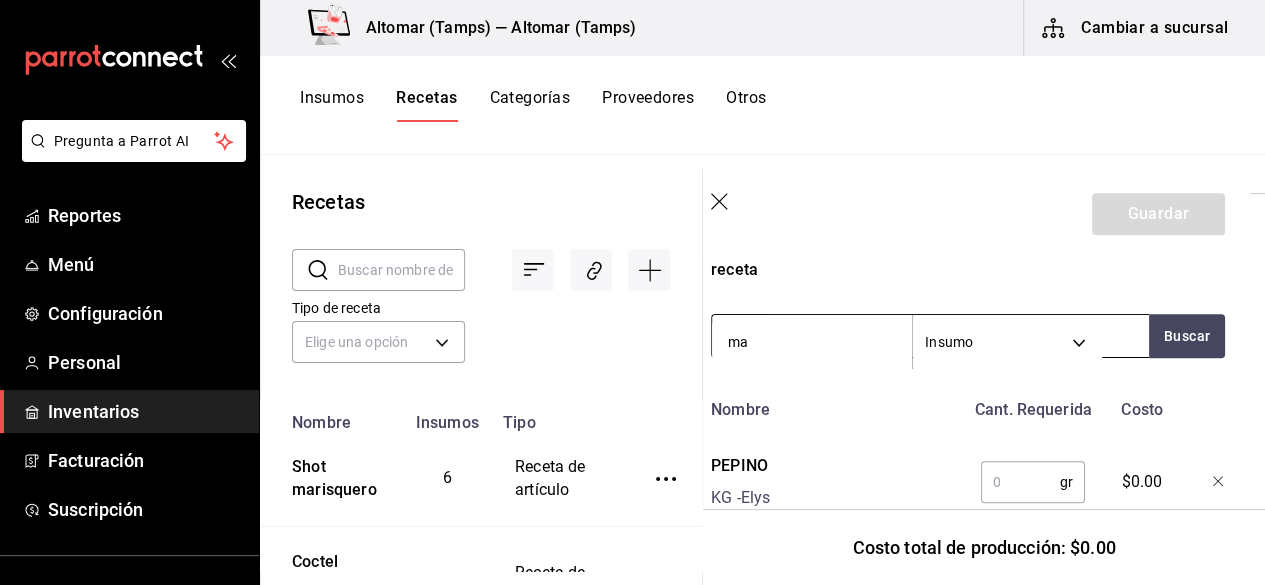 type on "m" 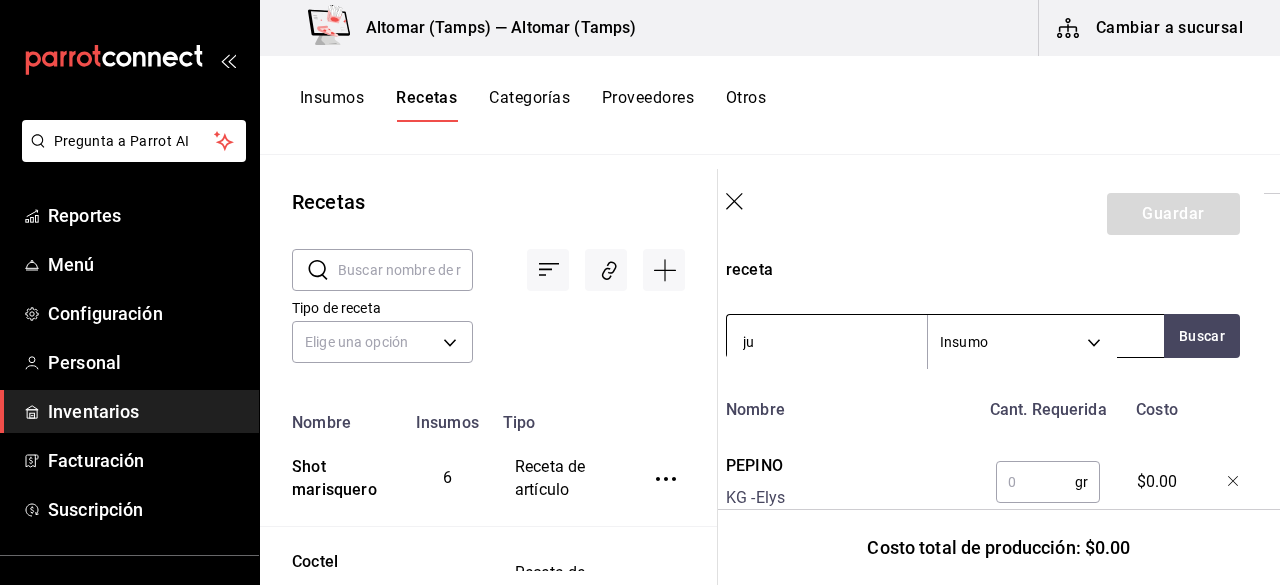 type on "j" 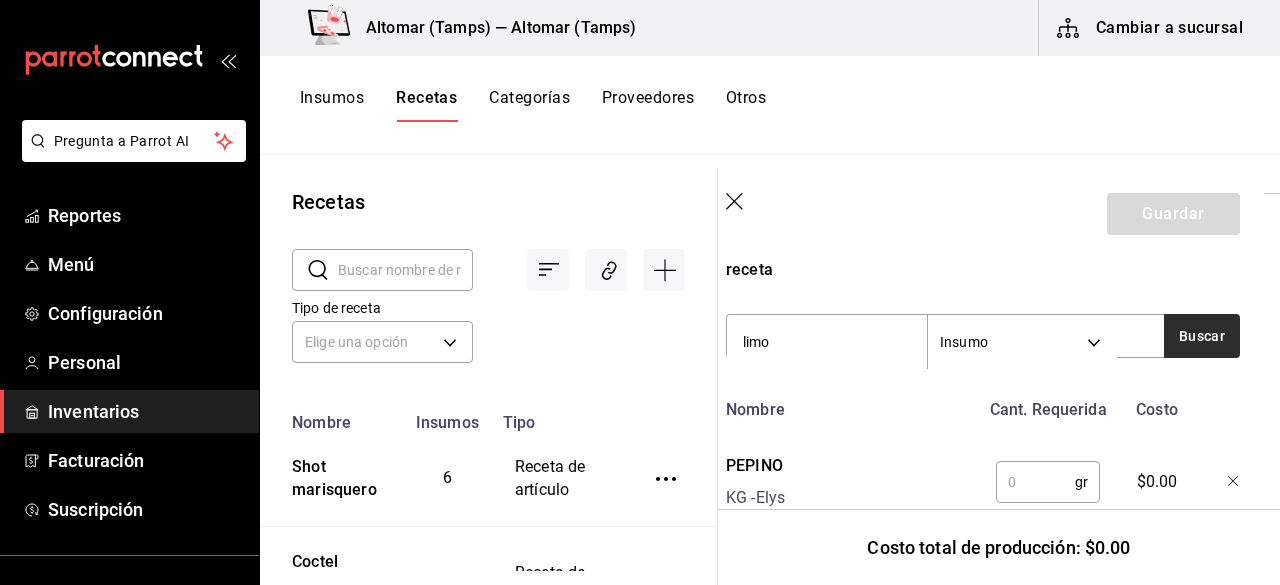 type on "limo" 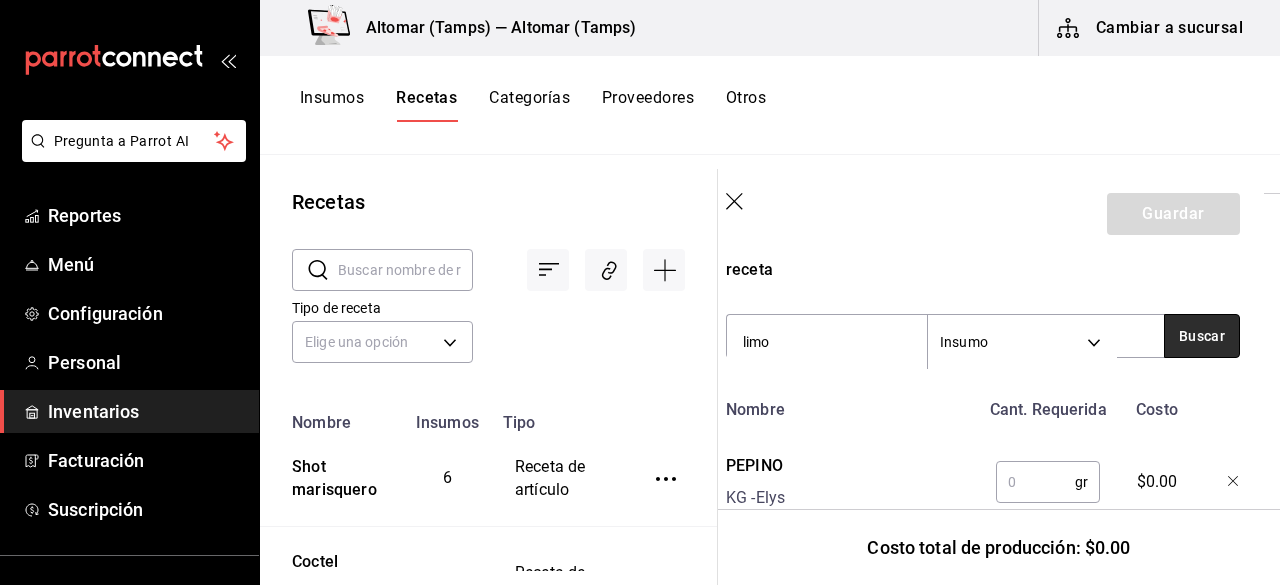 click on "Buscar" at bounding box center (1202, 336) 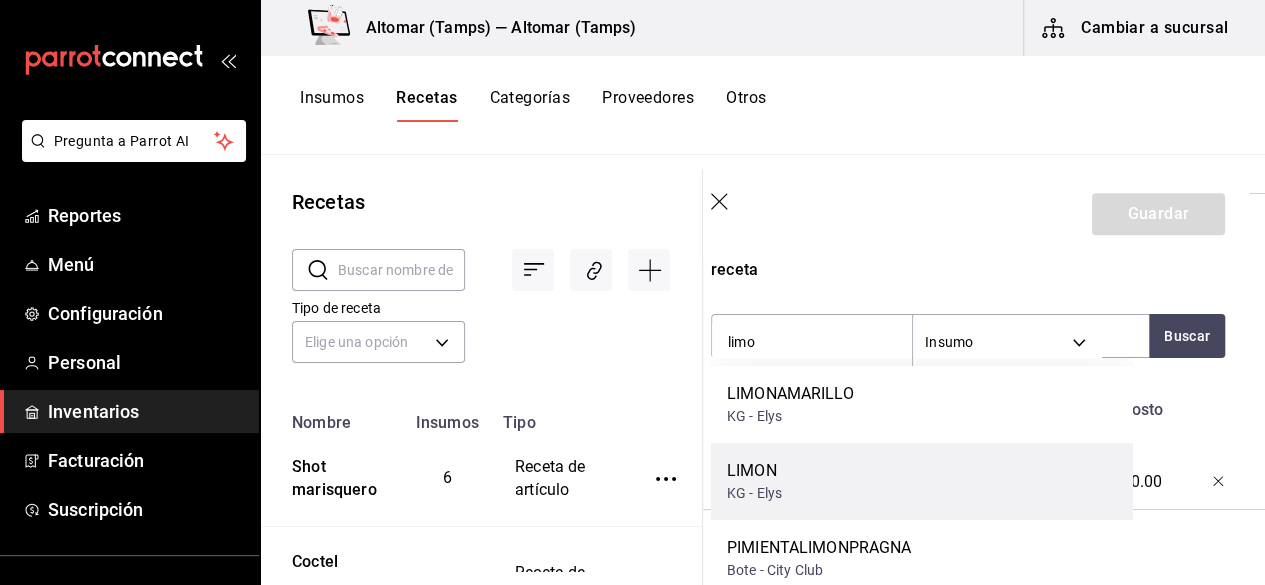 click on "LIMON KG - Elys" at bounding box center [922, 481] 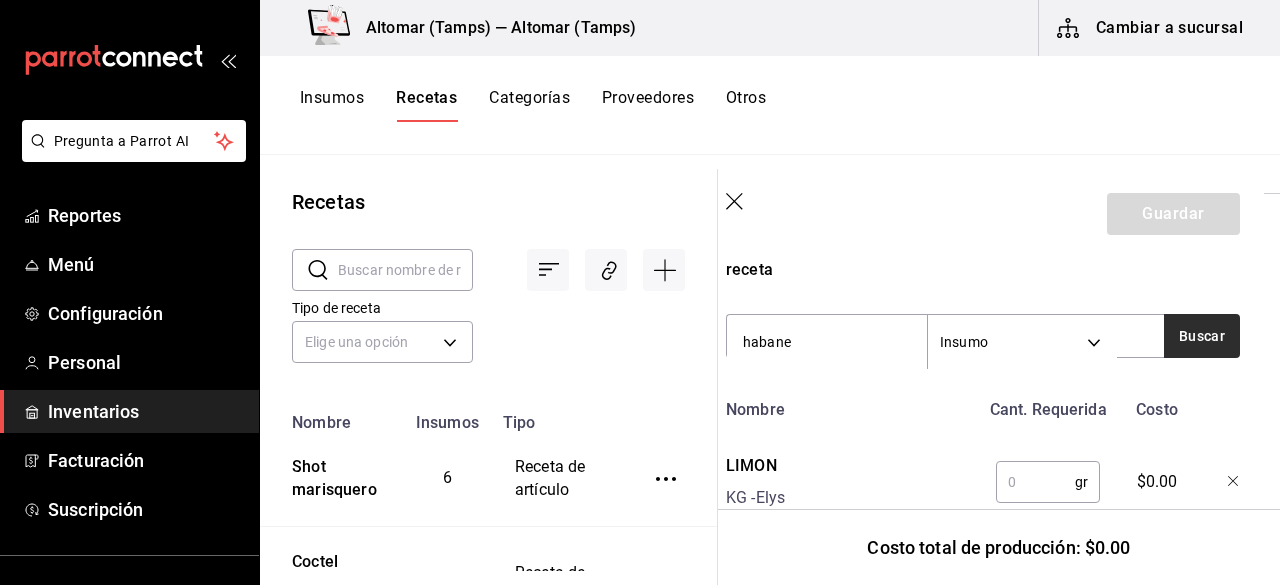 type on "habane" 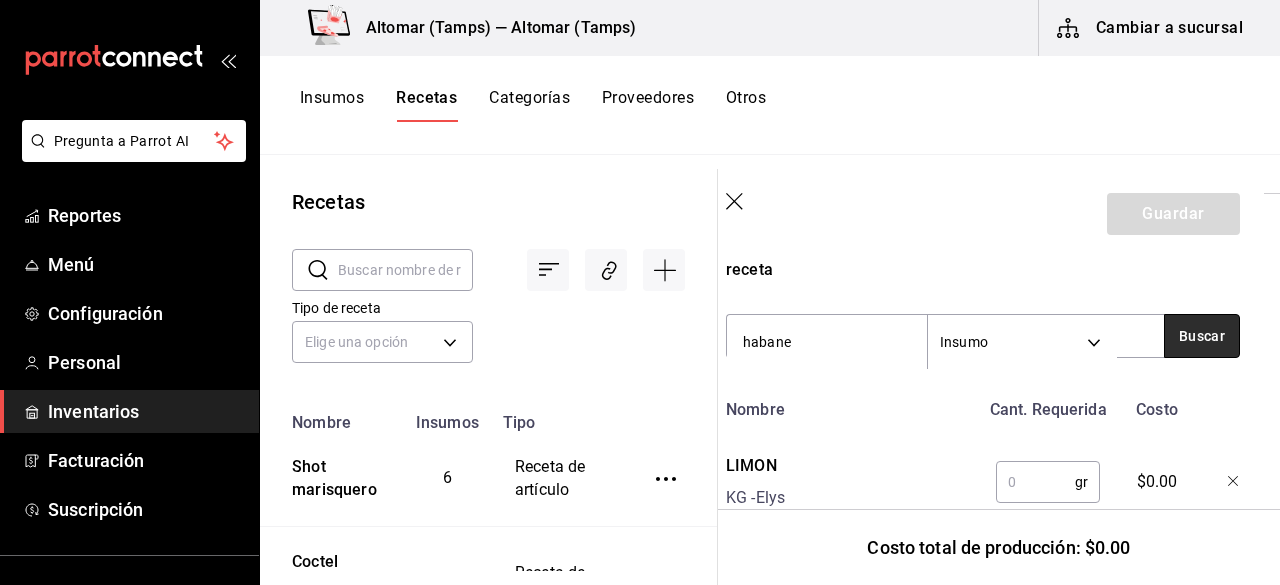 click on "Buscar" at bounding box center (1202, 336) 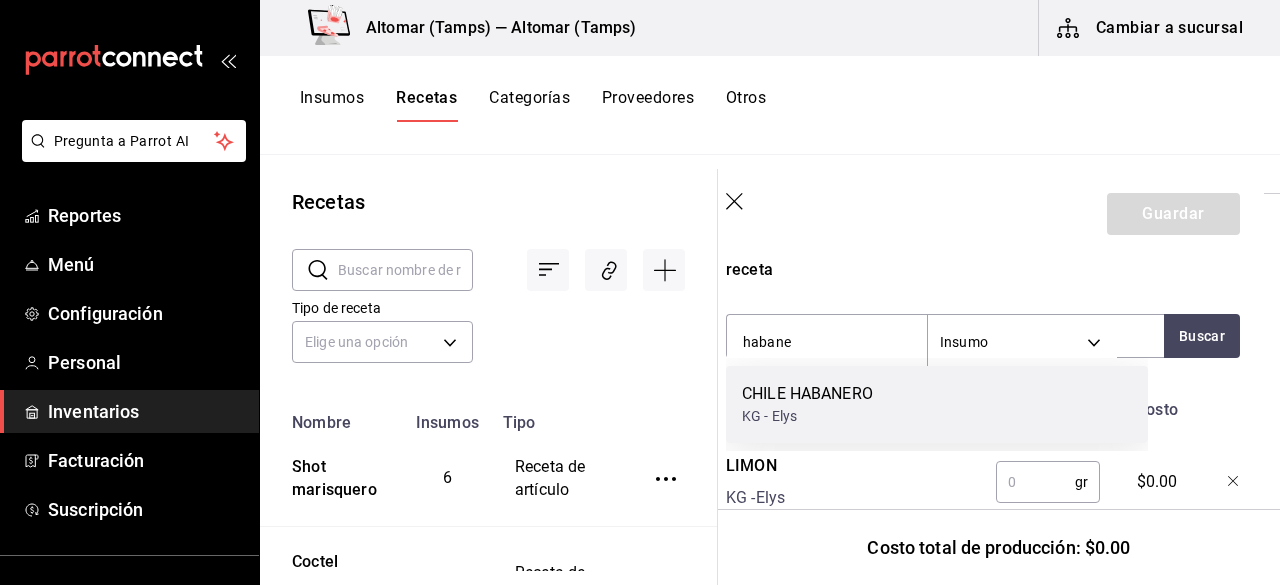 click on "CHILE HABANERO KG - Elys" at bounding box center [937, 404] 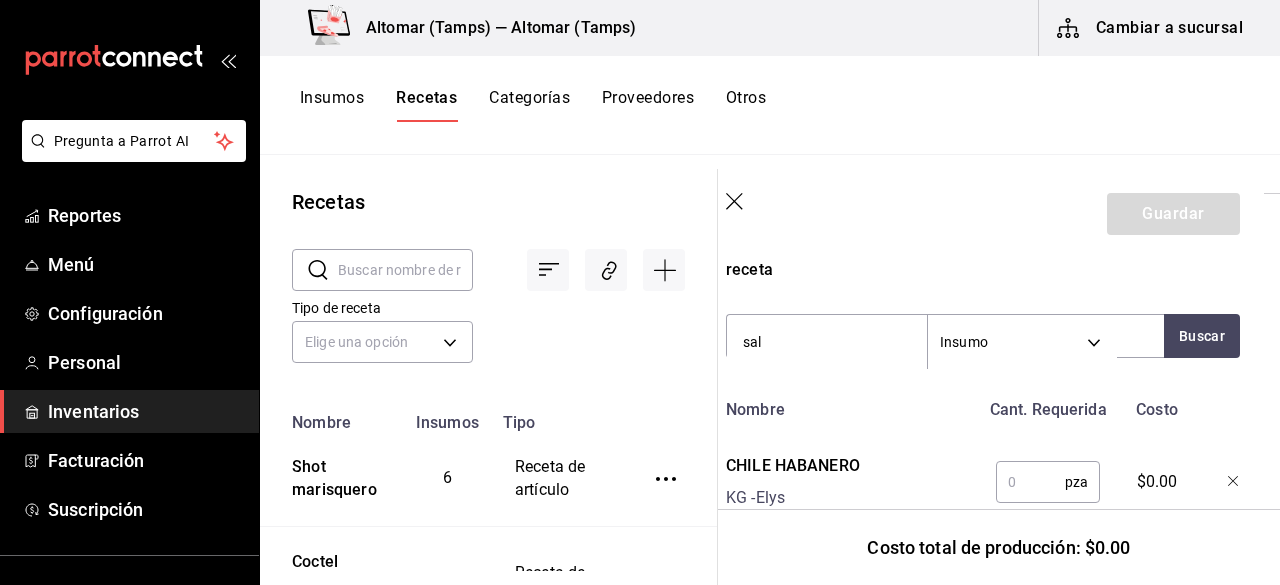 type on "sal" 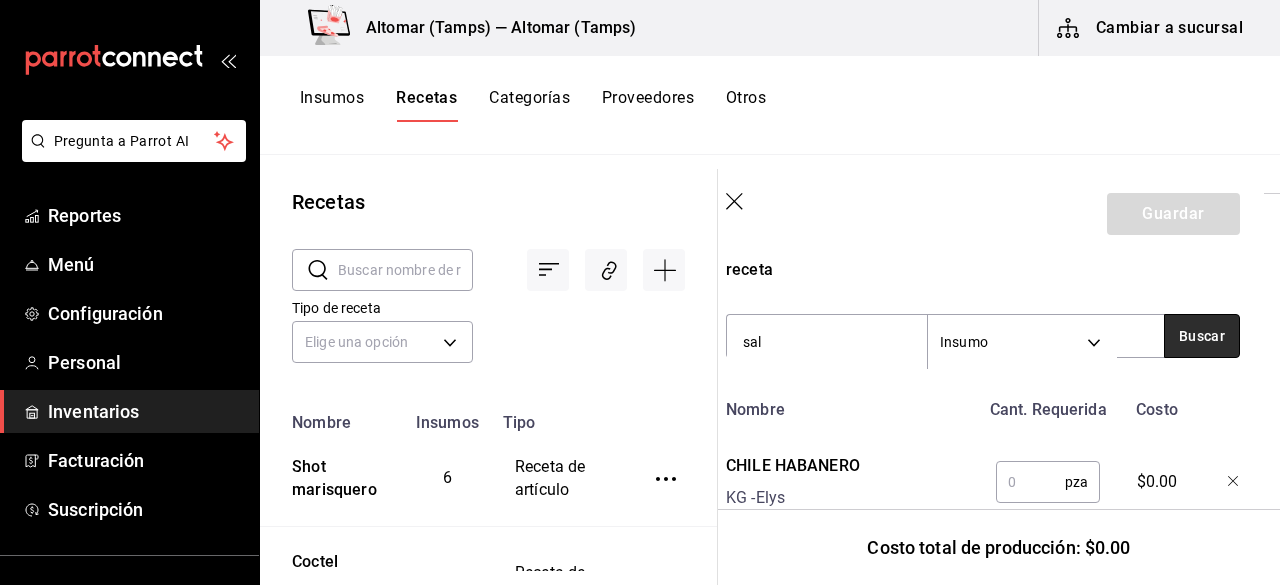 click on "Buscar" at bounding box center (1202, 336) 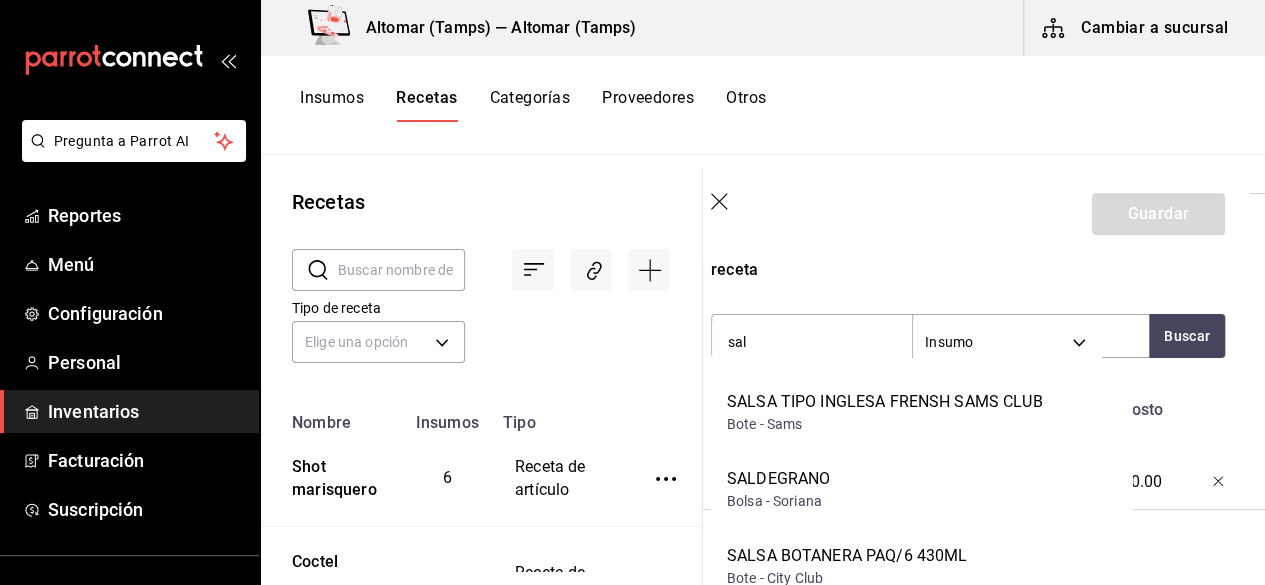 scroll, scrollTop: 320, scrollLeft: 0, axis: vertical 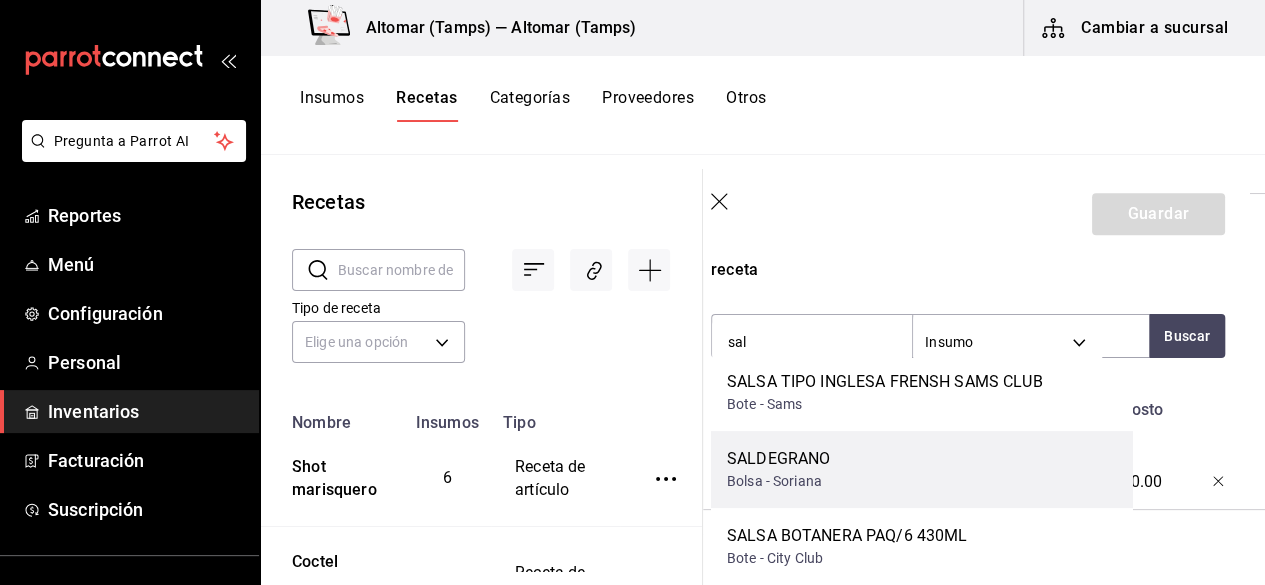 click on "SALDEGRANO Bolsa - Soriana" at bounding box center (922, 469) 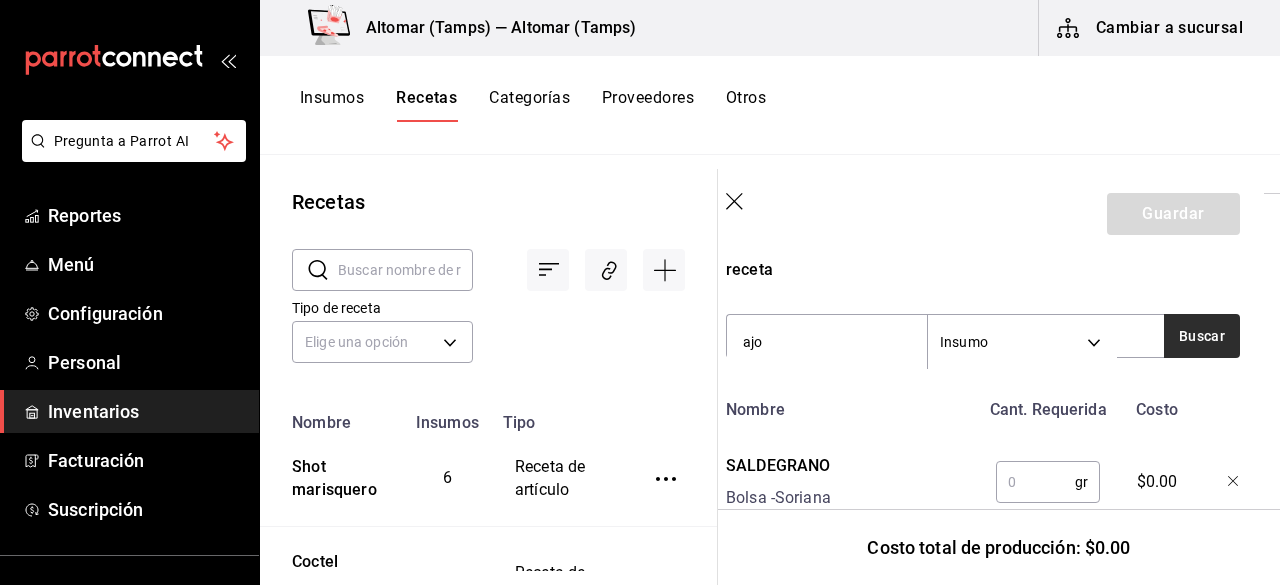 type on "ajo" 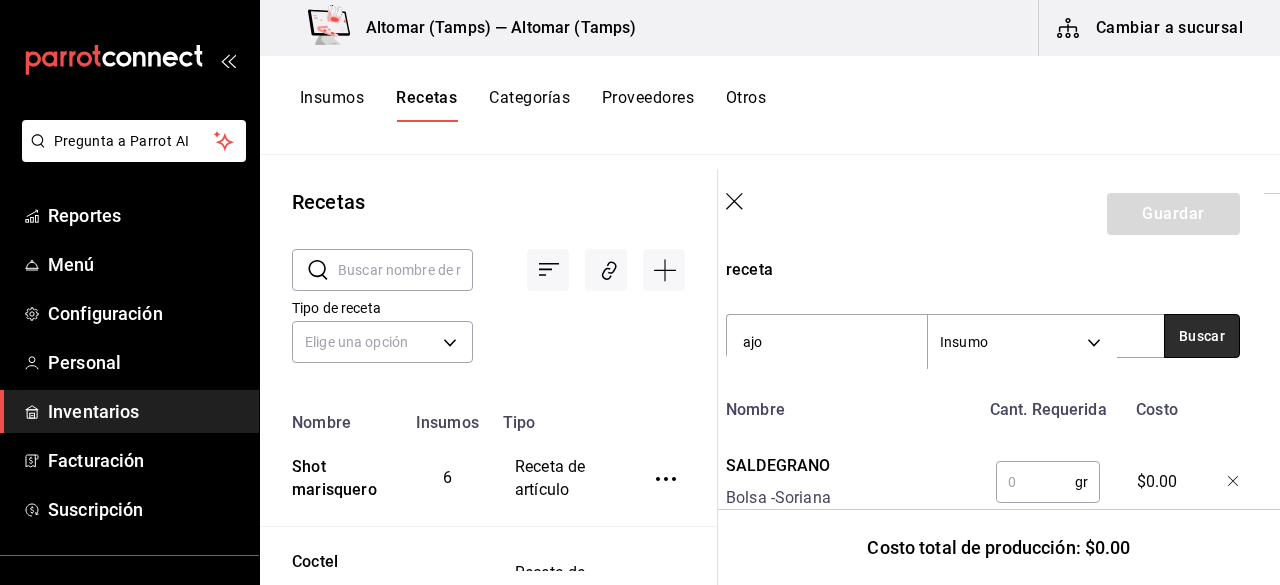 click on "Buscar" at bounding box center [1202, 336] 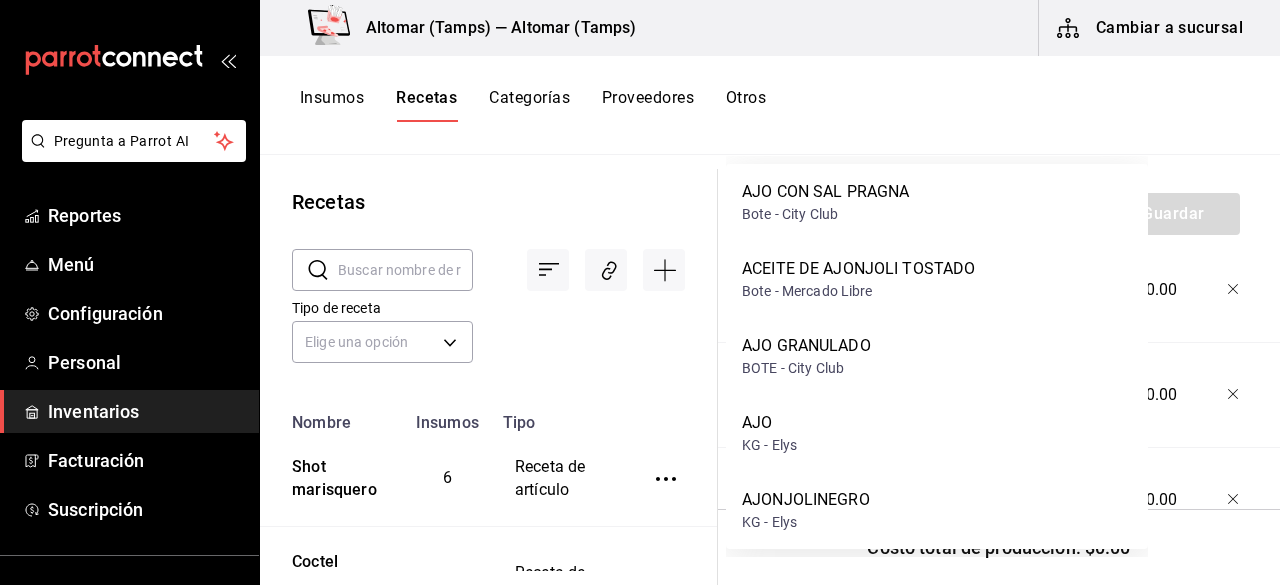 scroll, scrollTop: 857, scrollLeft: 16, axis: both 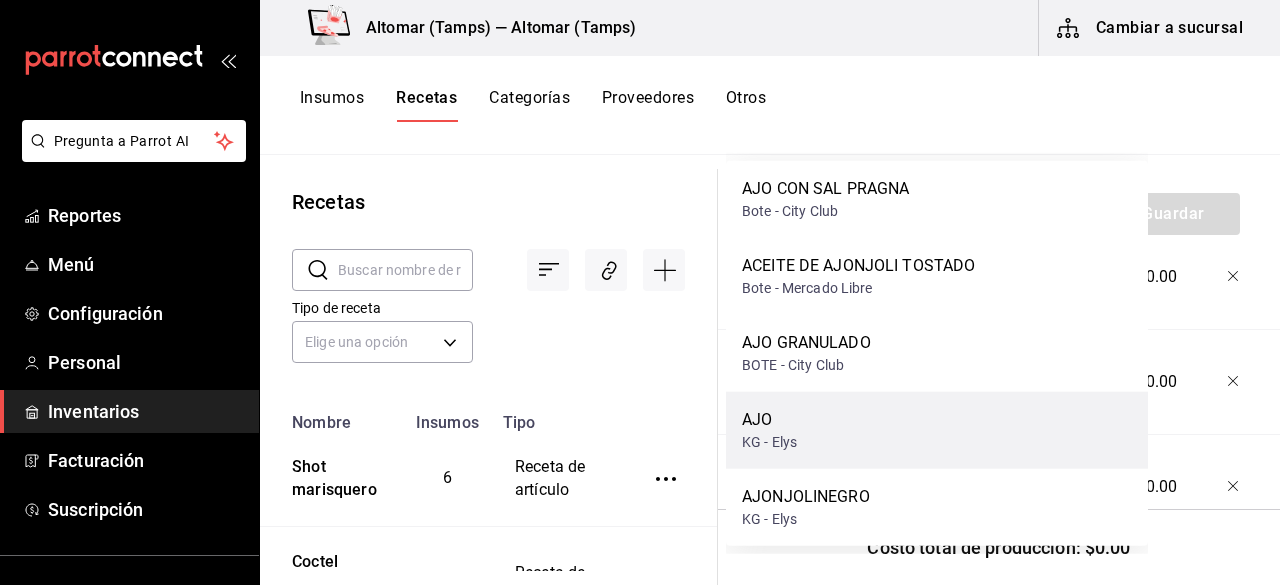 click on "AJO KG - Elys" at bounding box center [937, 430] 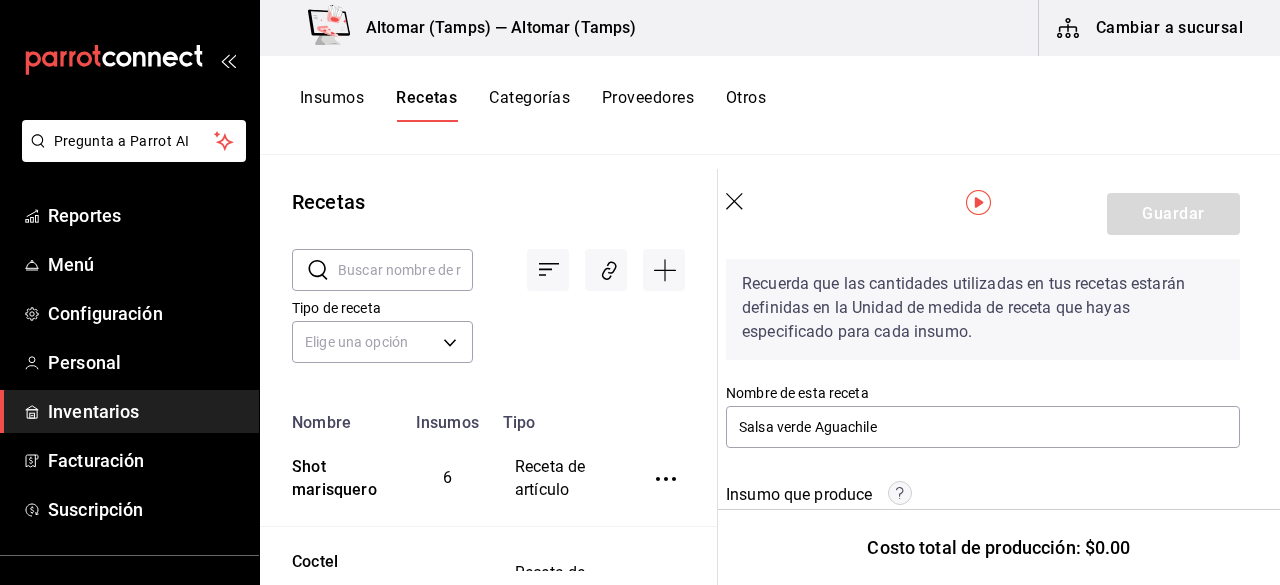 scroll, scrollTop: 80, scrollLeft: 16, axis: both 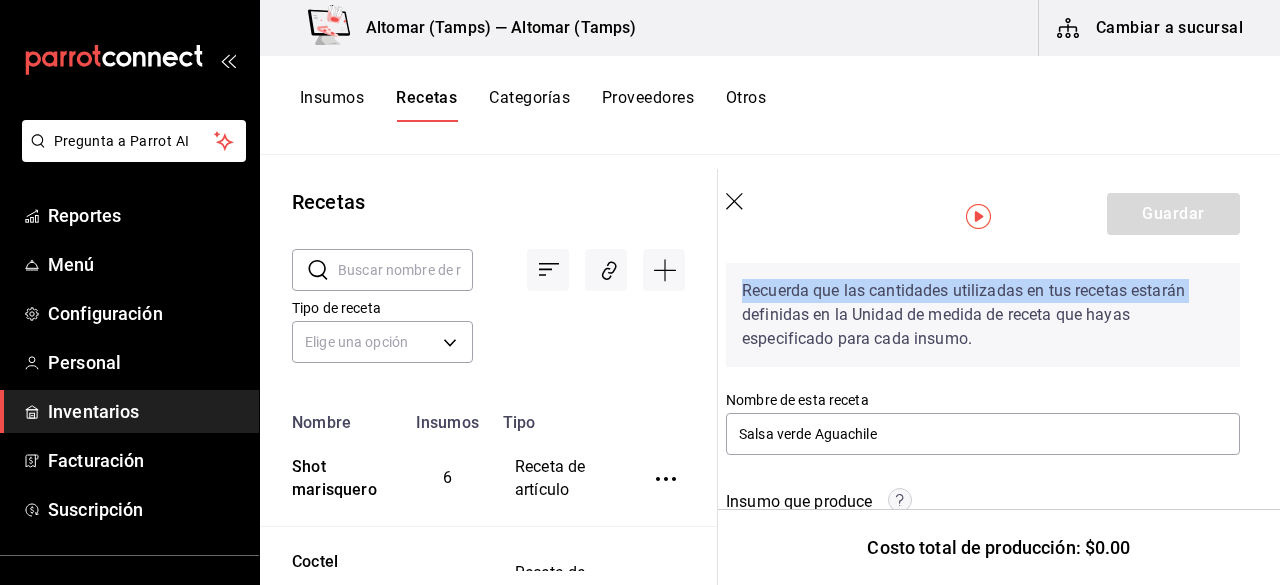 drag, startPoint x: 1279, startPoint y: 232, endPoint x: 1279, endPoint y: 249, distance: 17 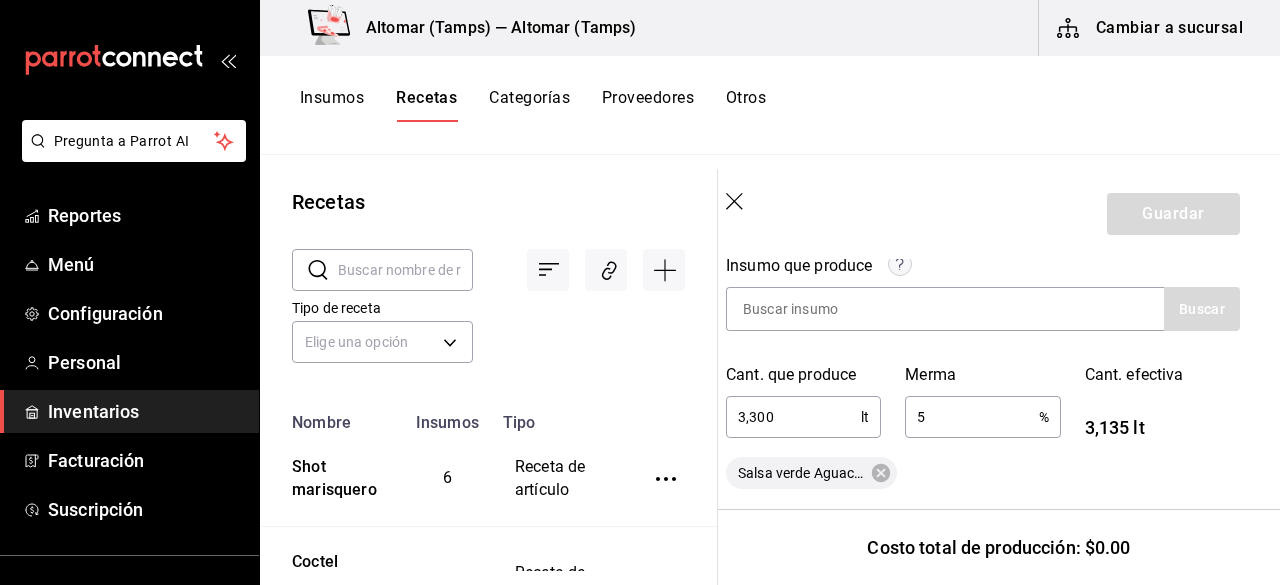 scroll, scrollTop: 322, scrollLeft: 16, axis: both 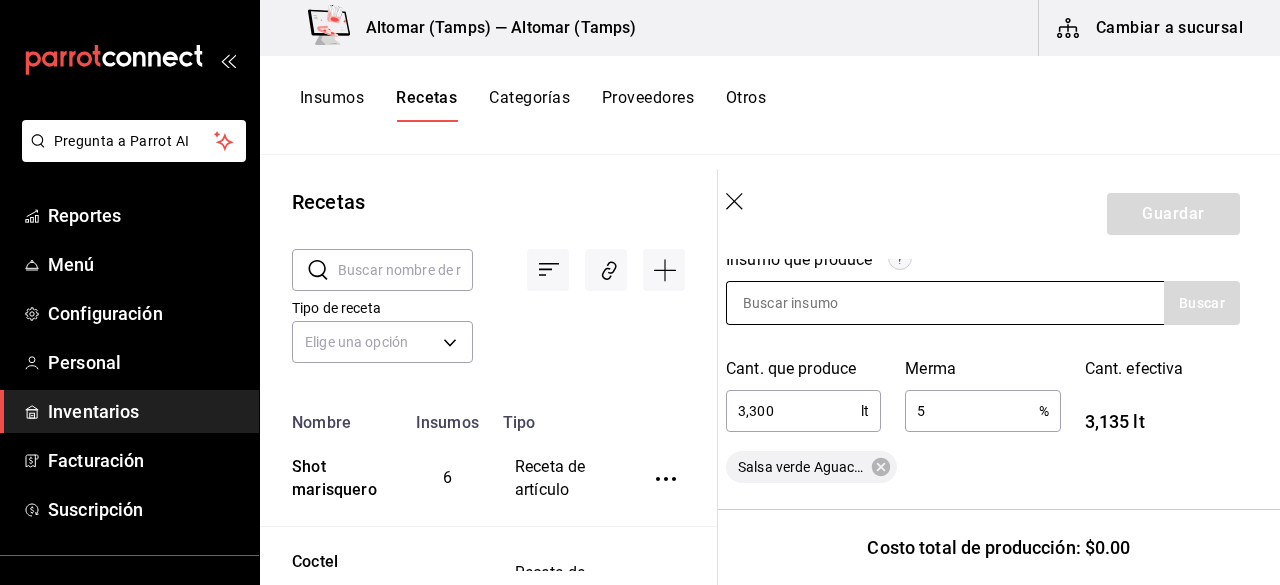 click at bounding box center (945, 303) 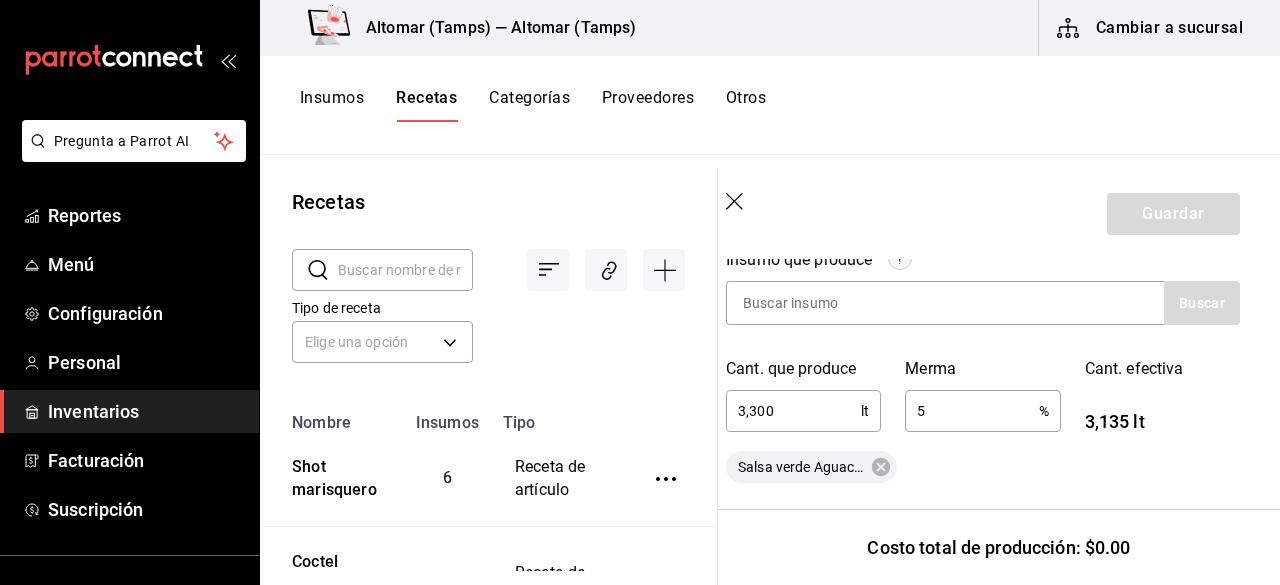 scroll, scrollTop: 321, scrollLeft: 16, axis: both 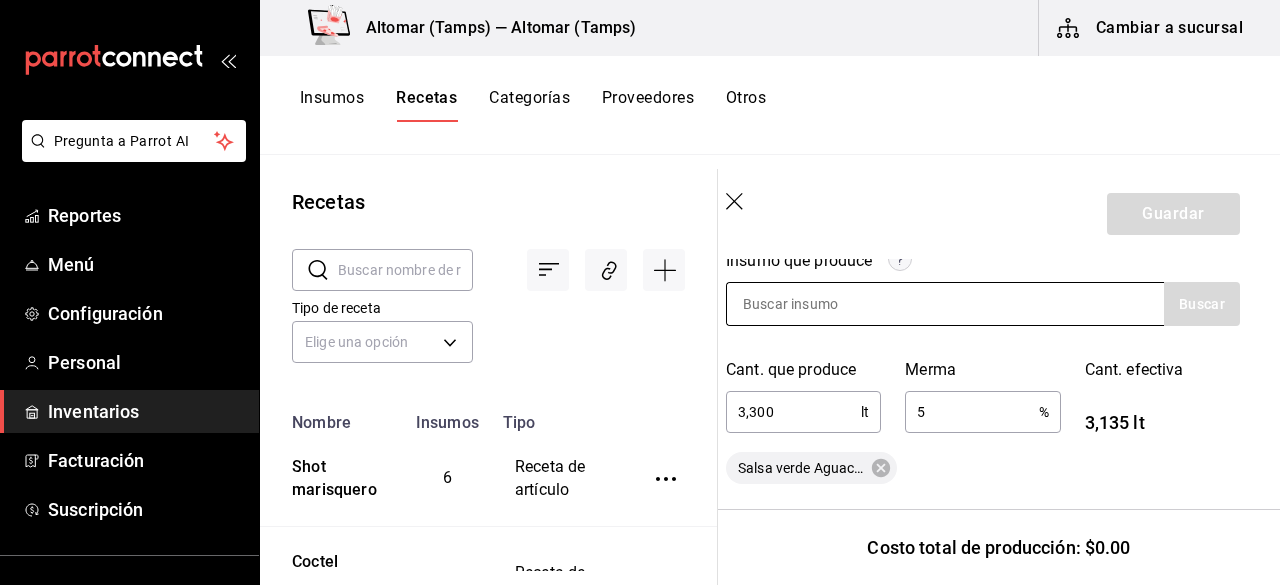 click at bounding box center (945, 304) 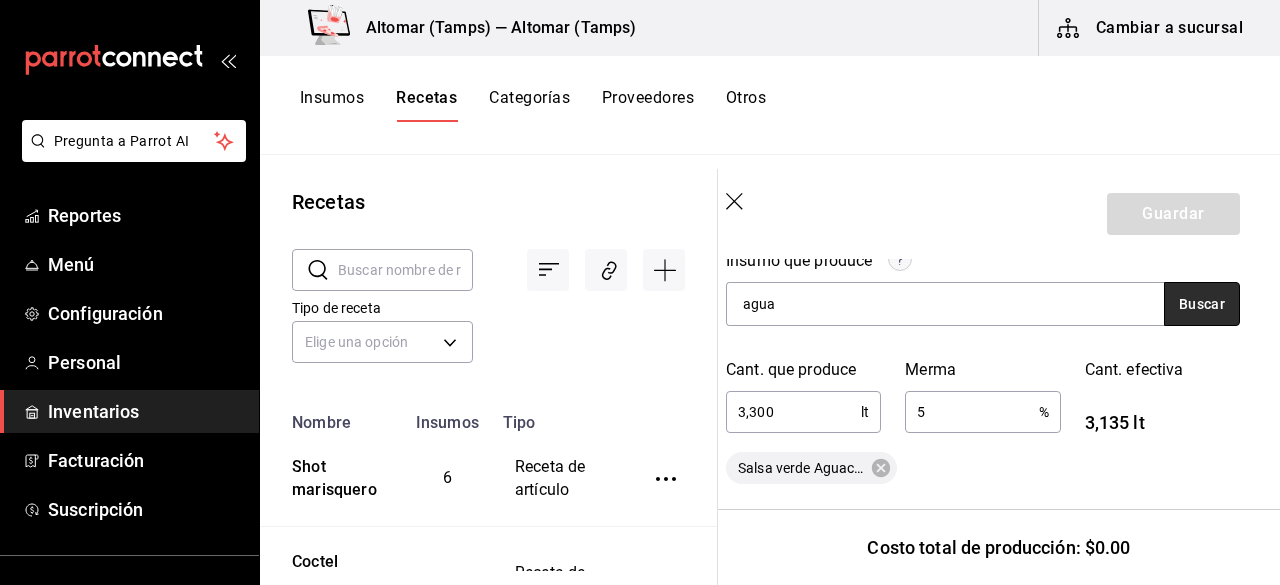 click on "Buscar" at bounding box center (1202, 304) 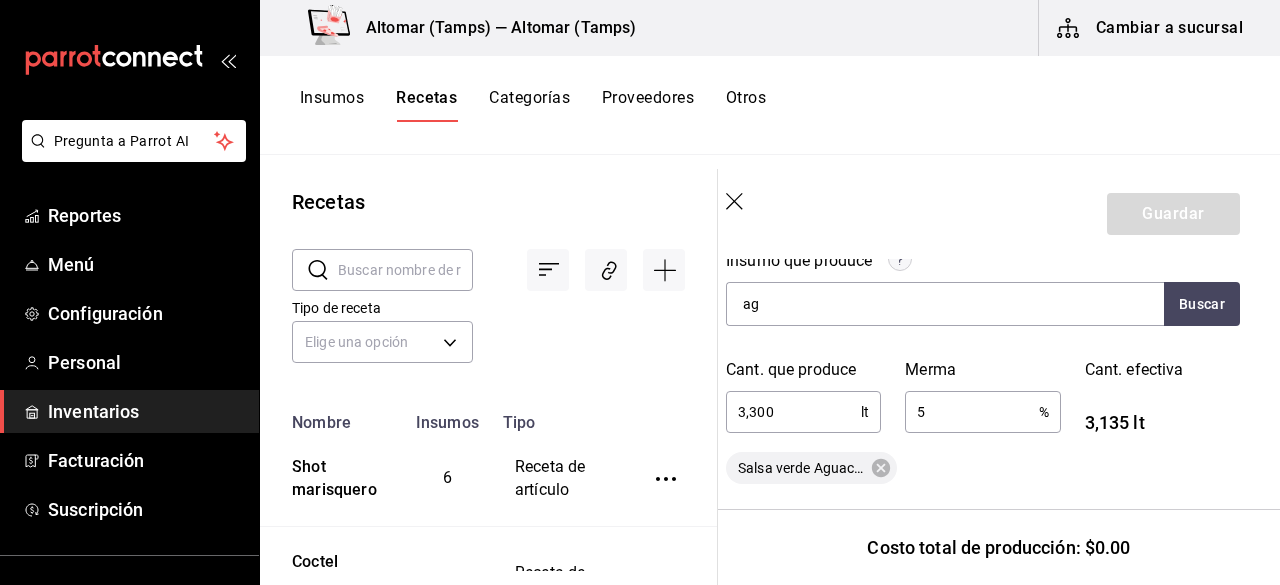 type on "a" 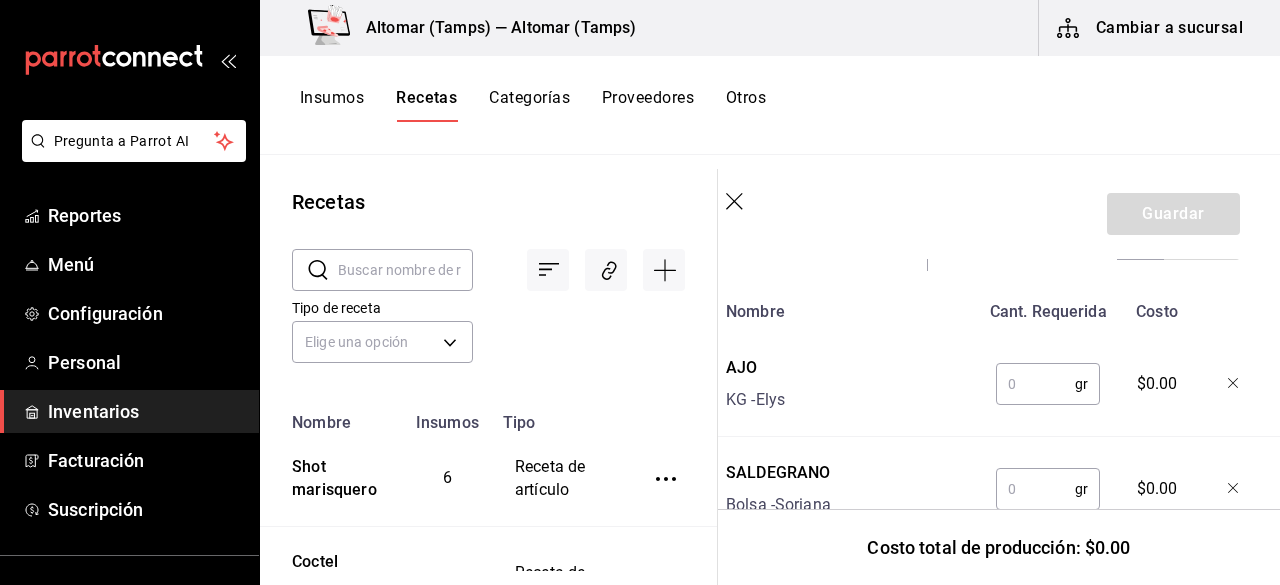 scroll, scrollTop: 789, scrollLeft: 16, axis: both 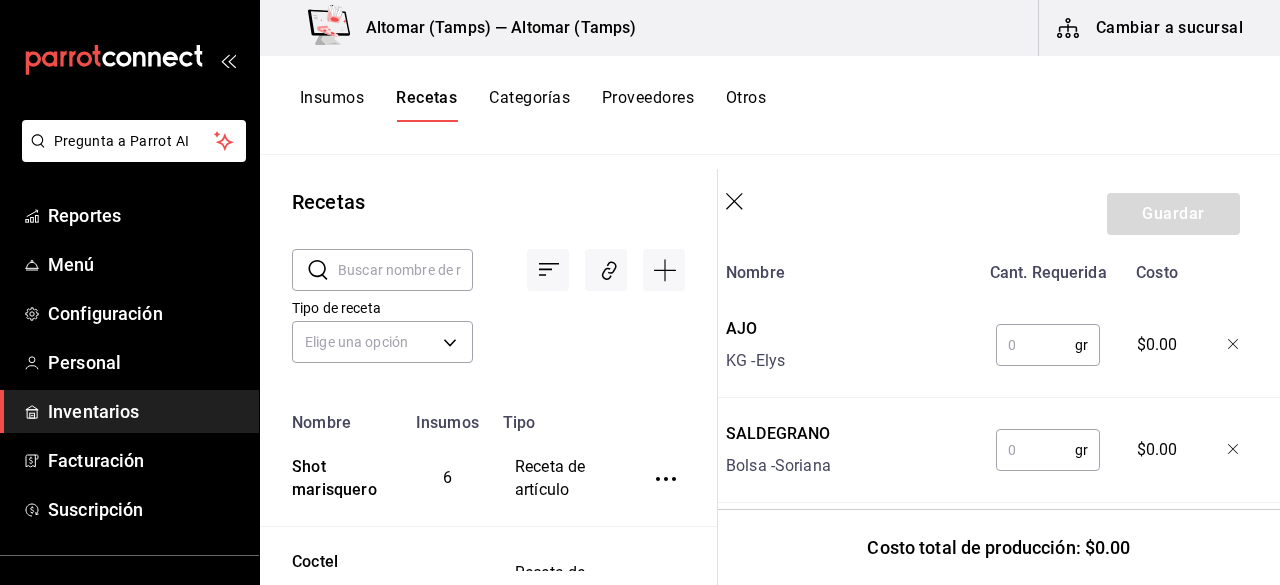 type 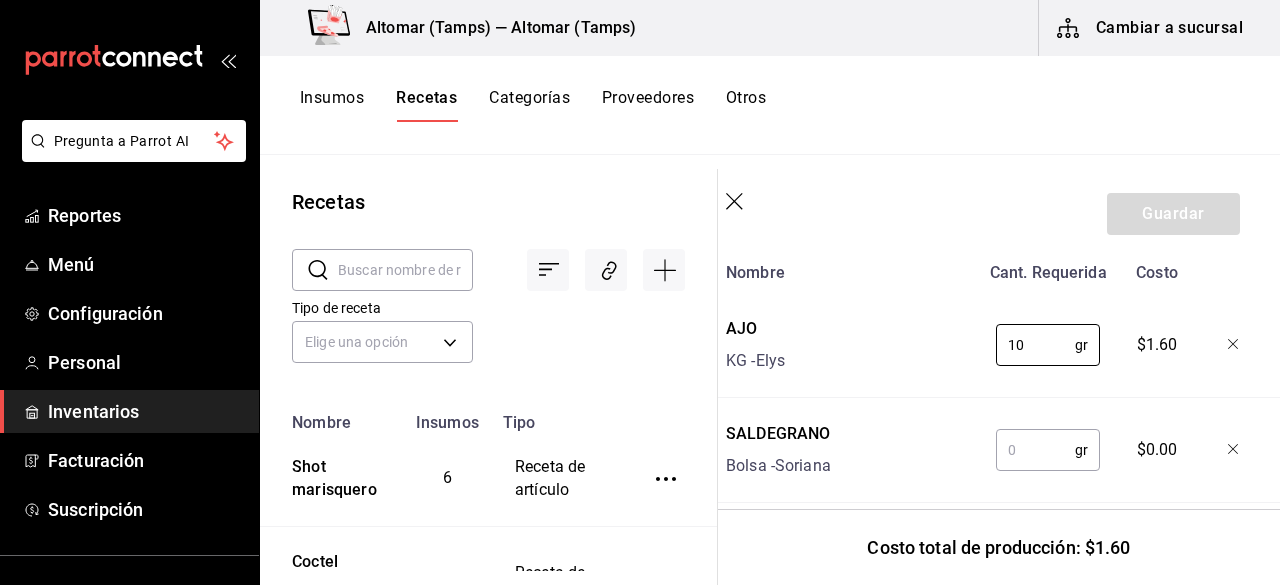 type on "10" 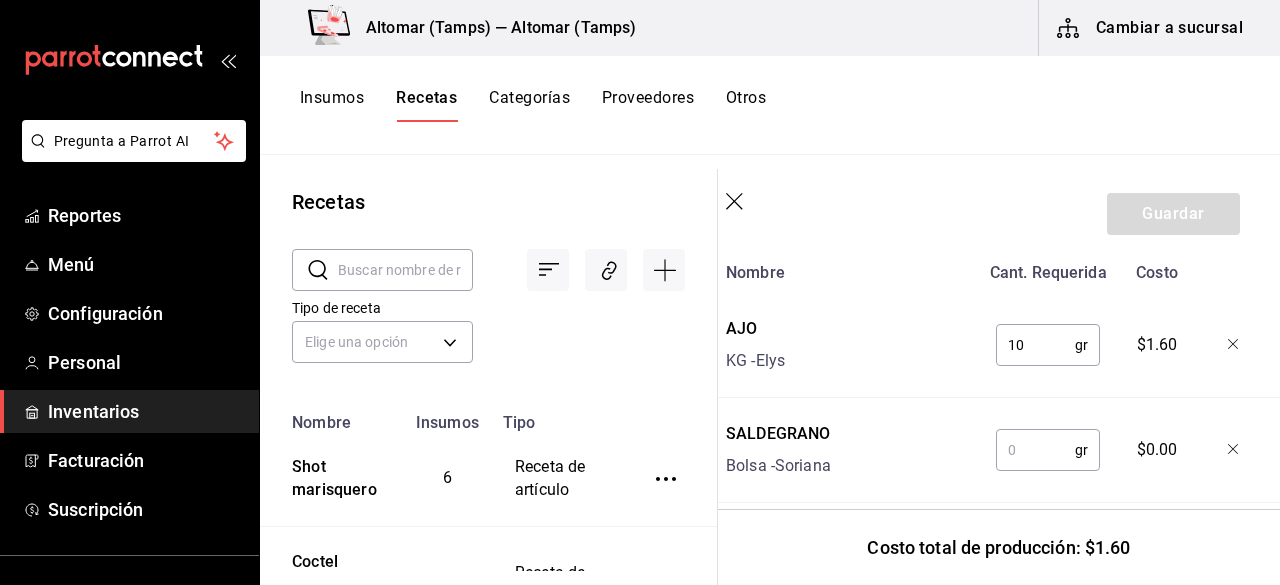 click at bounding box center [1035, 450] 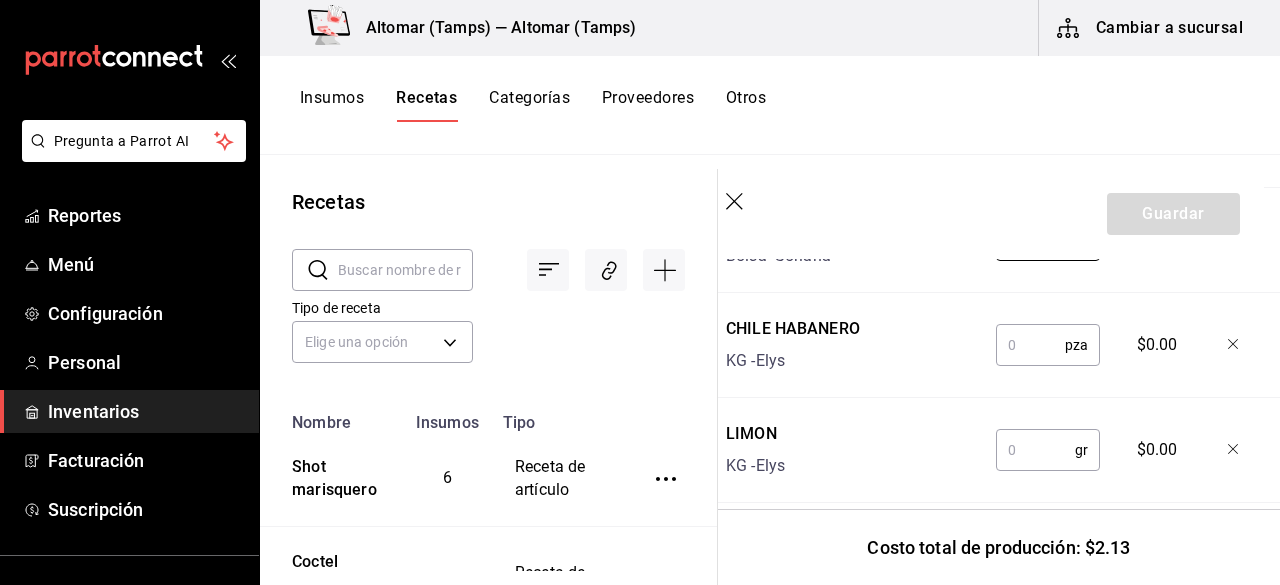 scroll, scrollTop: 1024, scrollLeft: 16, axis: both 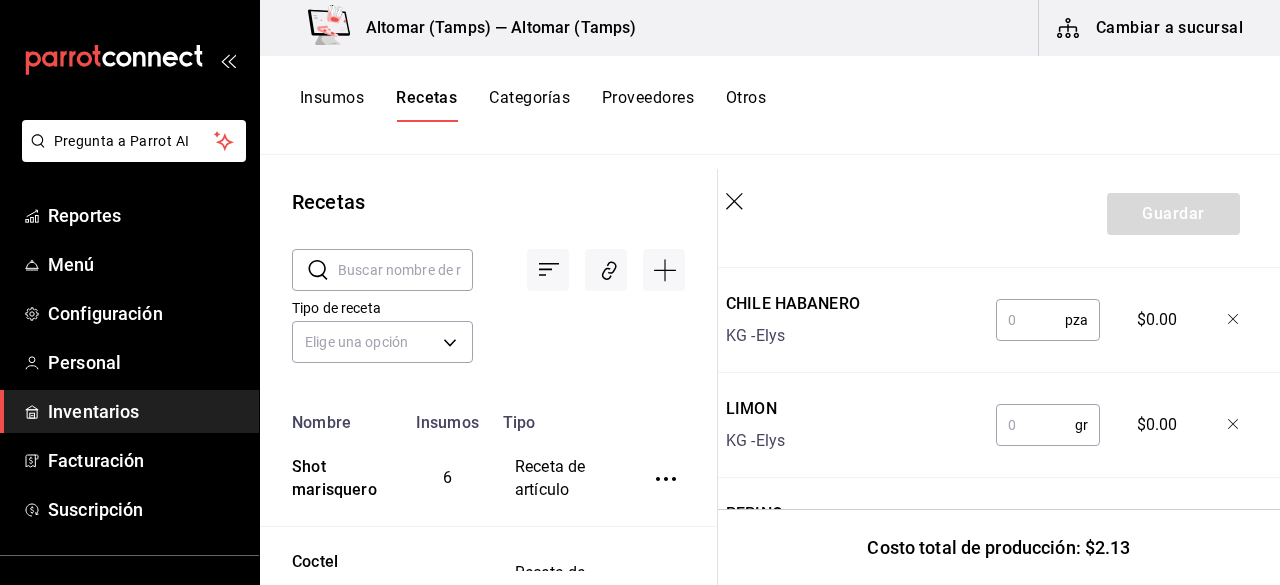 type on "20" 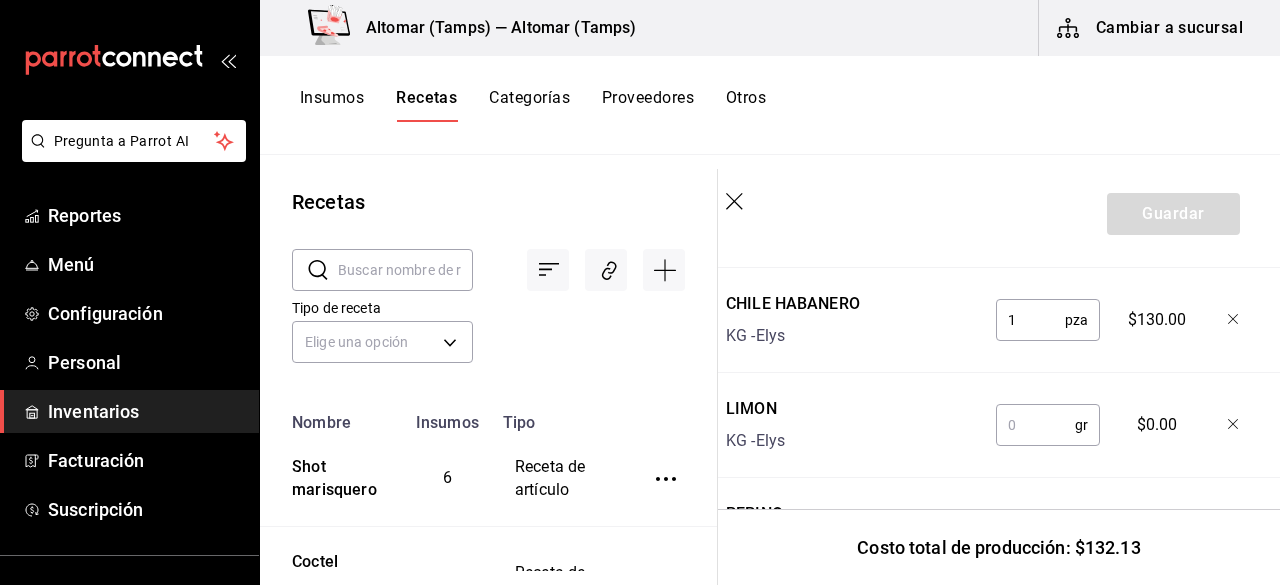 type 